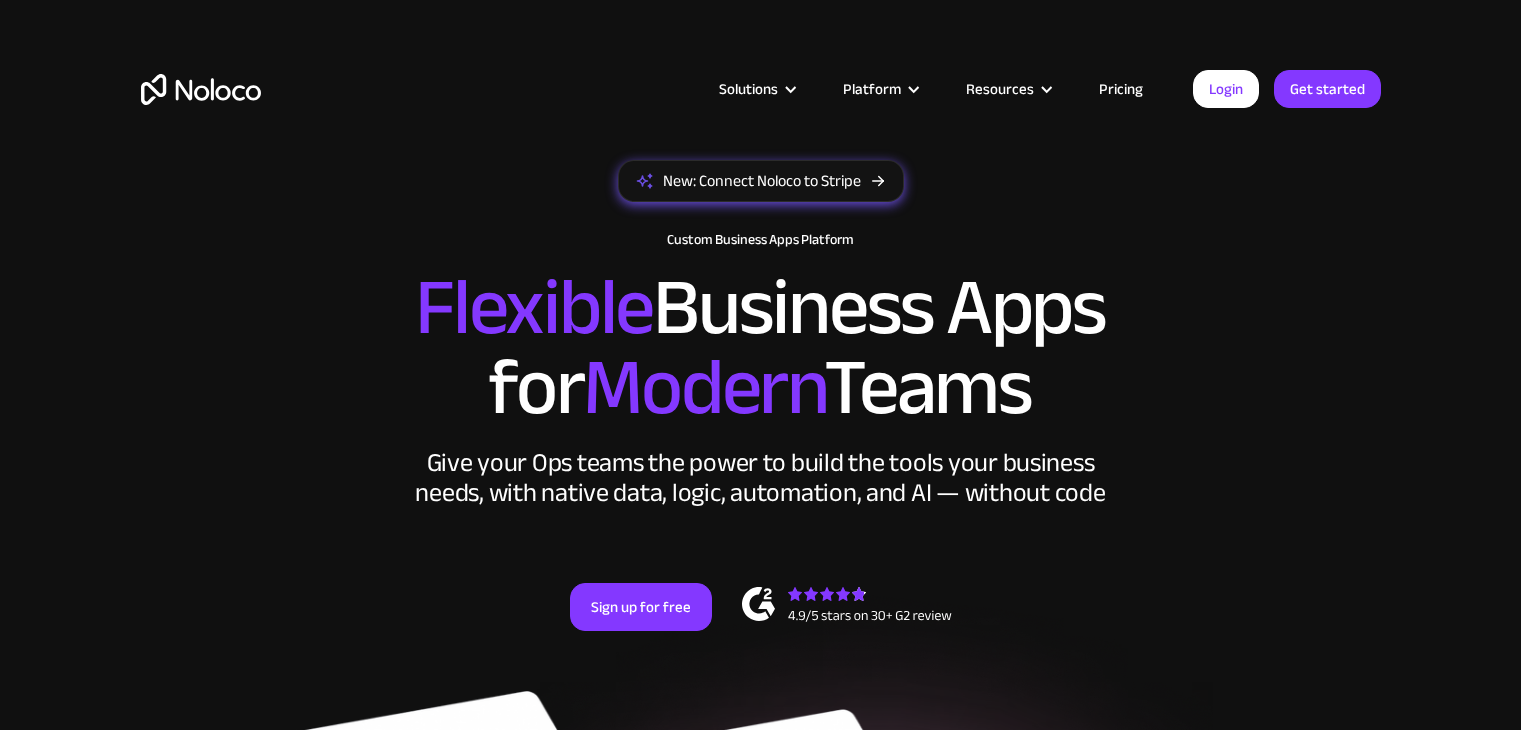 scroll, scrollTop: 0, scrollLeft: 0, axis: both 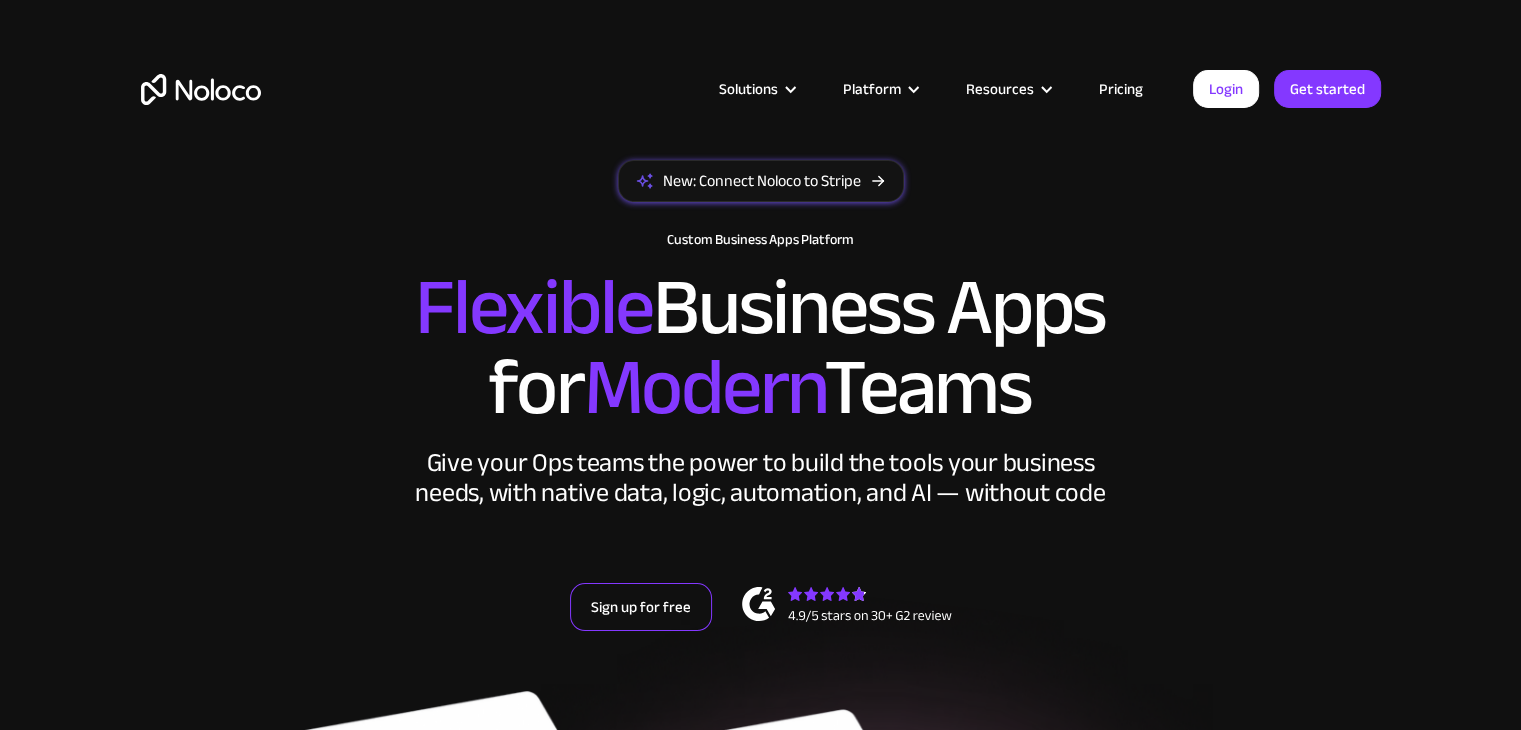 click on "Sign up for free" at bounding box center [641, 607] 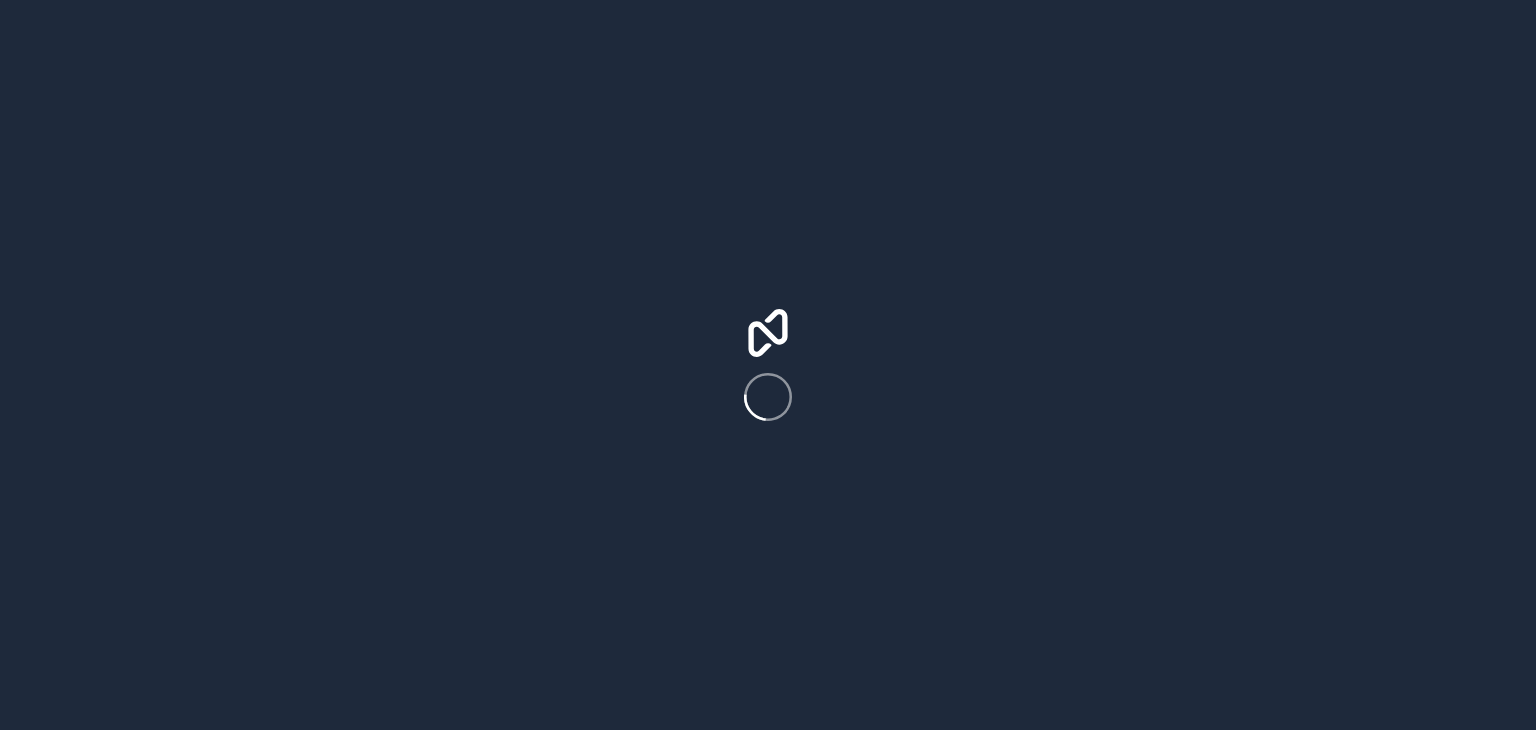 scroll, scrollTop: 0, scrollLeft: 0, axis: both 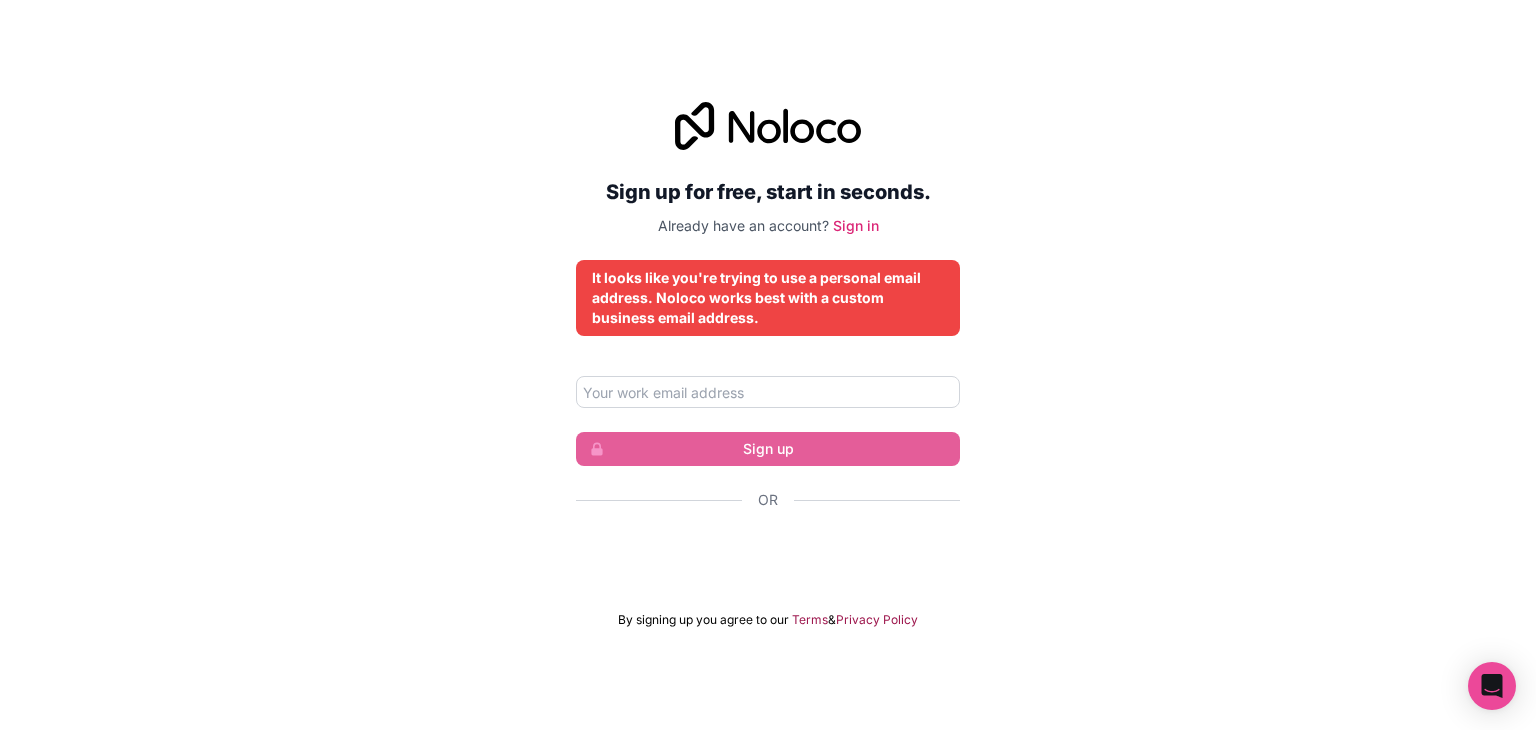 click on "It looks like you're trying to use a personal email address. Noloco works best with a custom business email address." at bounding box center (768, 298) 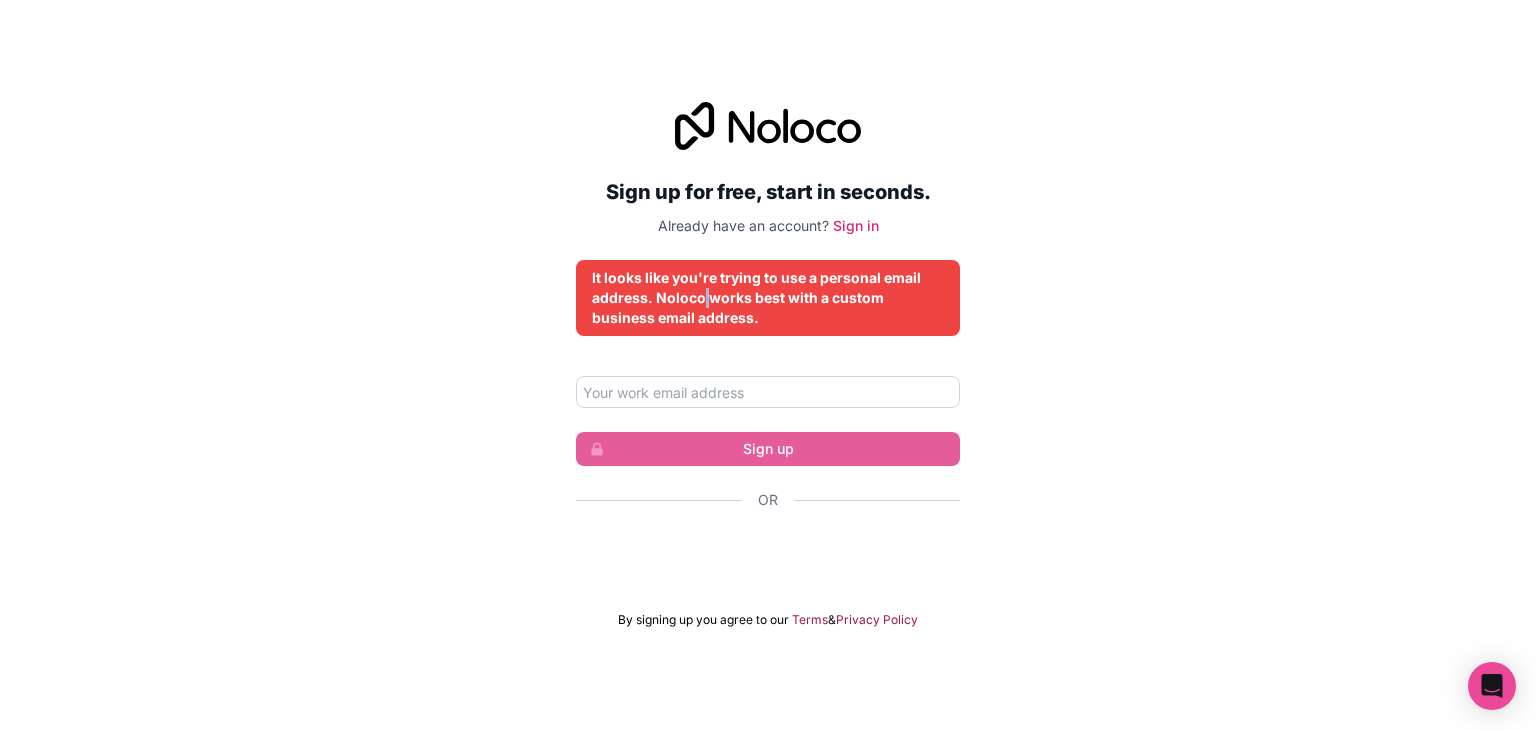 click on "It looks like you're trying to use a personal email address. Noloco works best with a custom business email address." at bounding box center [768, 298] 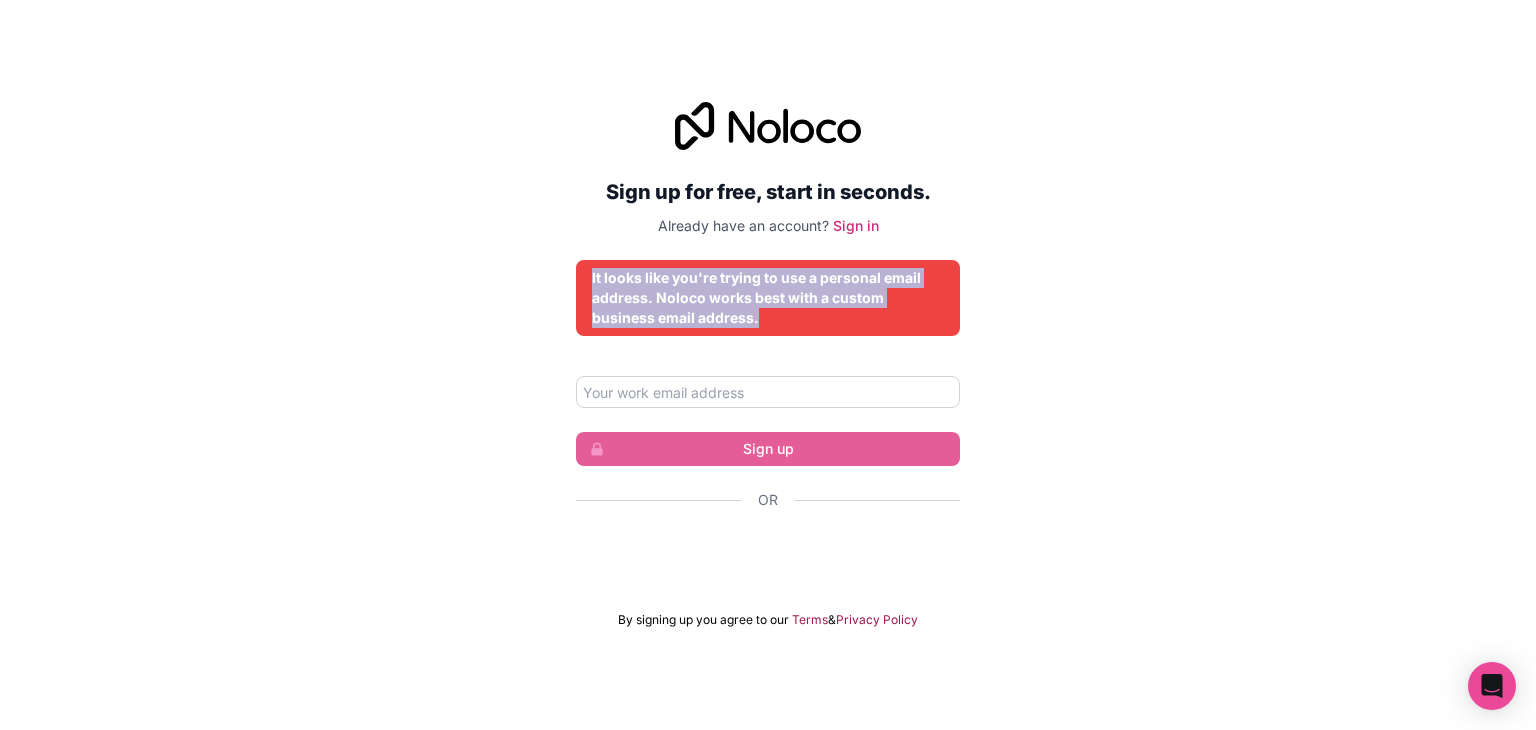 click on "It looks like you're trying to use a personal email address. Noloco works best with a custom business email address." at bounding box center [768, 298] 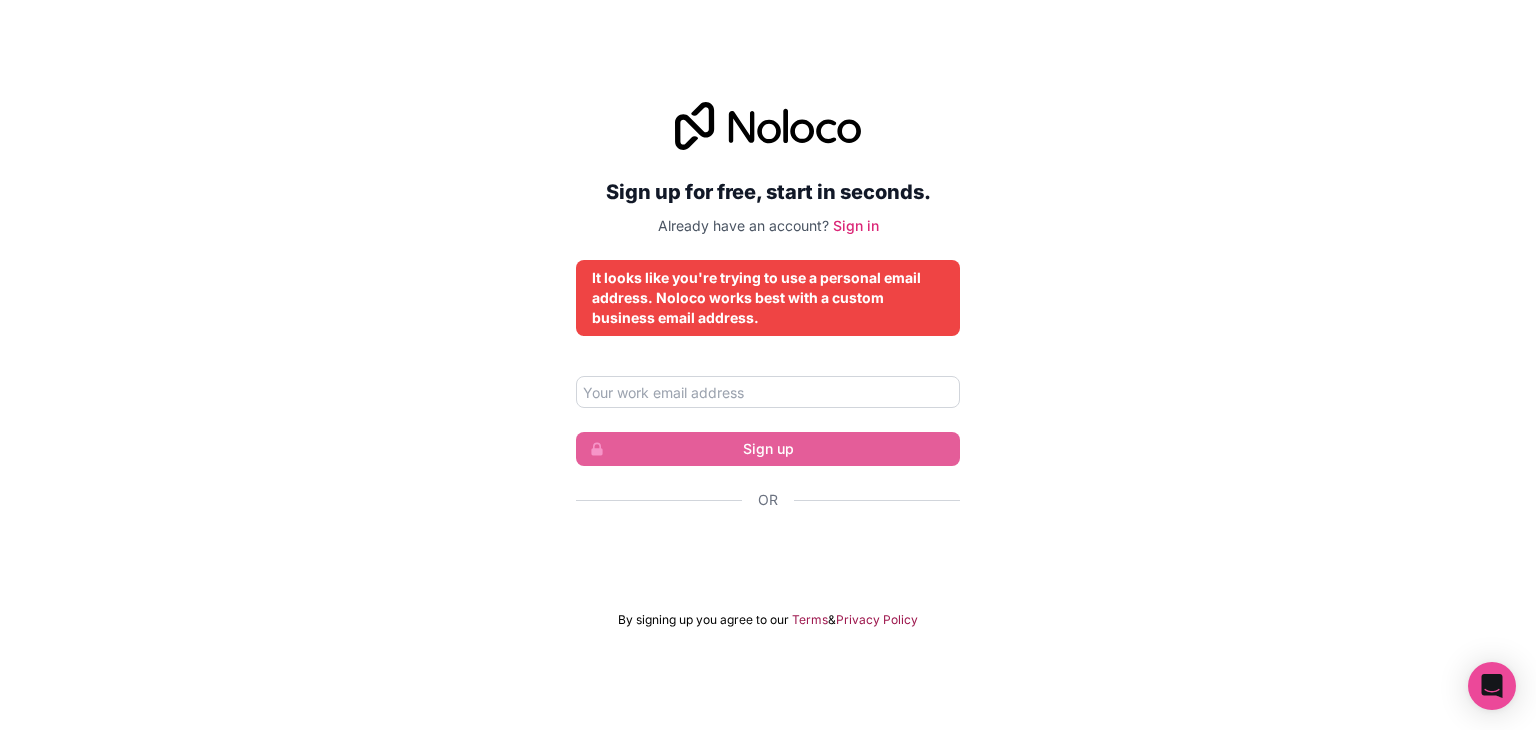 click on "It looks like you're trying to use a personal email address. Noloco works best with a custom business email address." at bounding box center [768, 298] 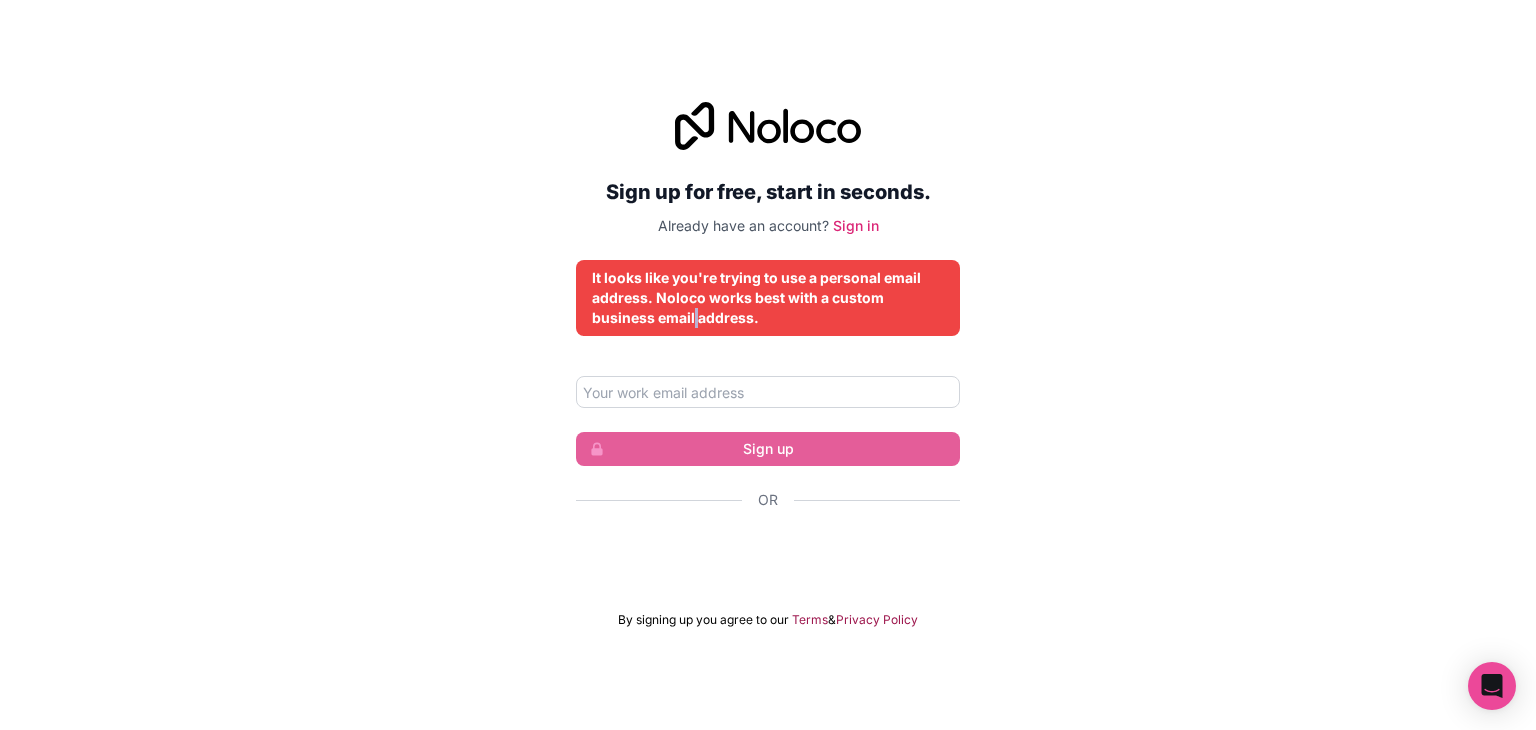 click on "It looks like you're trying to use a personal email address. Noloco works best with a custom business email address." at bounding box center [768, 298] 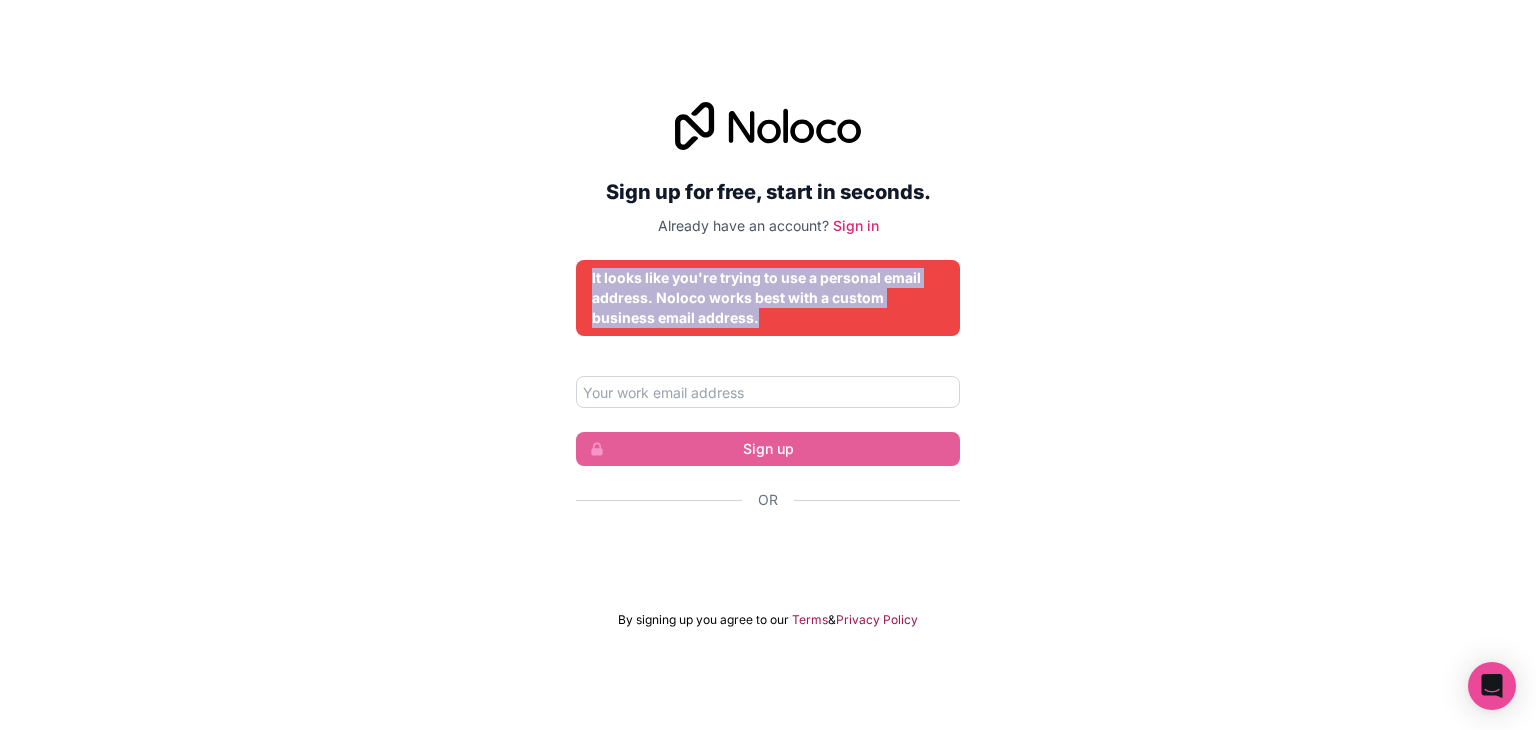 click on "It looks like you're trying to use a personal email address. Noloco works best with a custom business email address." at bounding box center (768, 298) 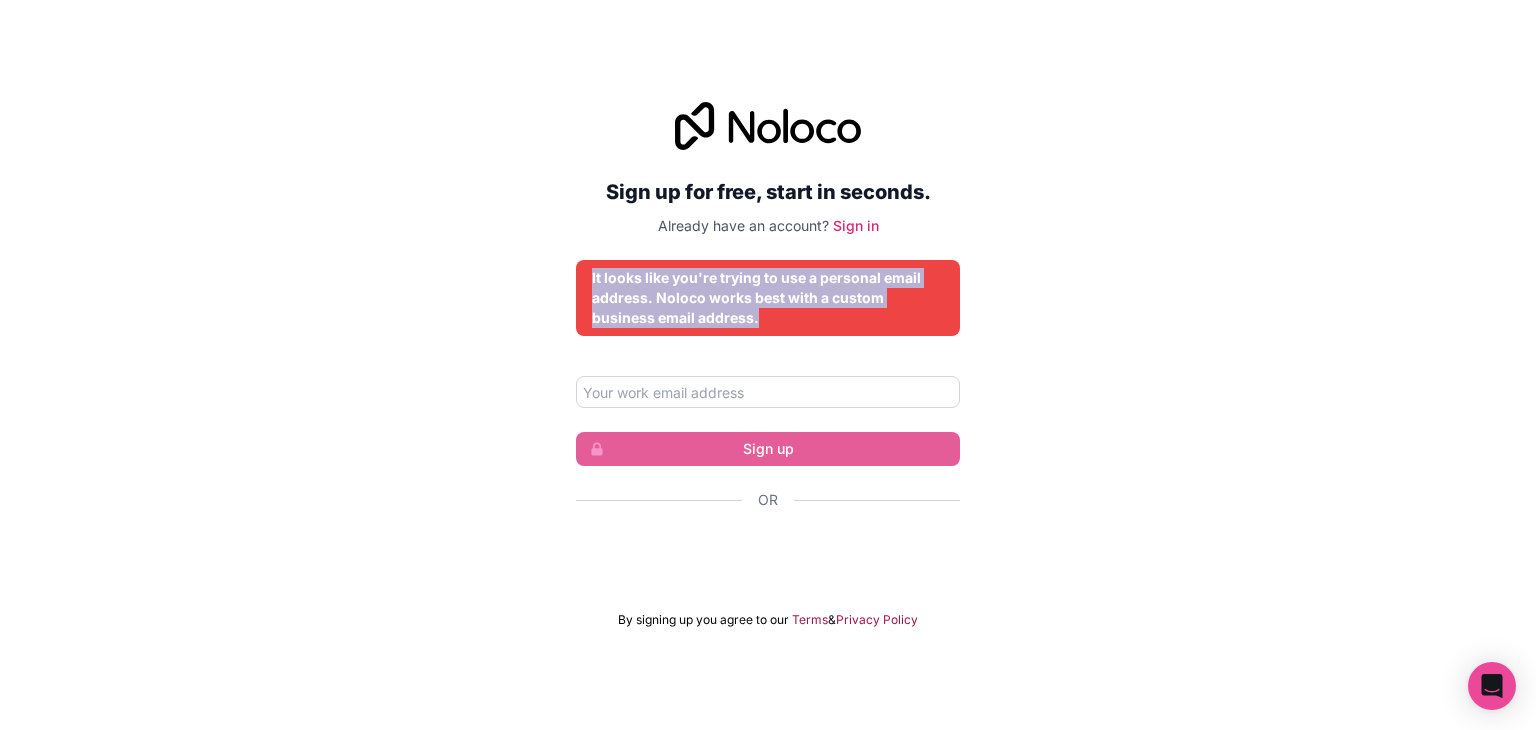 click on "It looks like you're trying to use a personal email address. Noloco works best with a custom business email address." at bounding box center (768, 298) 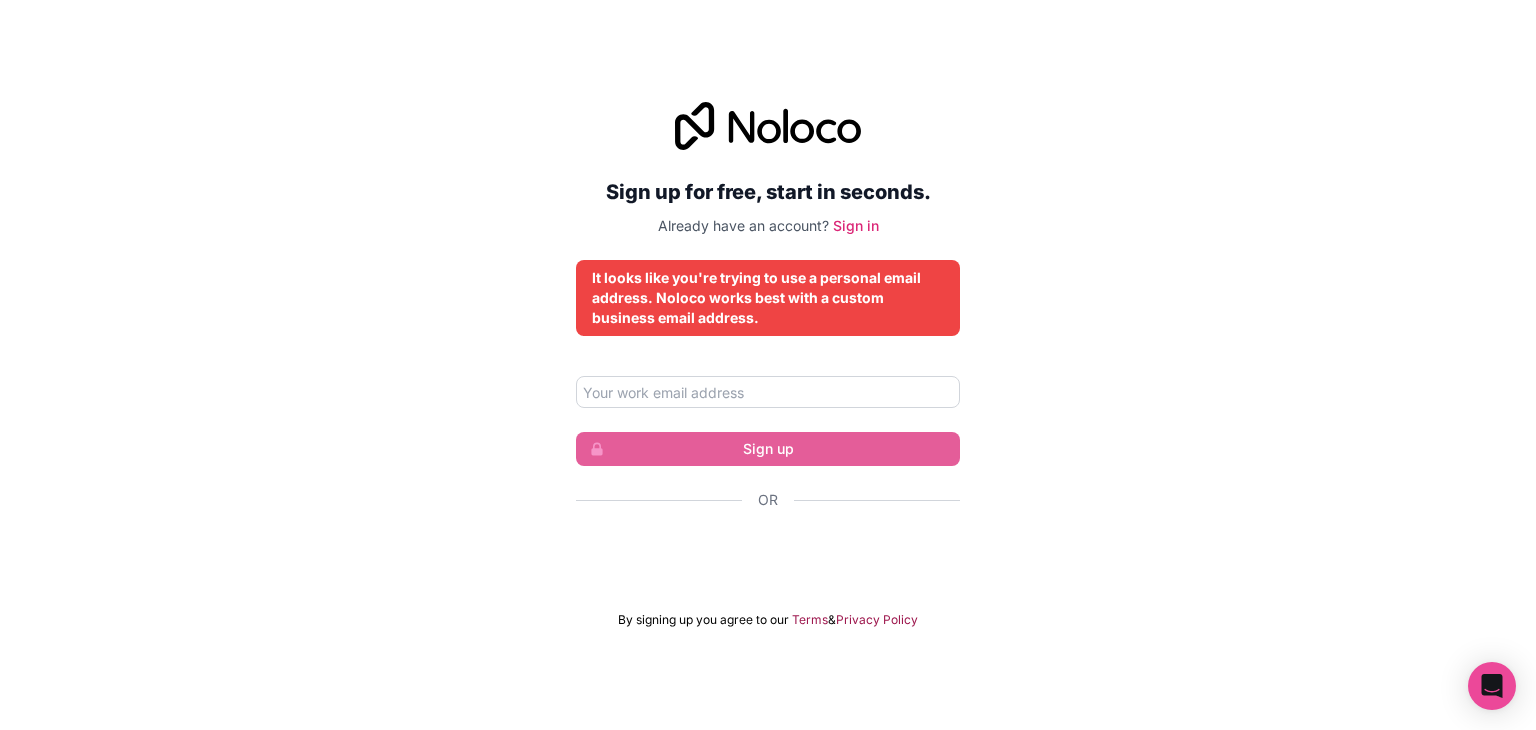 click on "Sign up Or By signing up you agree to our    Terms  &  Privacy Policy" at bounding box center (768, 502) 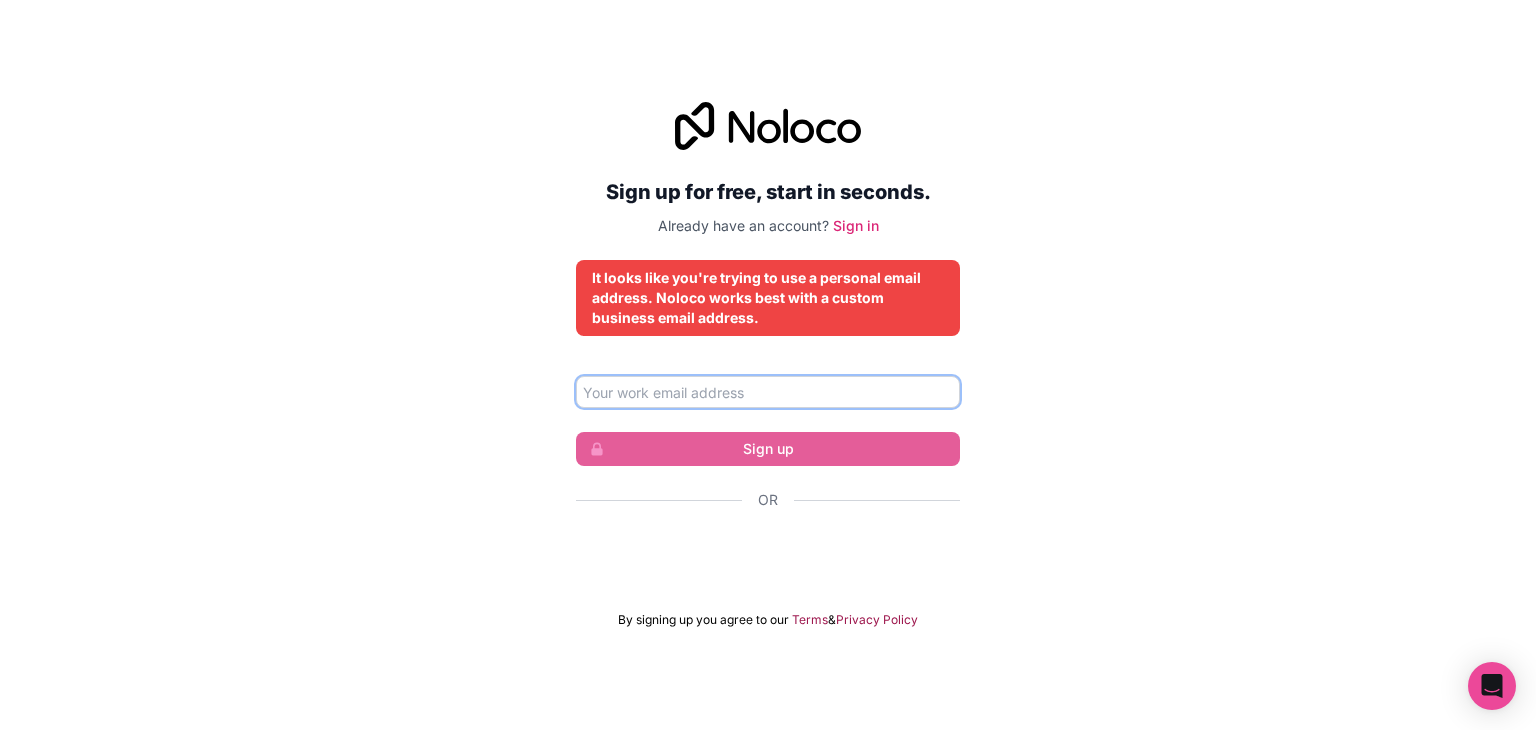 click at bounding box center [768, 392] 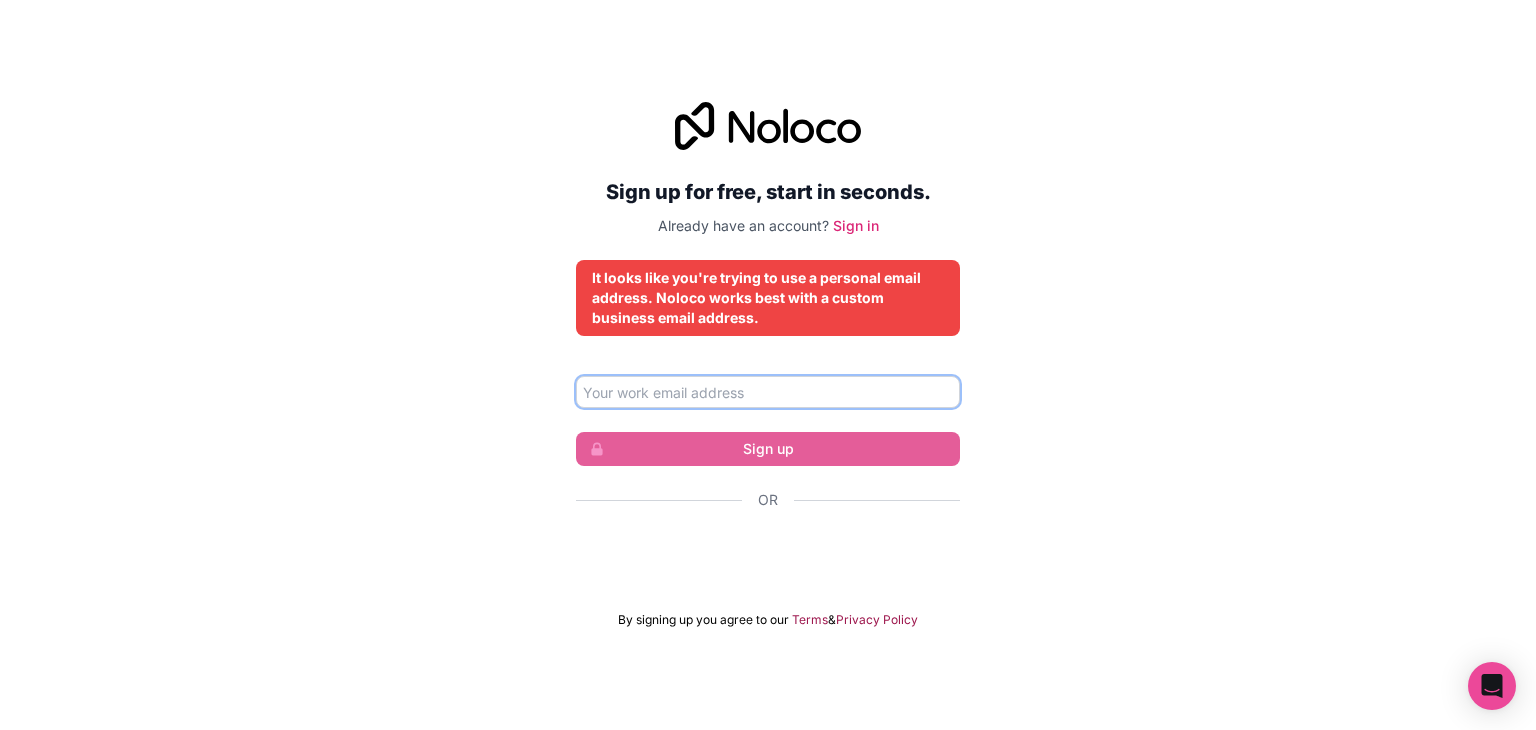 paste on "treasury@fipco.com.sa" 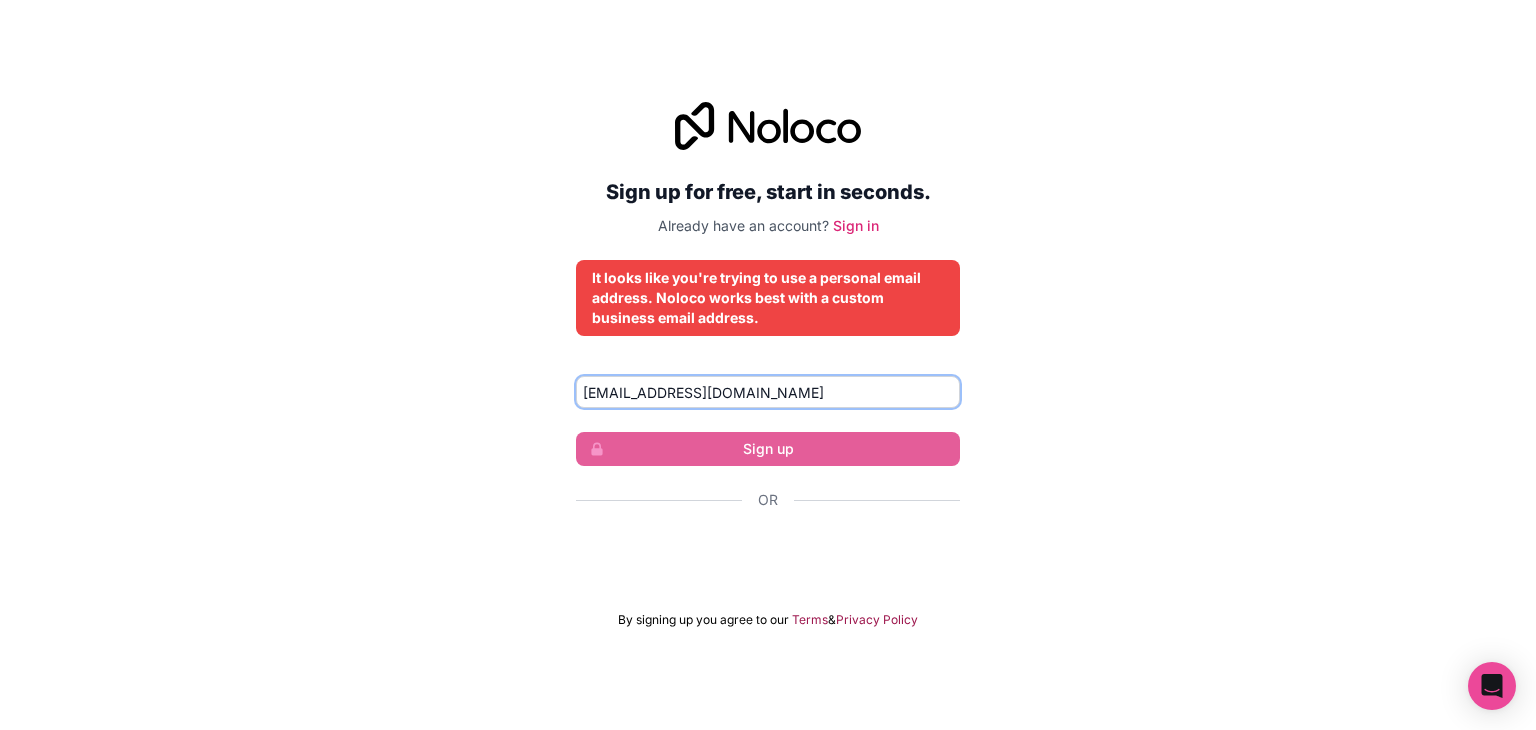 type on "treasury@fipco.com.sa" 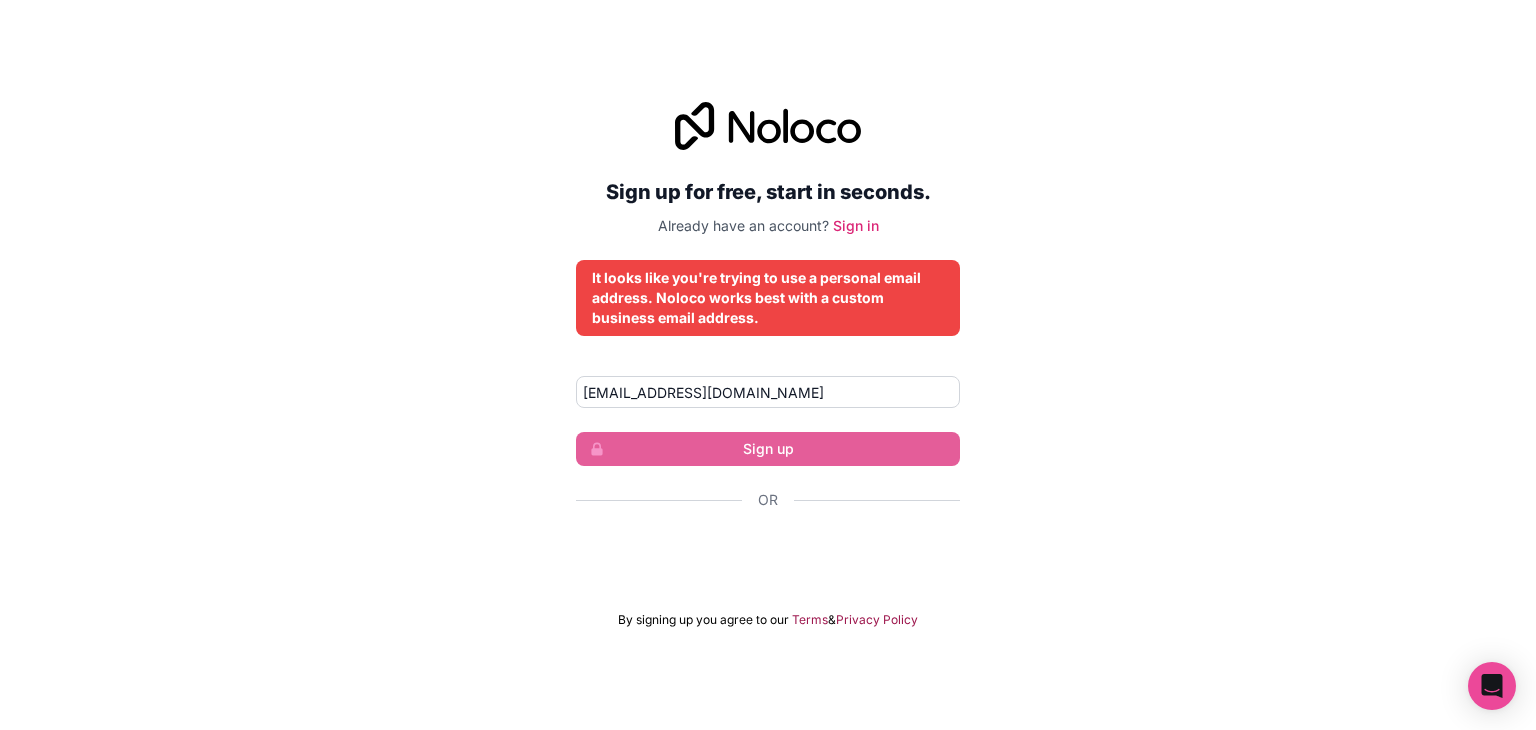 click on "treasury@fipco.com.sa Sign up Or By signing up you agree to our    Terms  &  Privacy Policy" at bounding box center [768, 502] 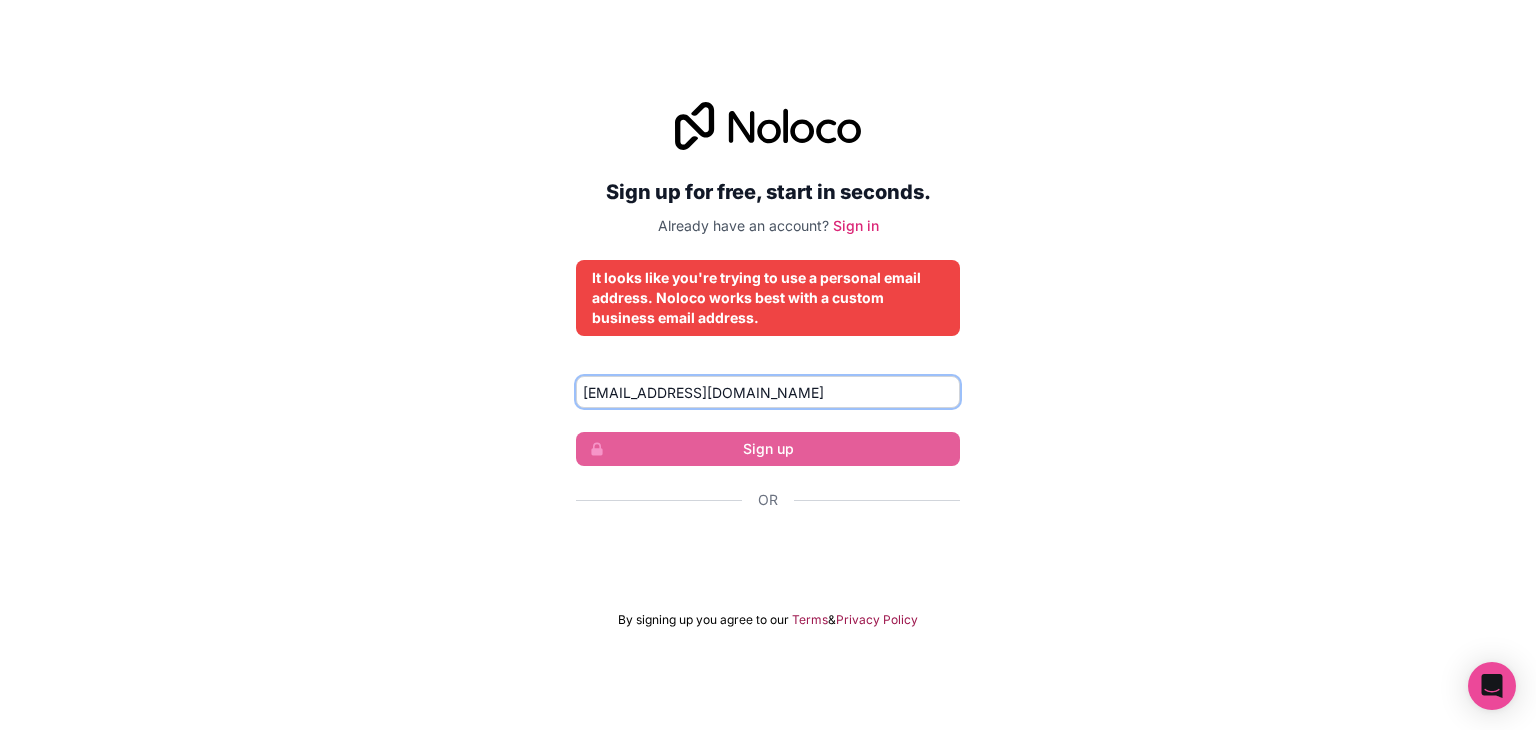 click on "treasury@fipco.com.sa" at bounding box center (768, 392) 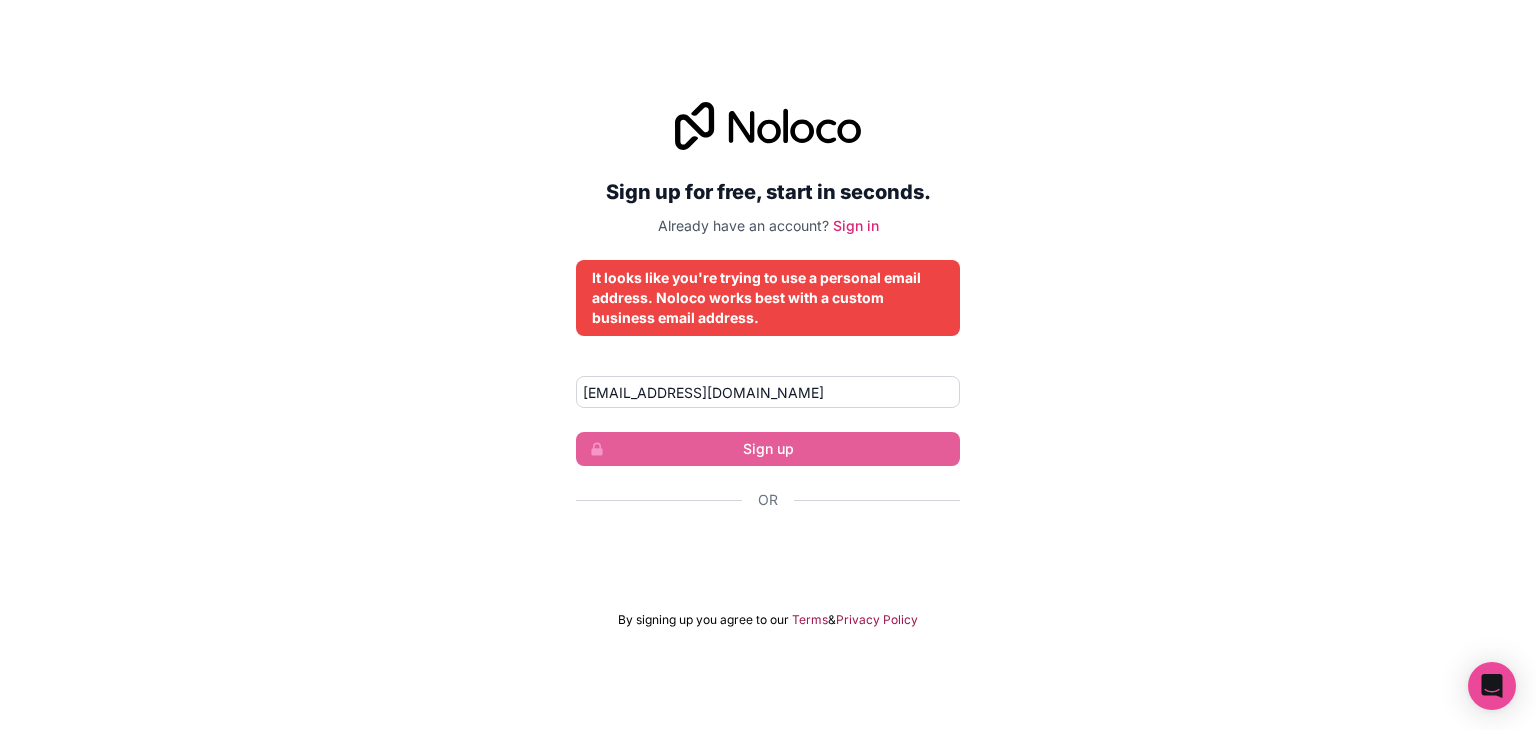 click on "treasury@fipco.com.sa Sign up Or By signing up you agree to our    Terms  &  Privacy Policy" at bounding box center (768, 502) 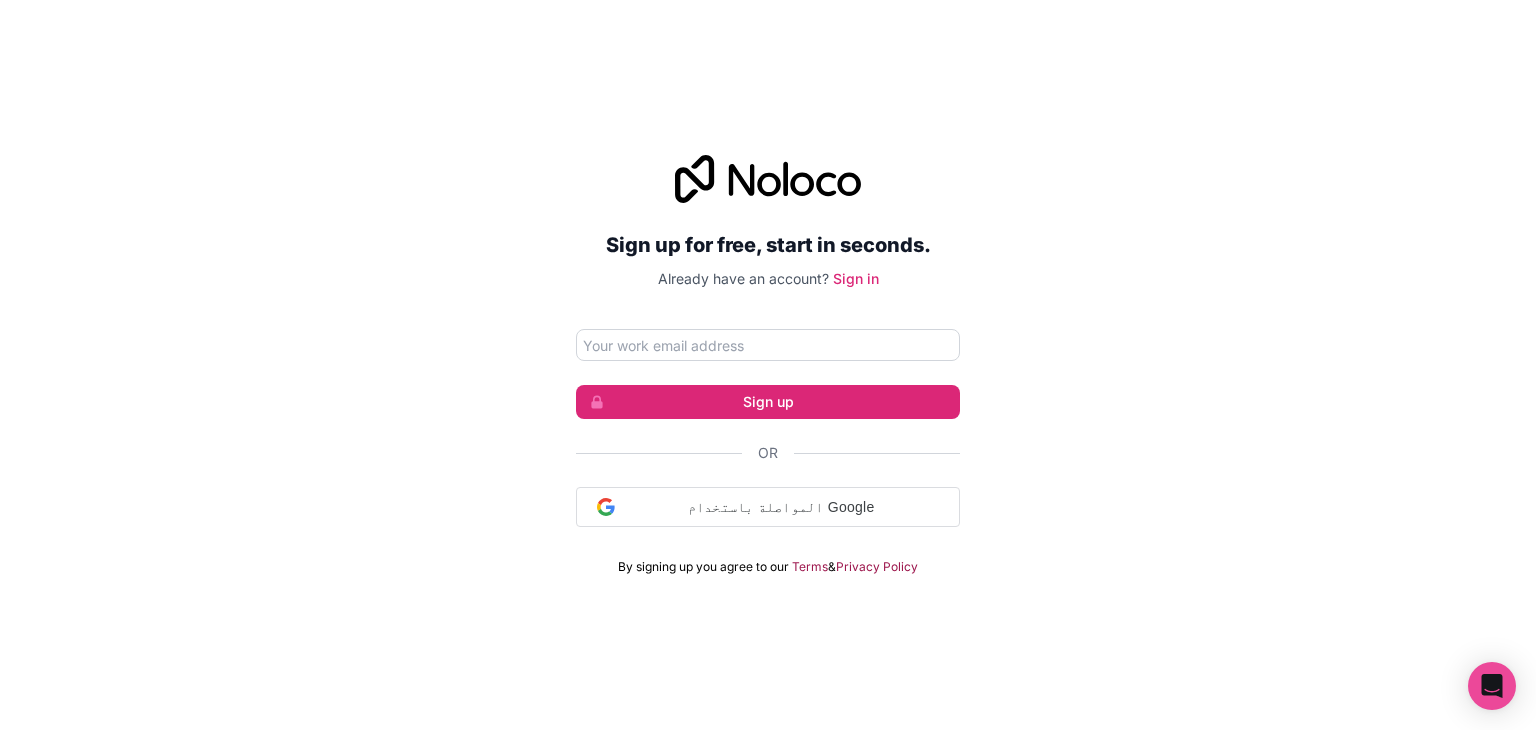 scroll, scrollTop: 0, scrollLeft: 0, axis: both 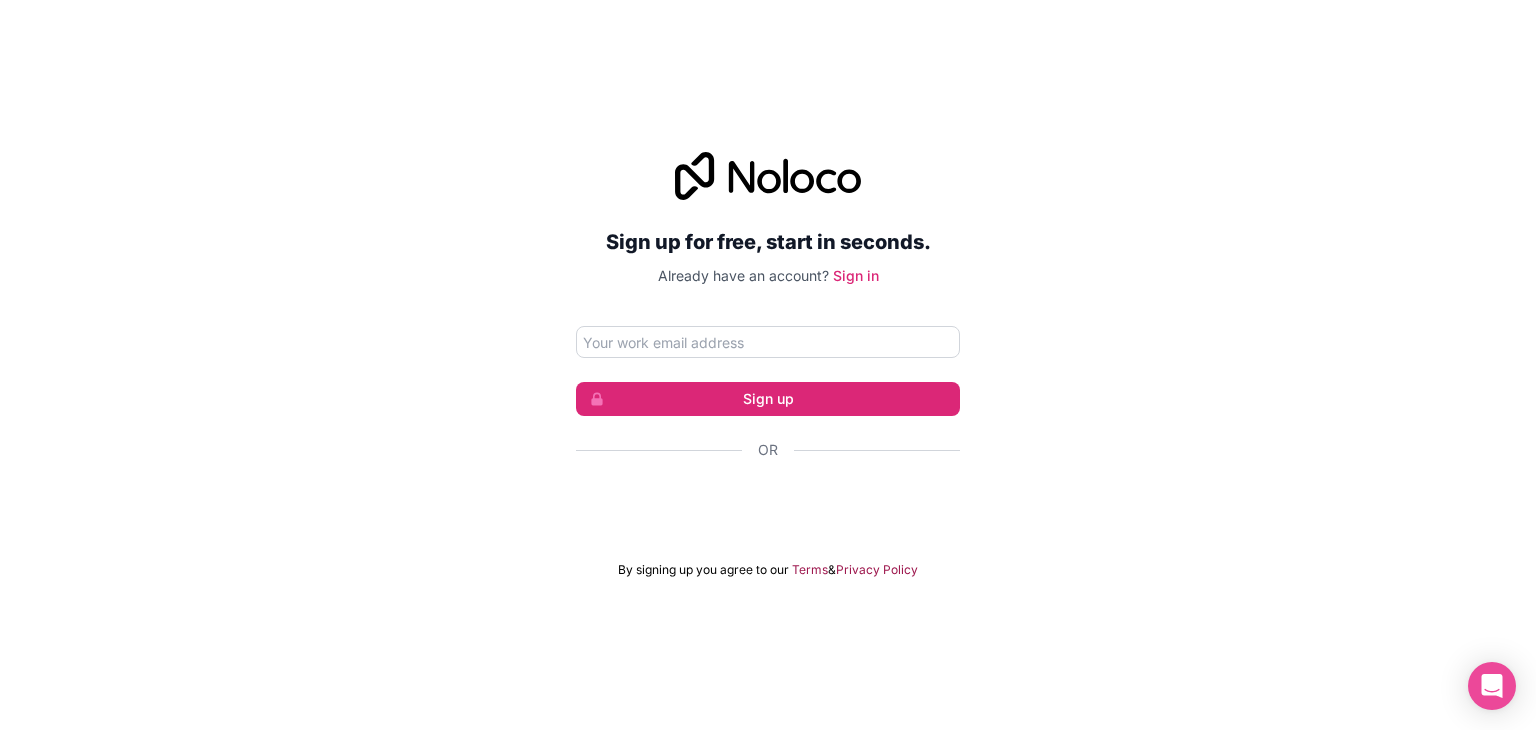 click at bounding box center (768, 342) 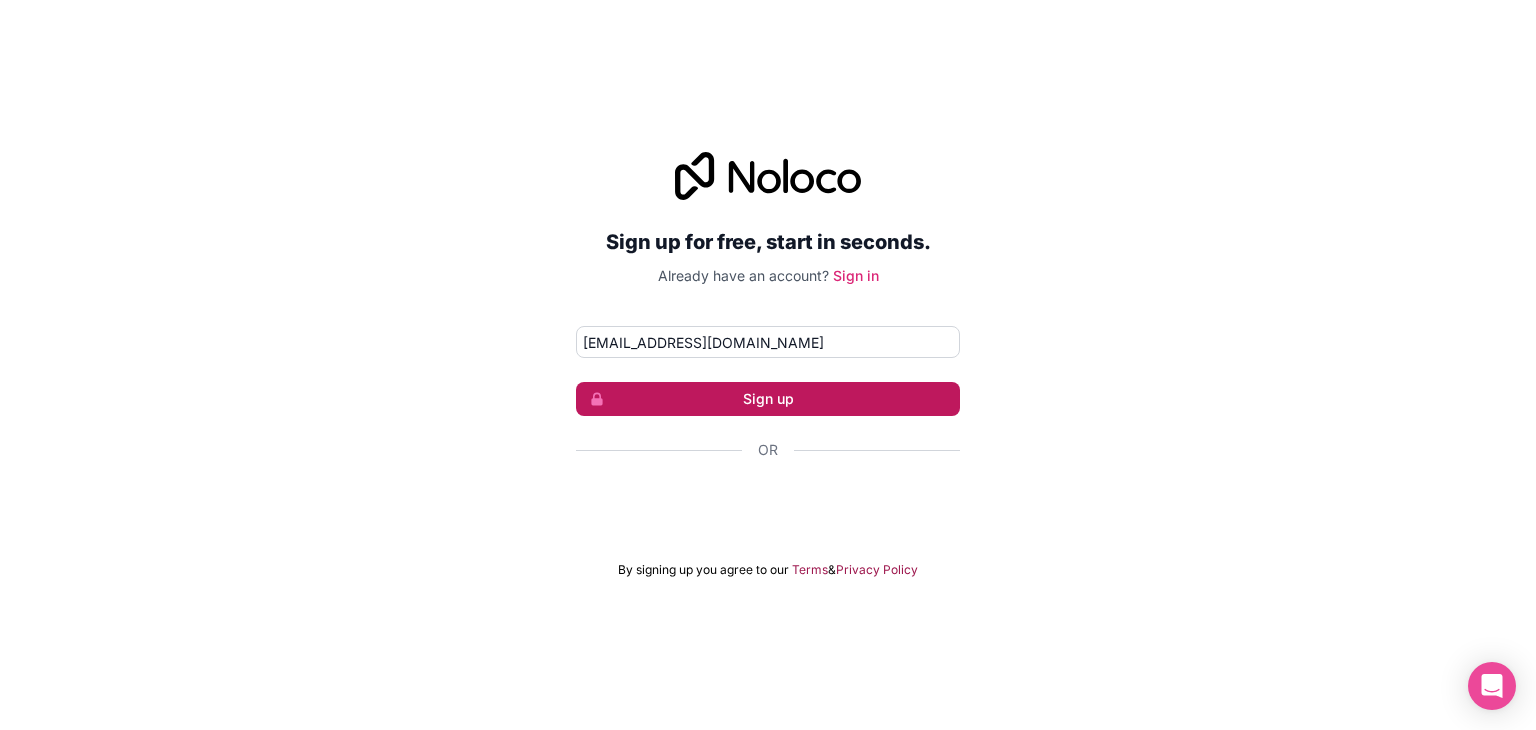 type on "treasury@fipco.com.sa" 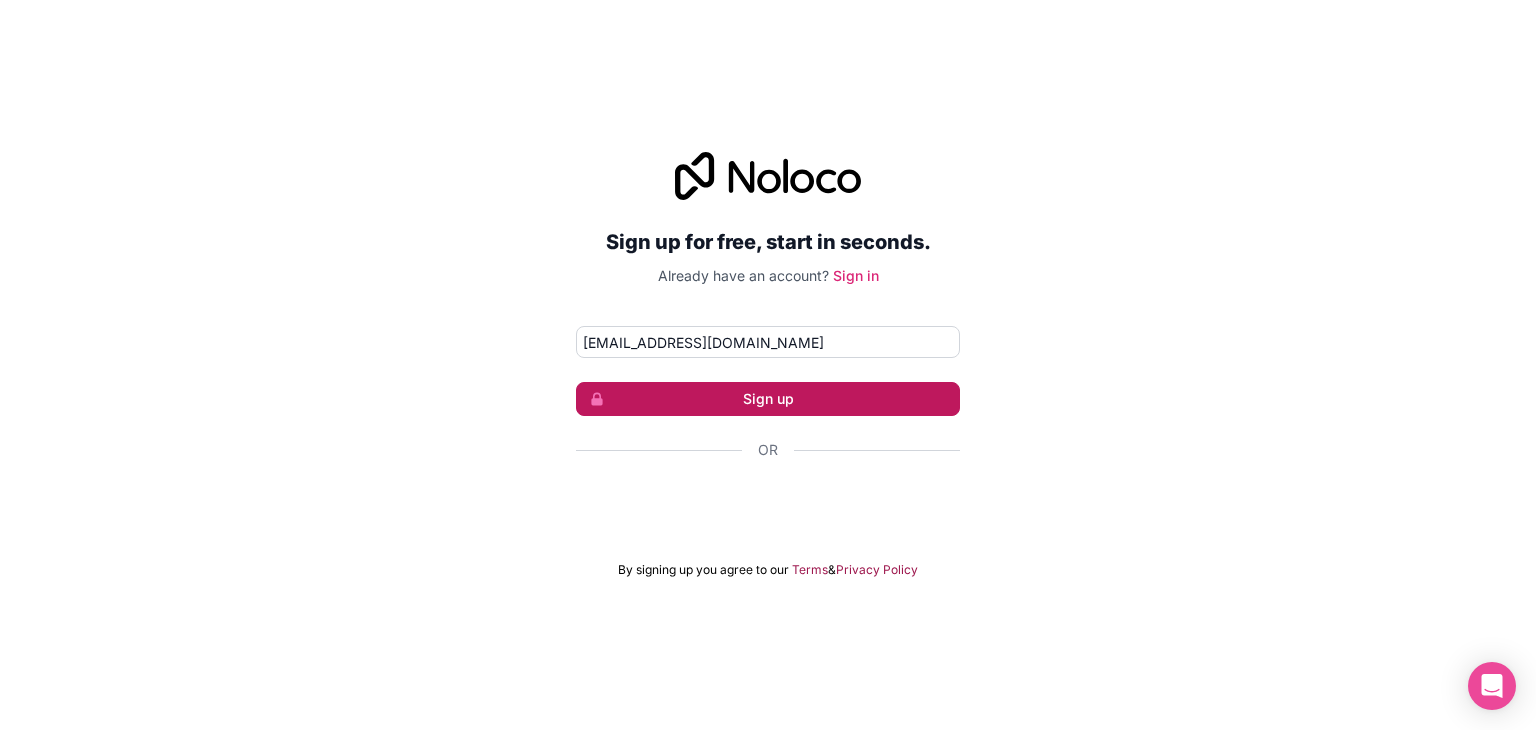 click on "Sign up" at bounding box center (768, 399) 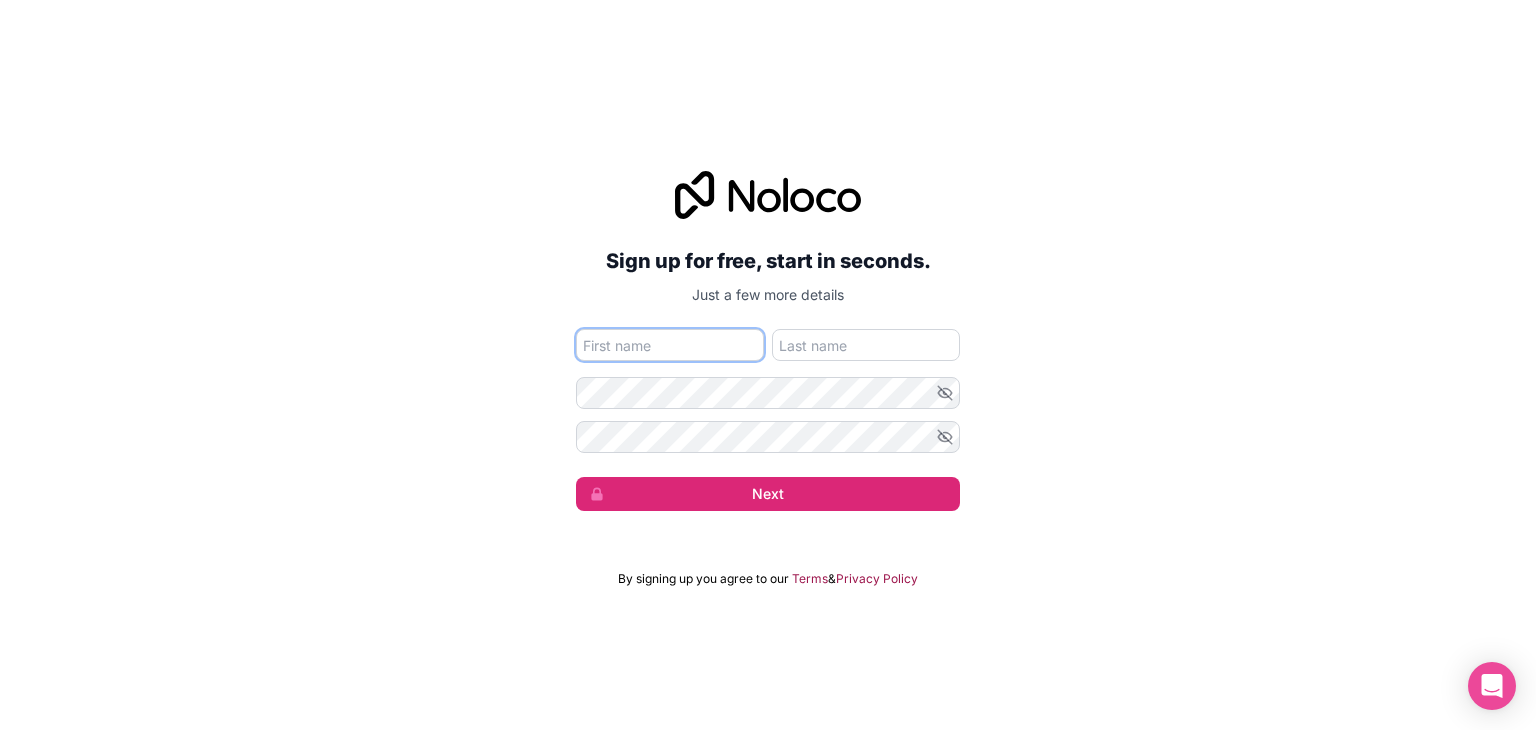 click at bounding box center [670, 345] 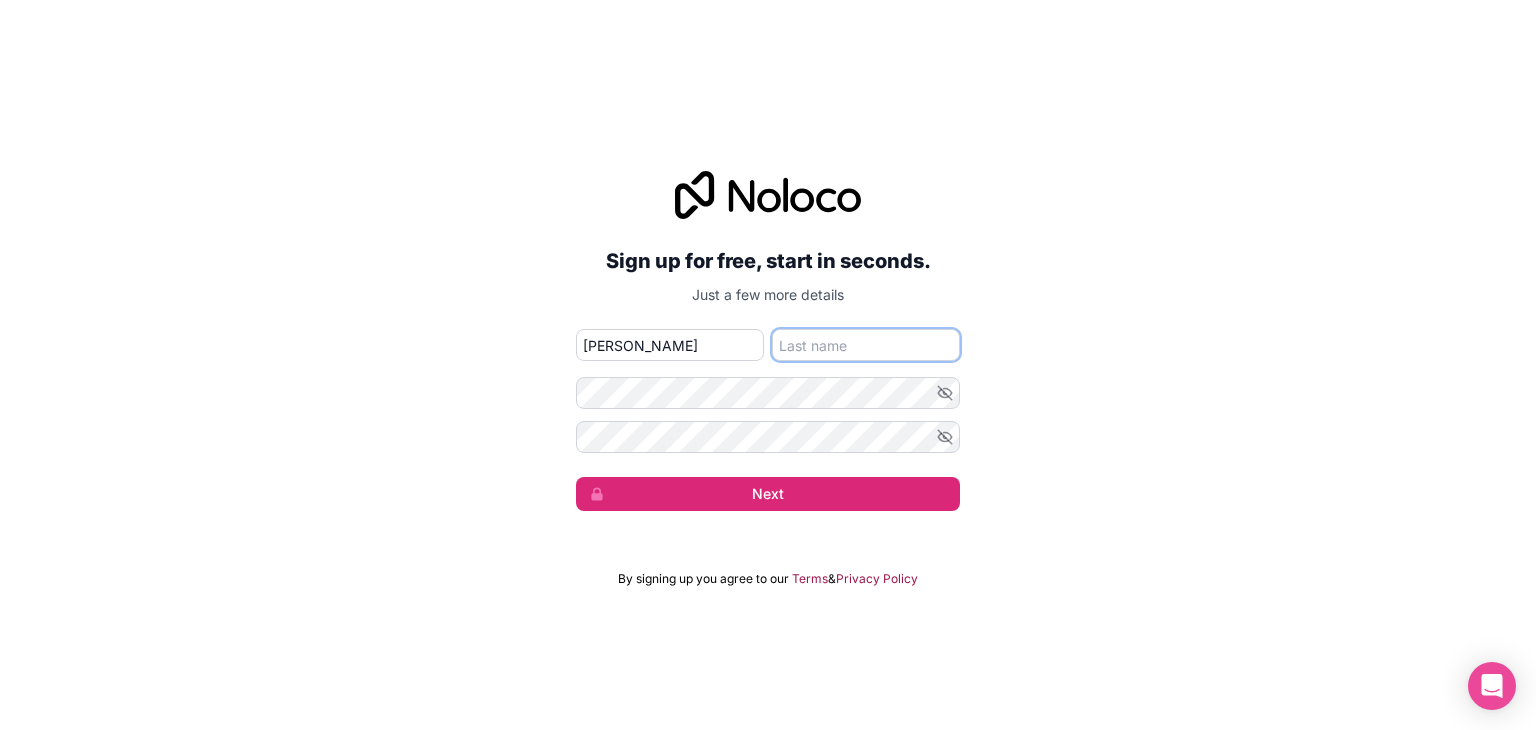 type on "khaled" 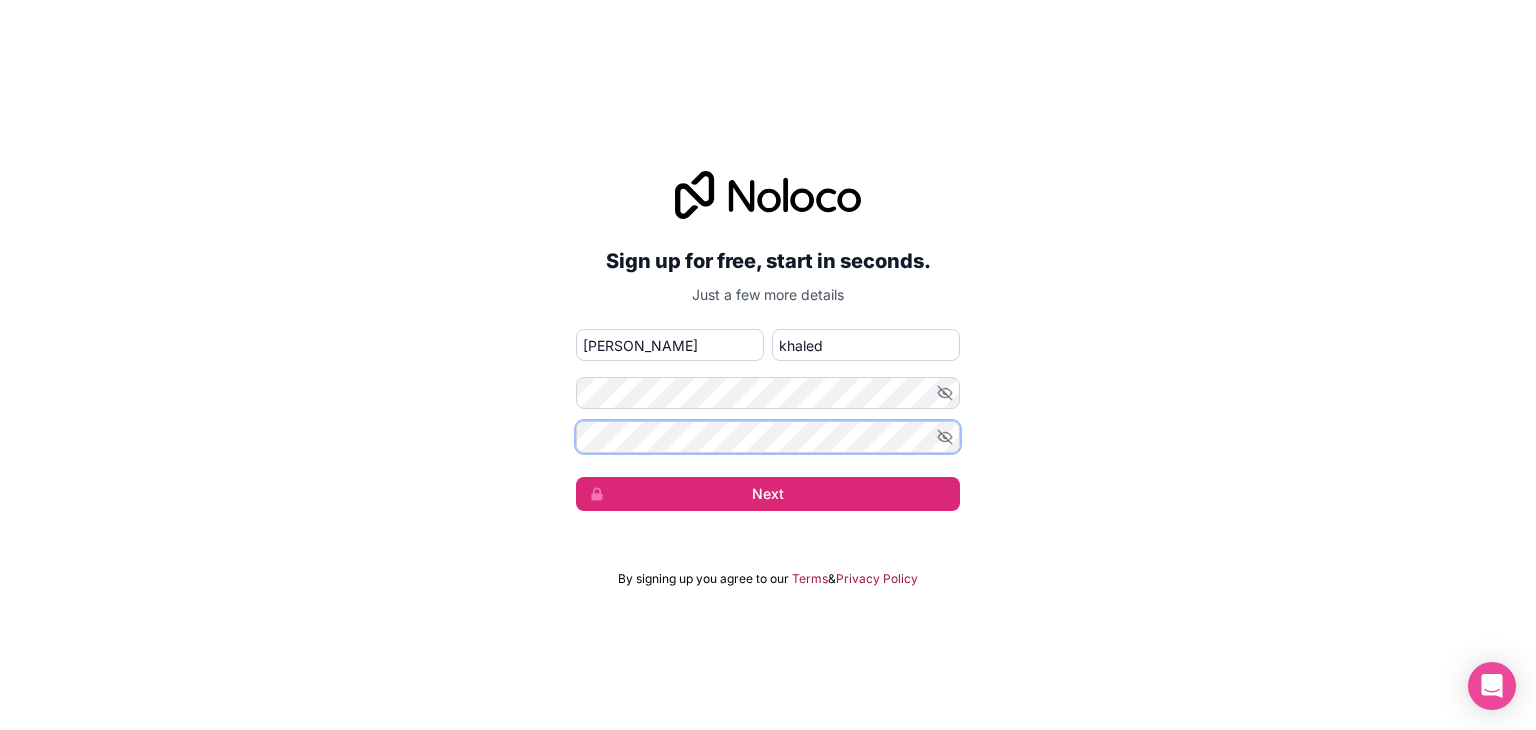 click on "Next" at bounding box center (768, 494) 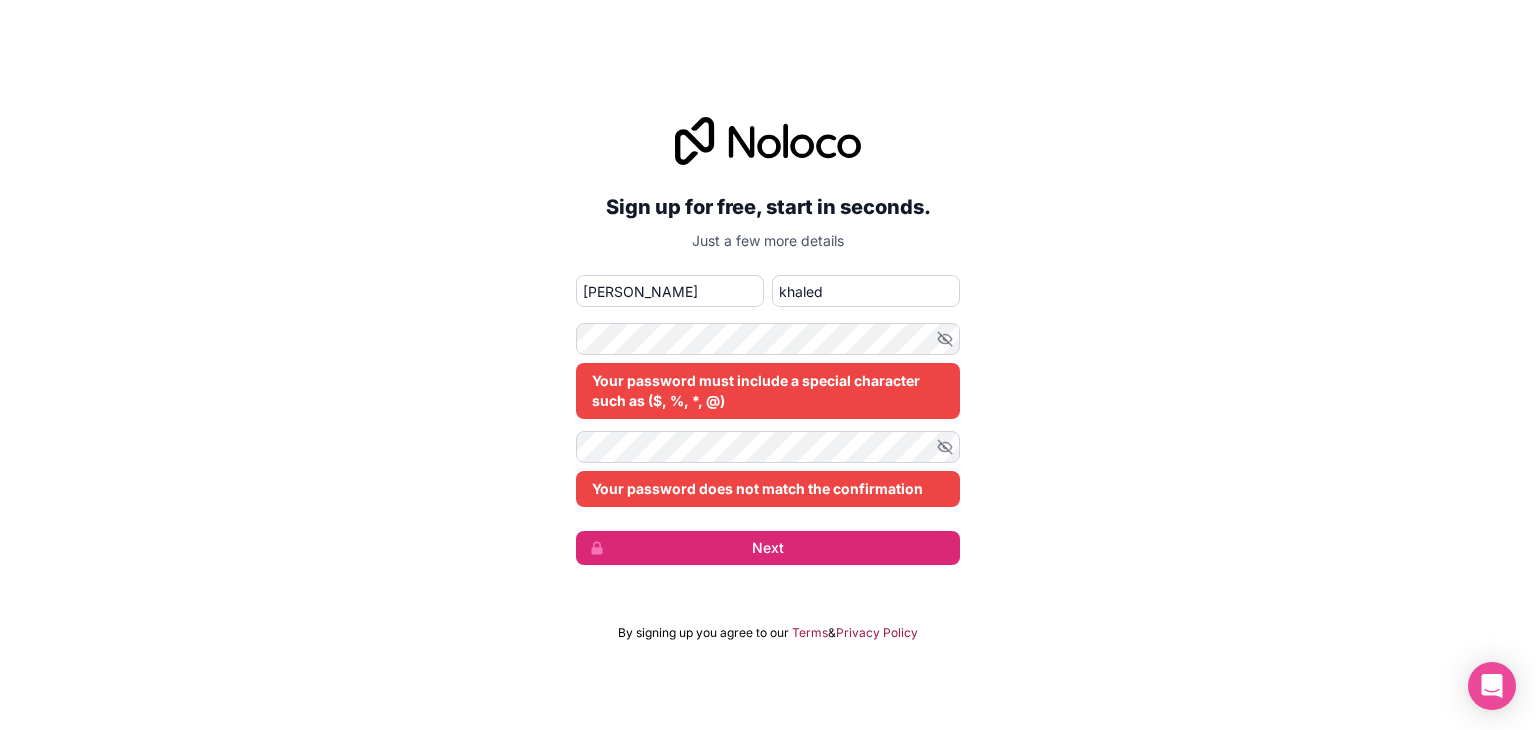 click on "treasury@fipco.com.sa ibrahim khaled Your password must include a special character such as ($, %, *, @) Your password does not match the confirmation Next" at bounding box center (768, 420) 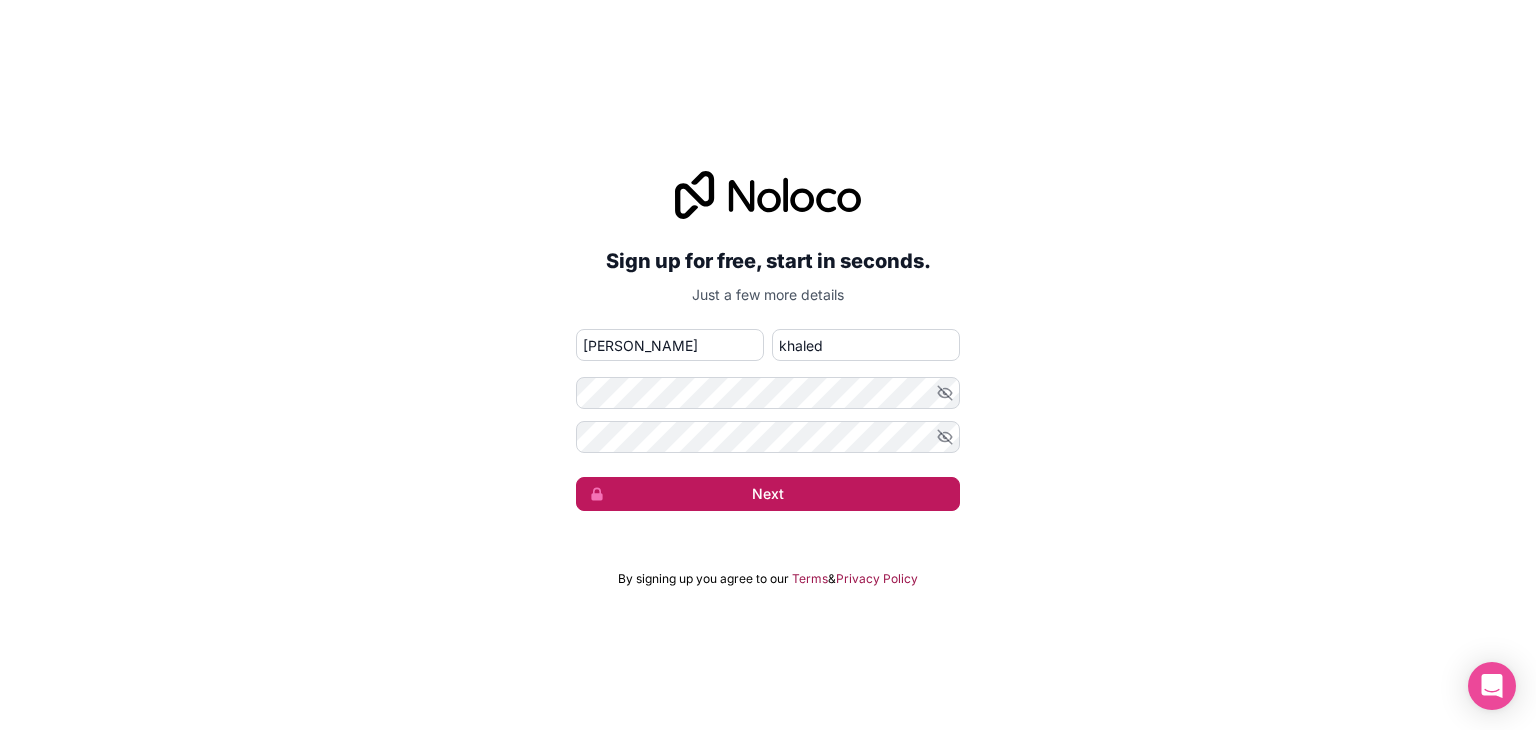 click on "Next" at bounding box center [768, 494] 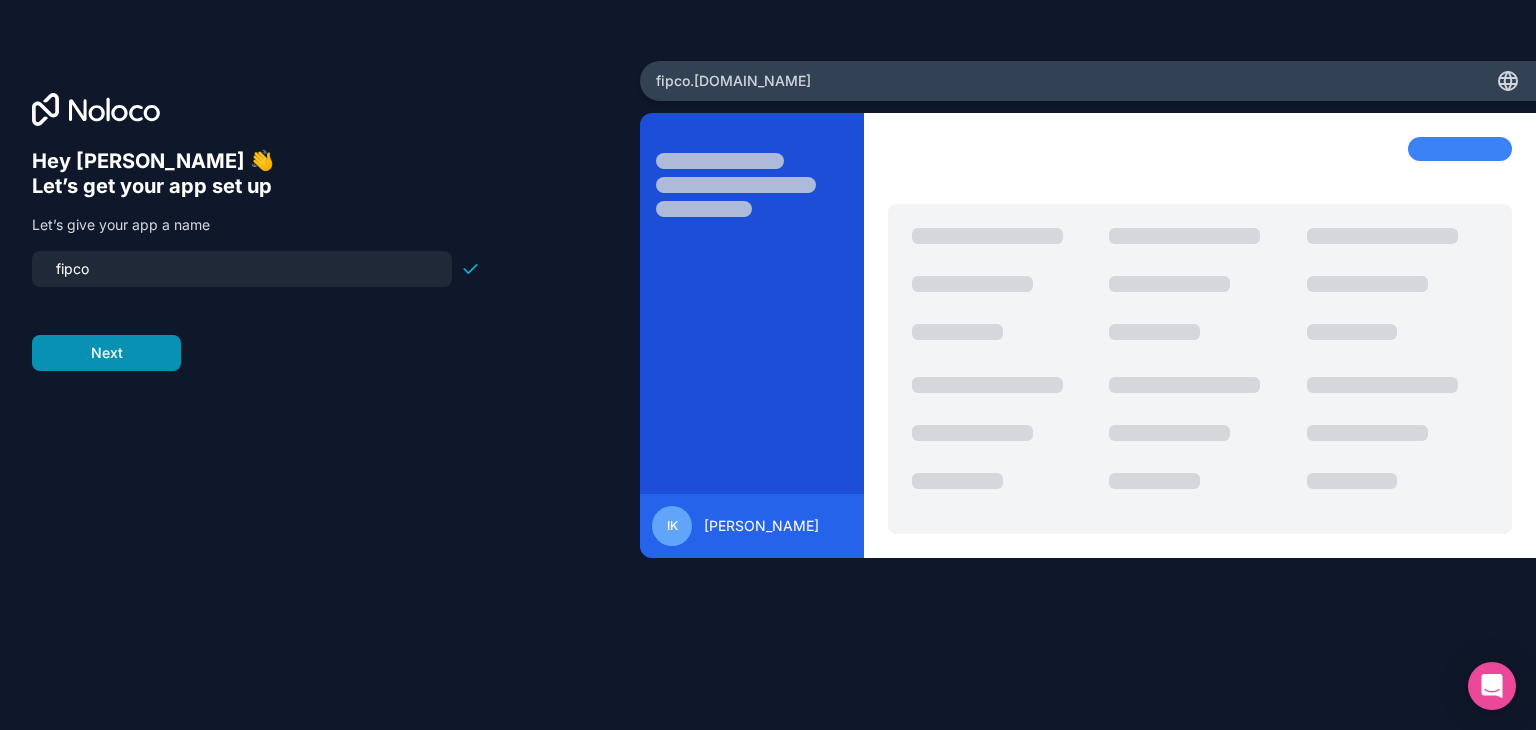 click on "Next" at bounding box center (106, 353) 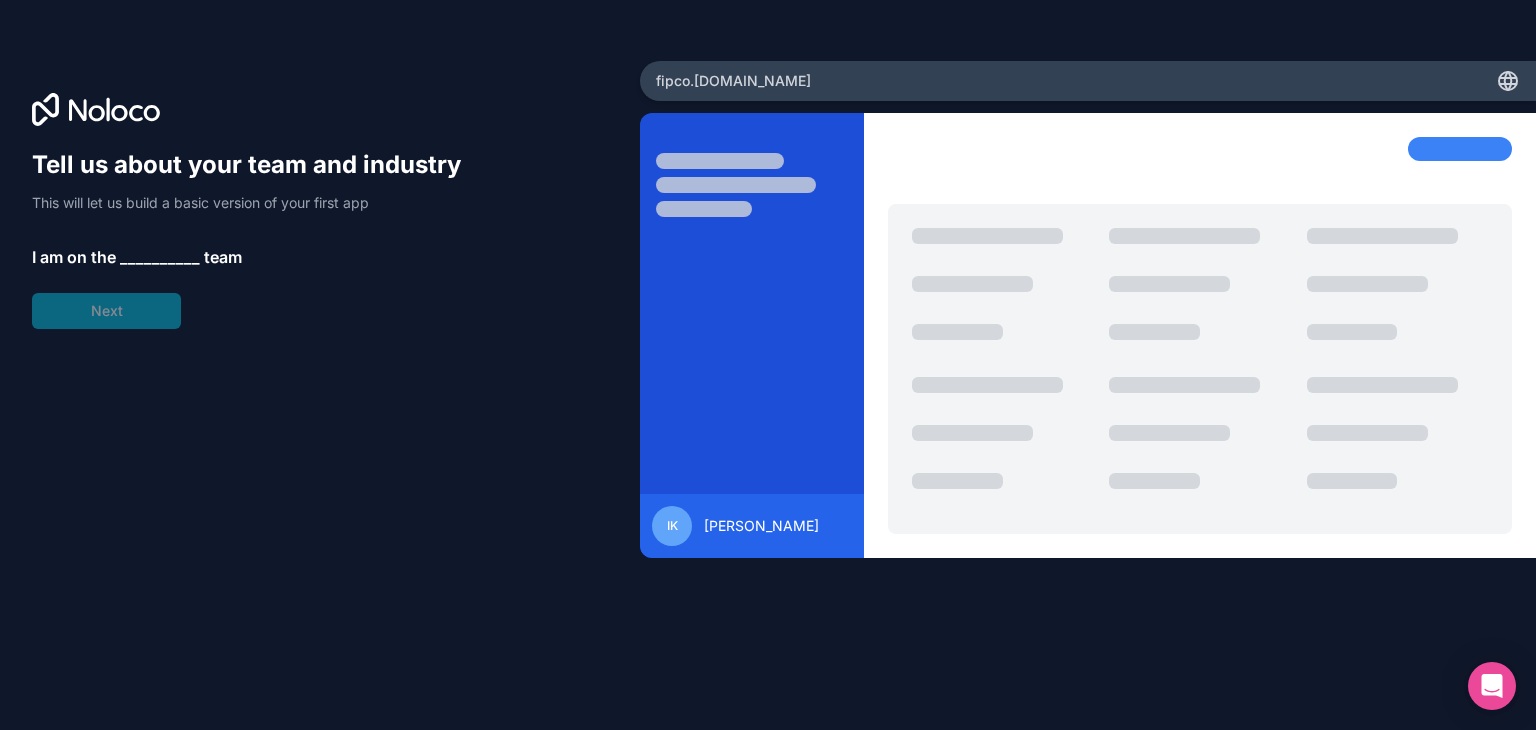 click on "__________" at bounding box center (160, 257) 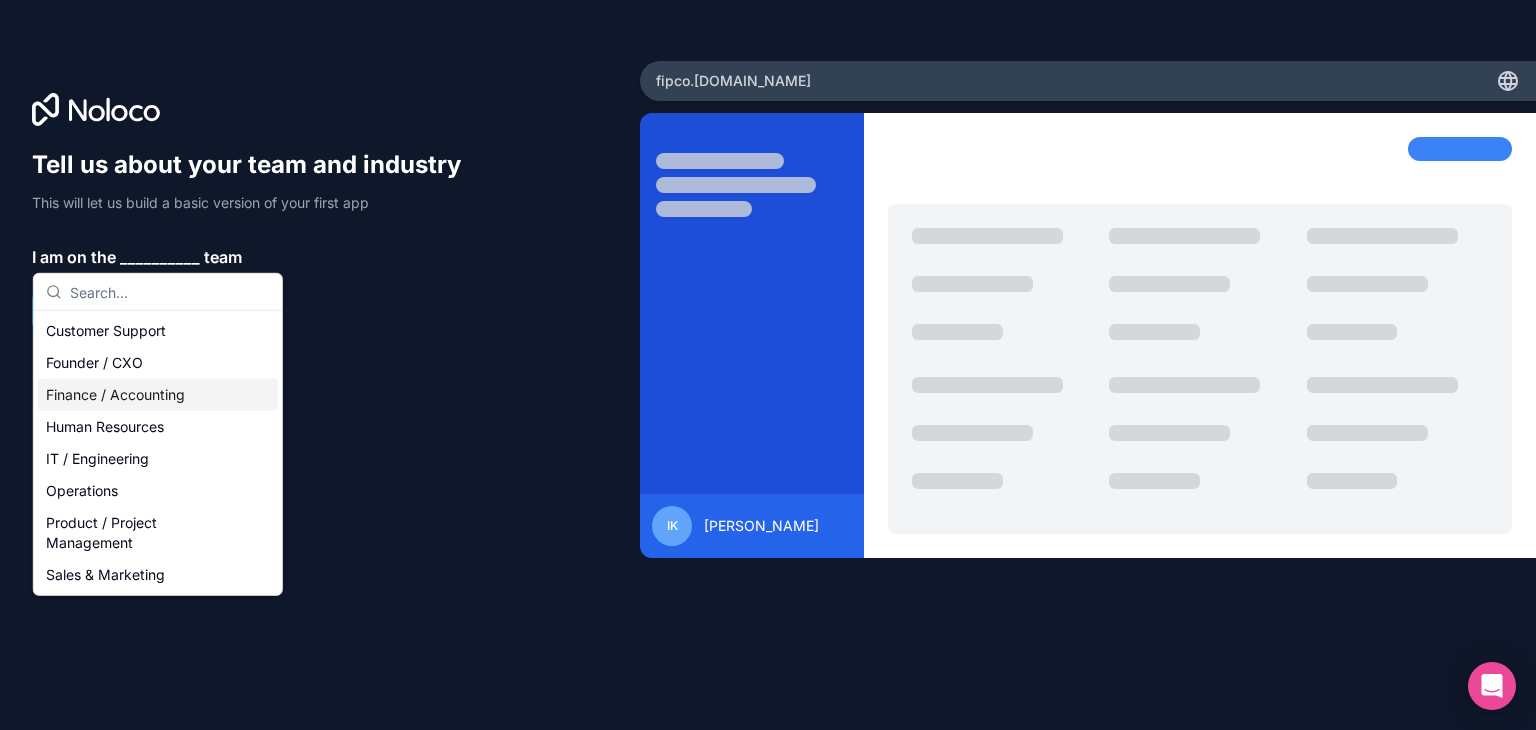 click on "Finance / Accounting" at bounding box center [158, 395] 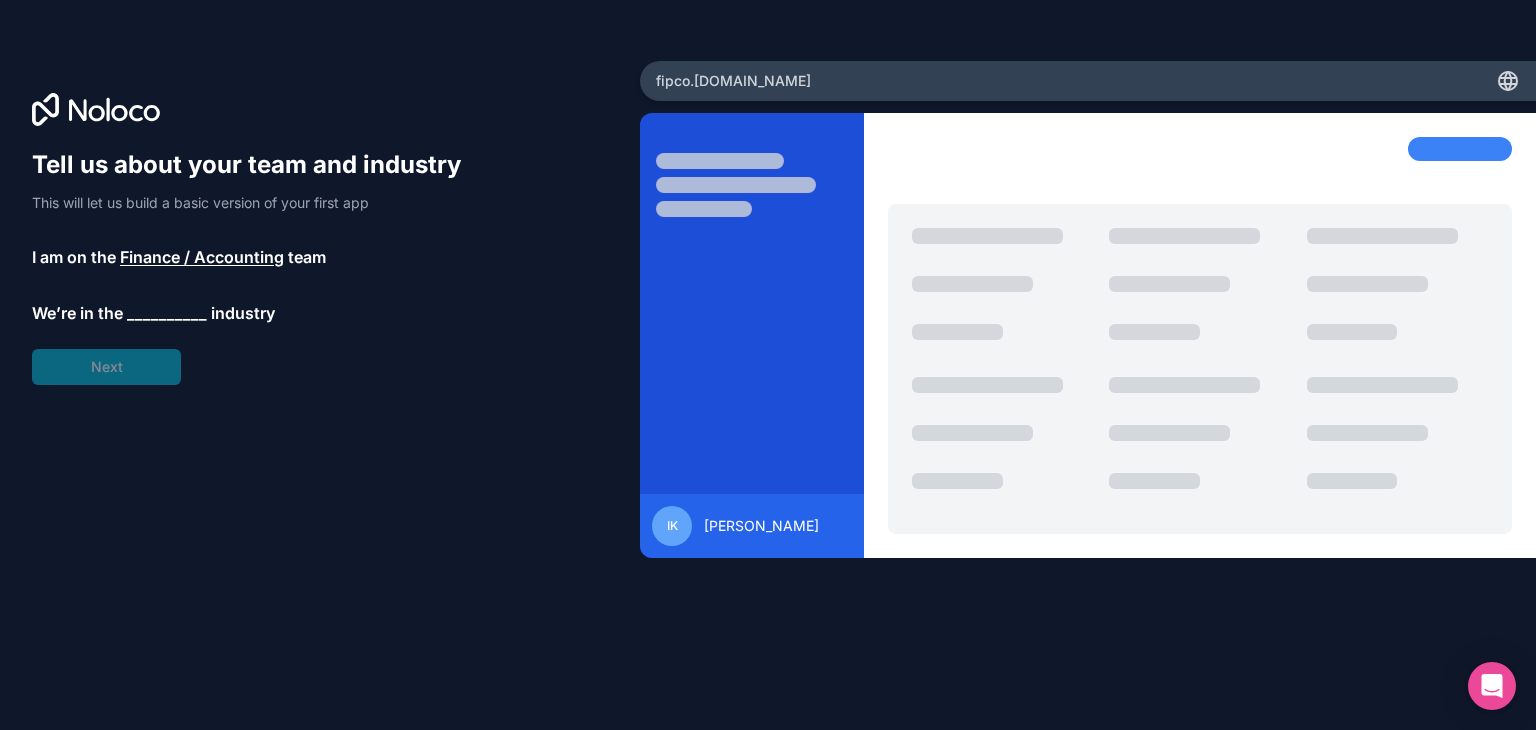 click on "Tell us about your team and industry This will let us build a basic version of your first app I am on the  Finance / Accounting team We’re in the  __________ industry Next" at bounding box center [256, 267] 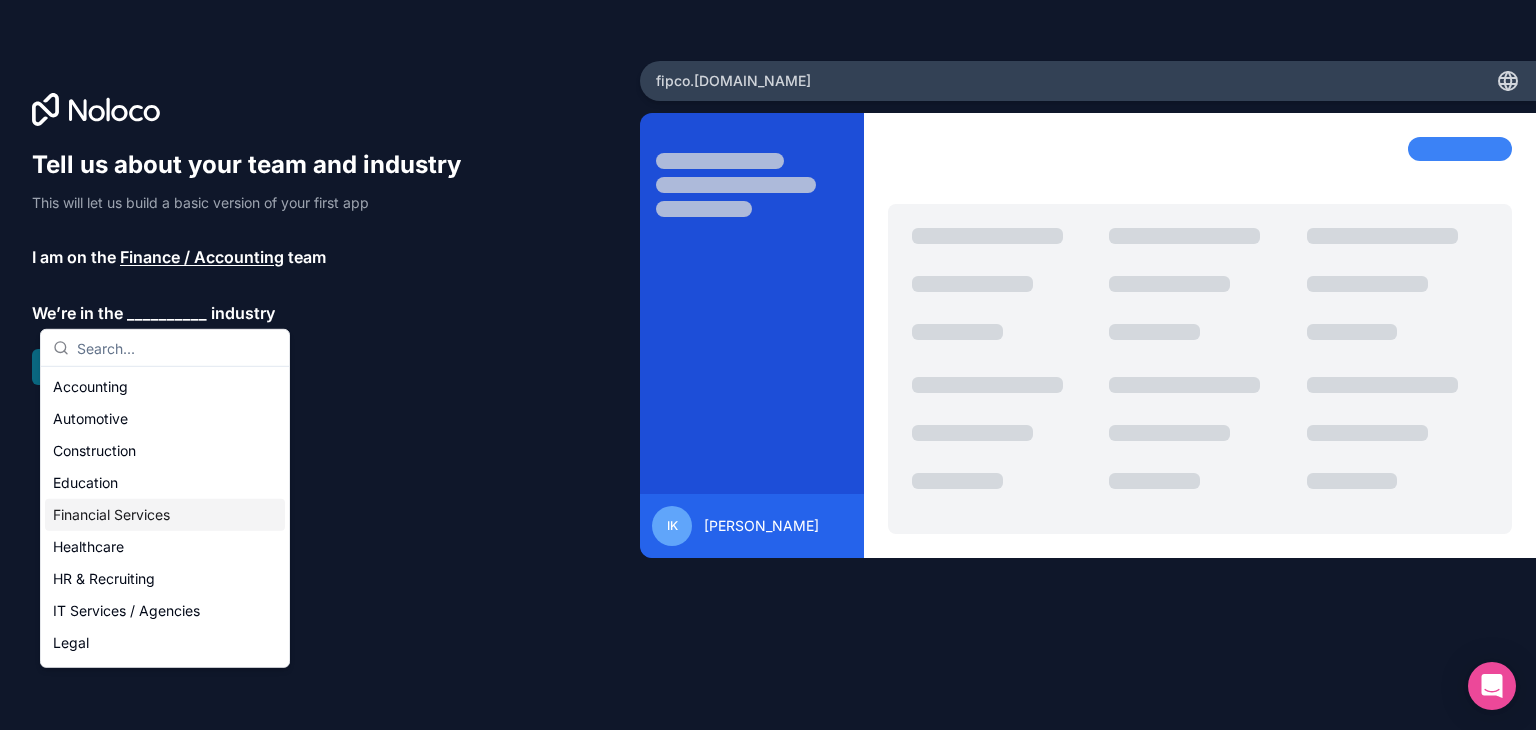 click on "Financial Services" at bounding box center (165, 515) 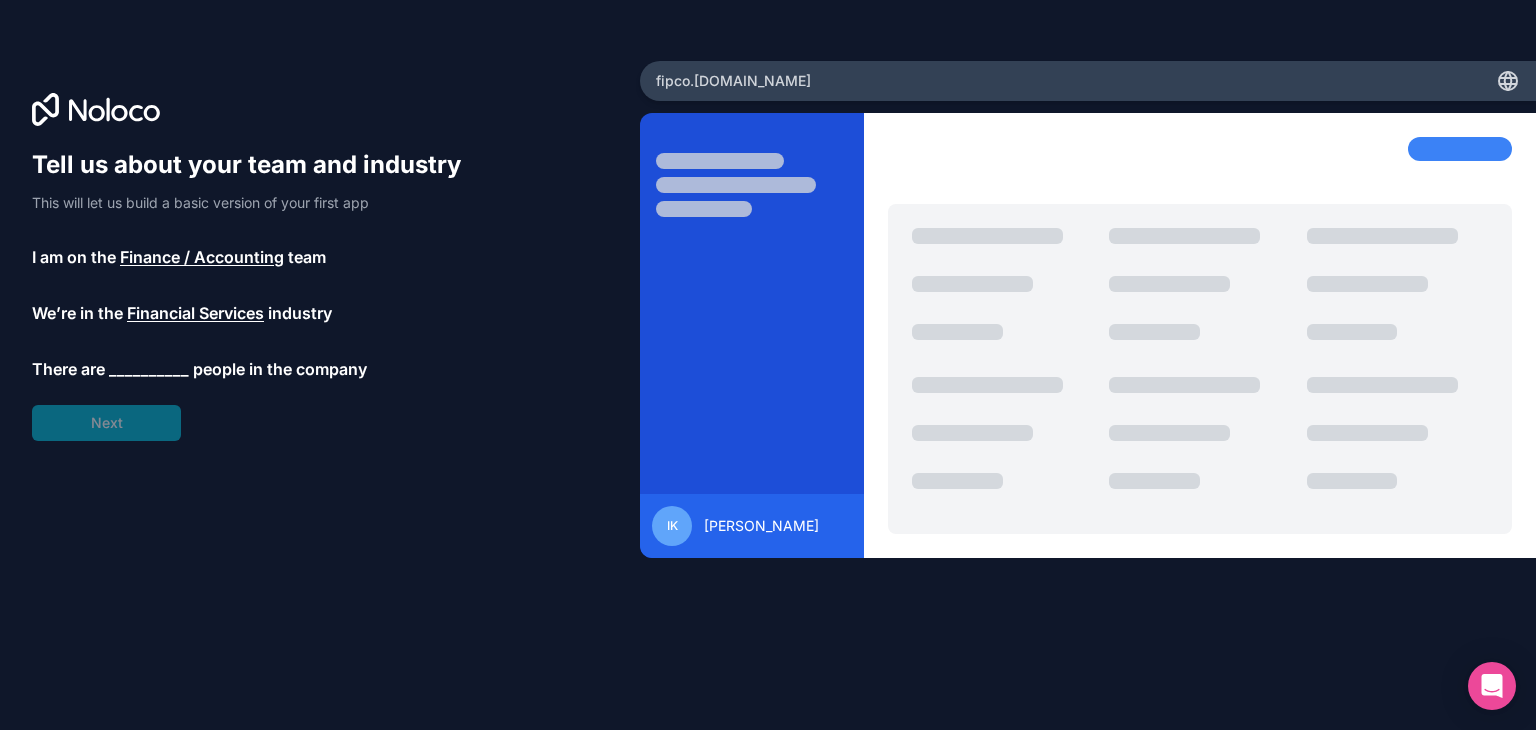 click on "__________" at bounding box center [149, 369] 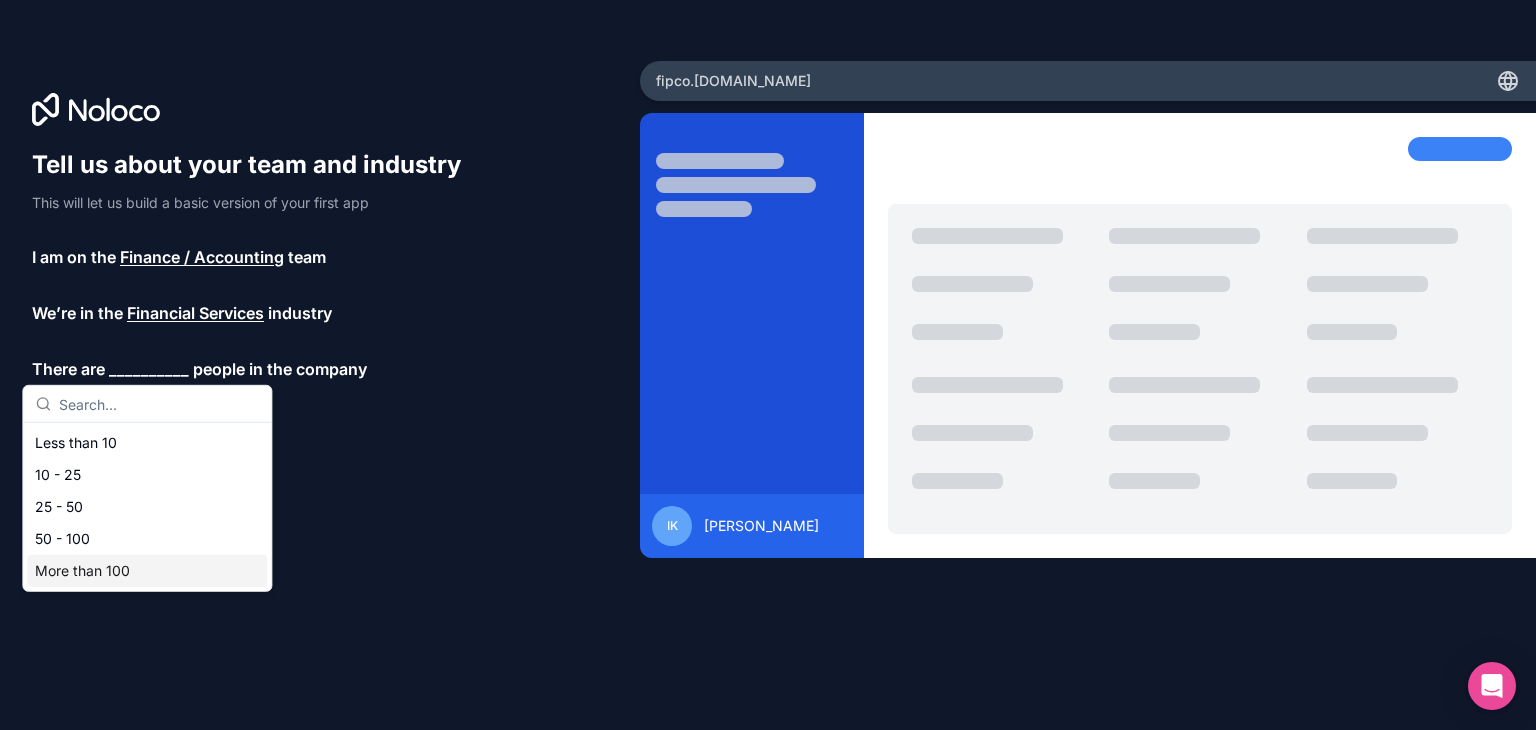 click on "More than 100" at bounding box center [147, 571] 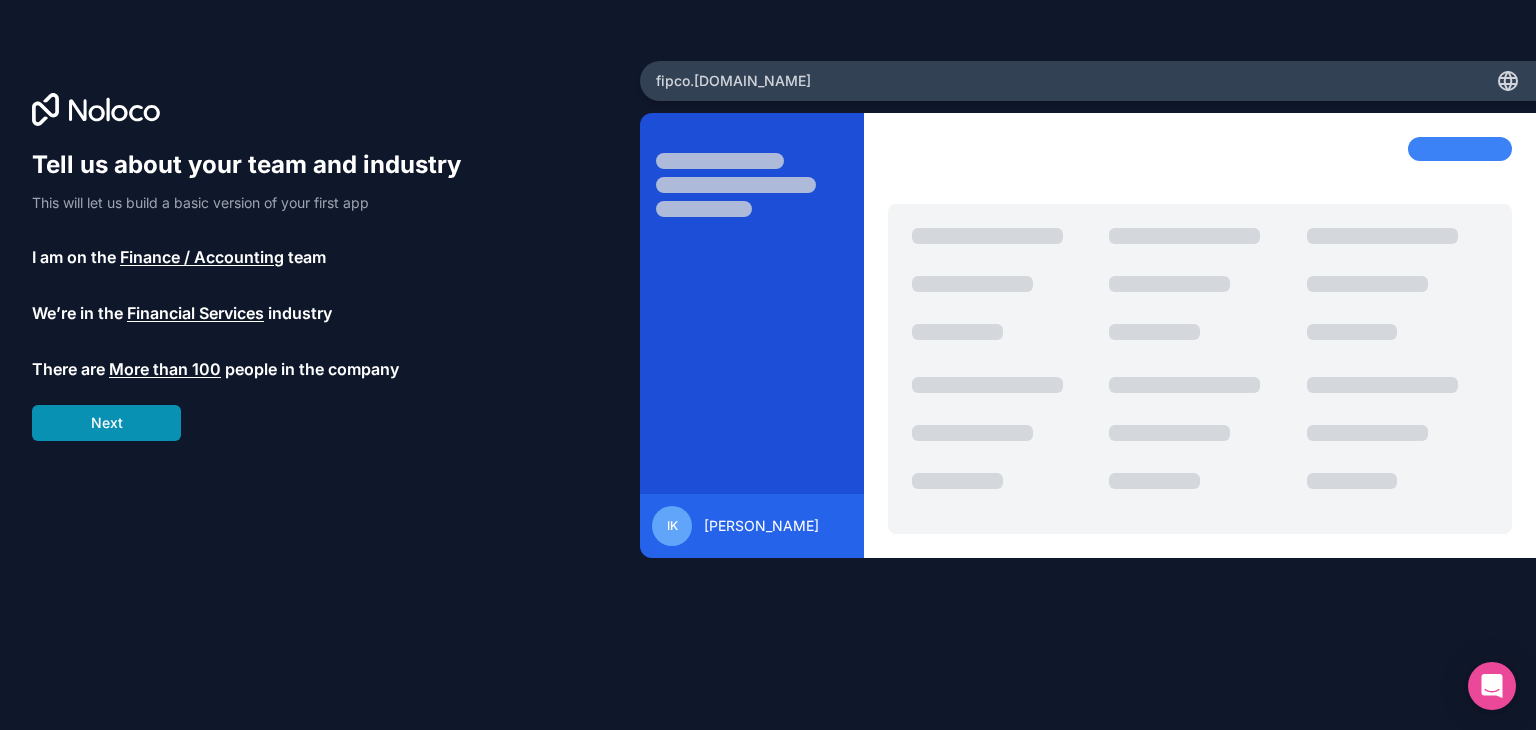 click on "Next" at bounding box center (106, 423) 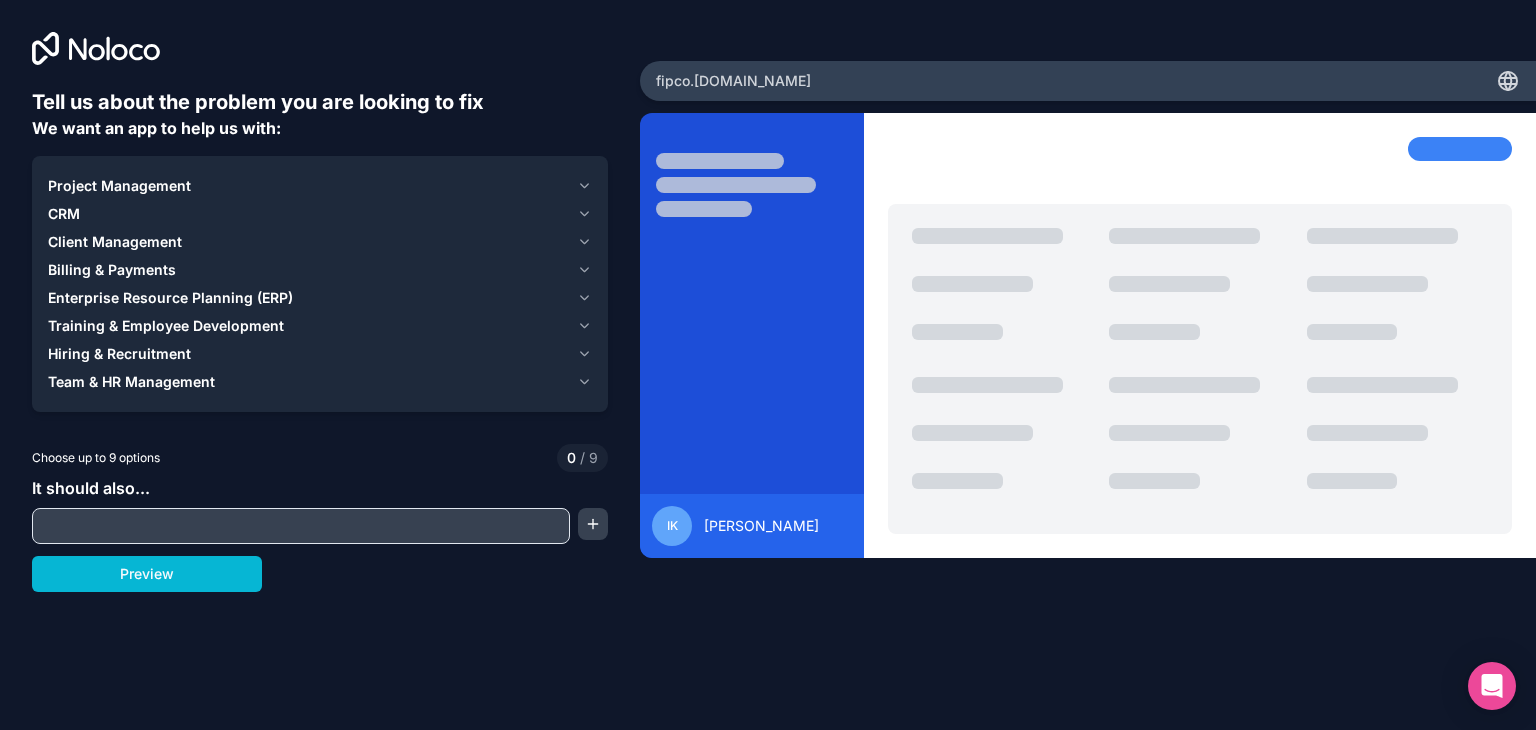 click on "Project Management" at bounding box center [119, 186] 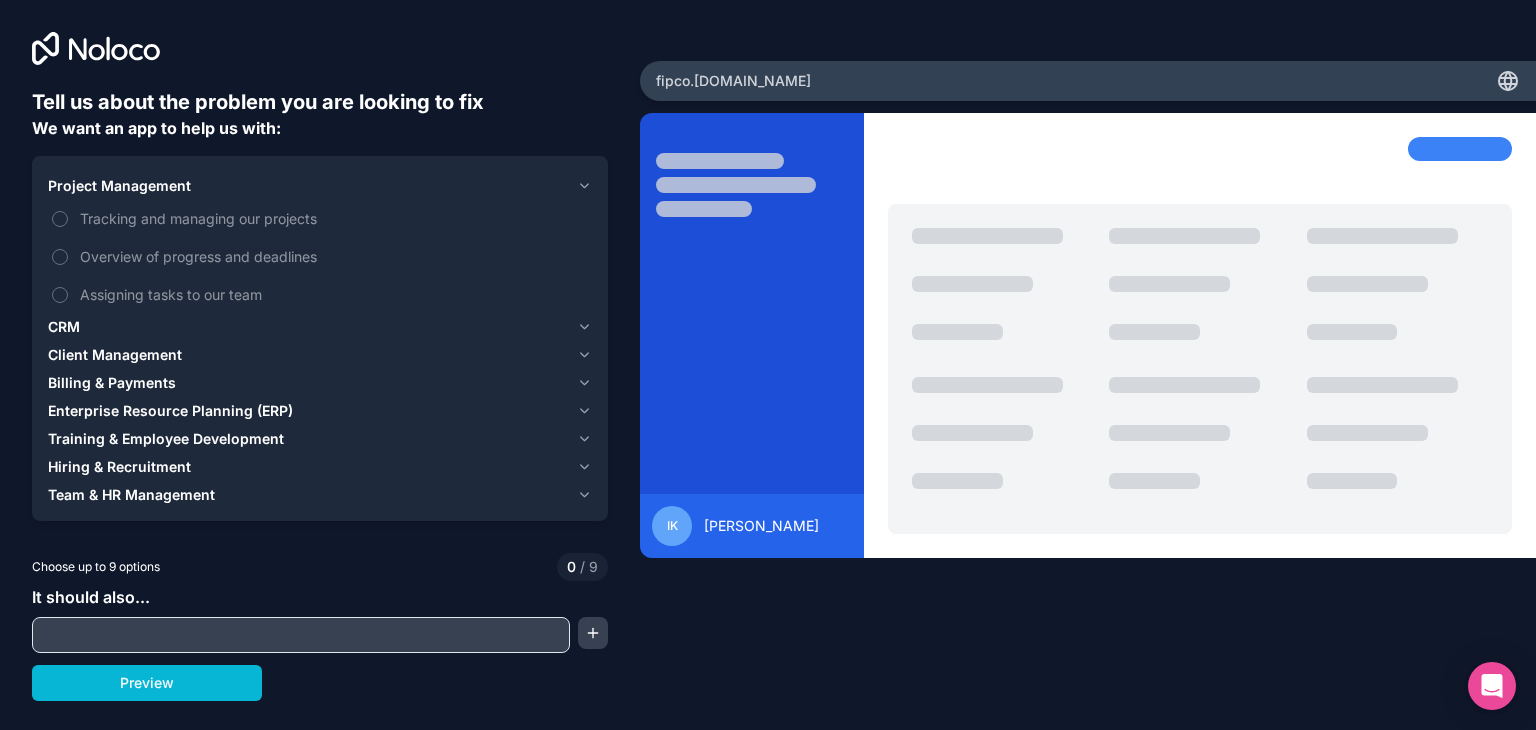 click on "Project Management" at bounding box center (119, 186) 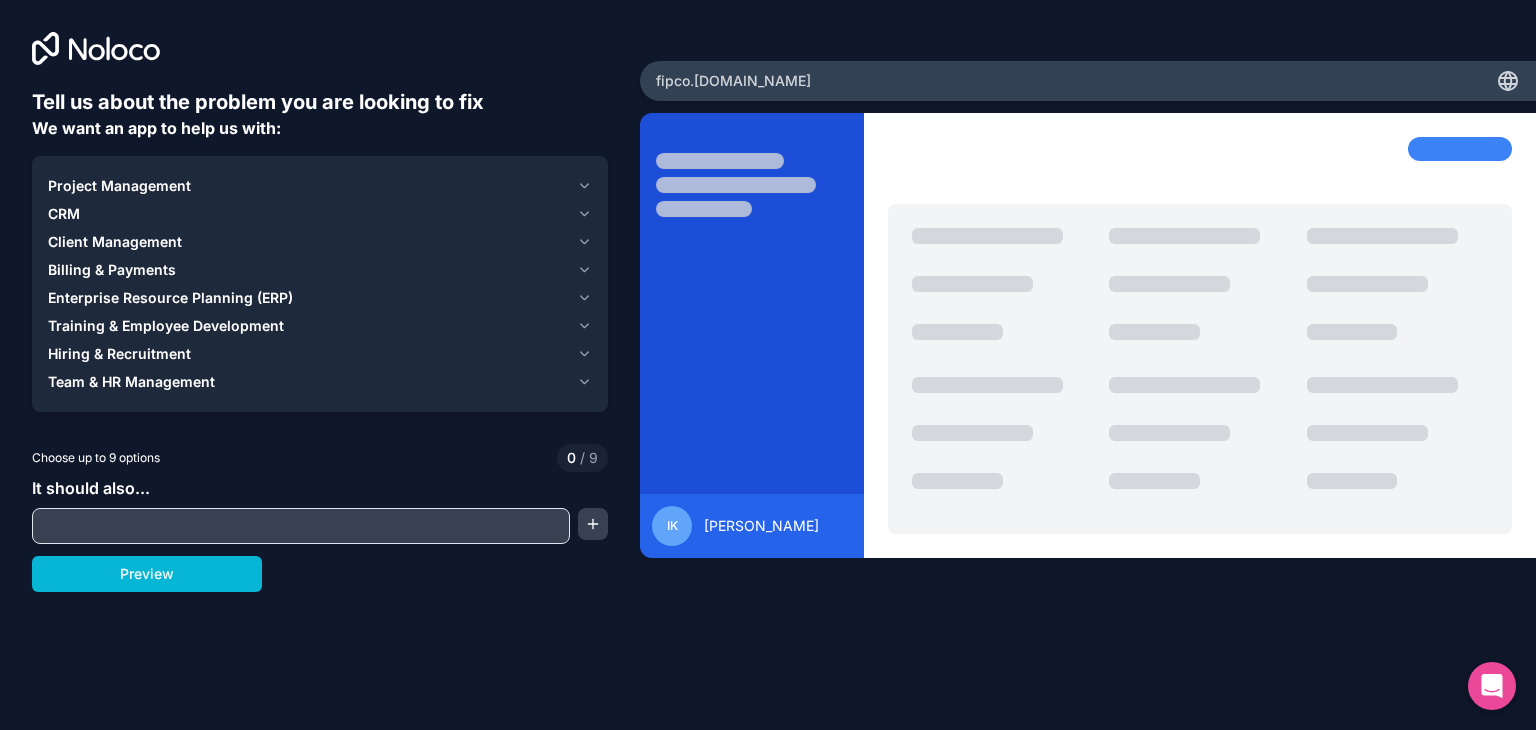 click on "Project Management" at bounding box center (119, 186) 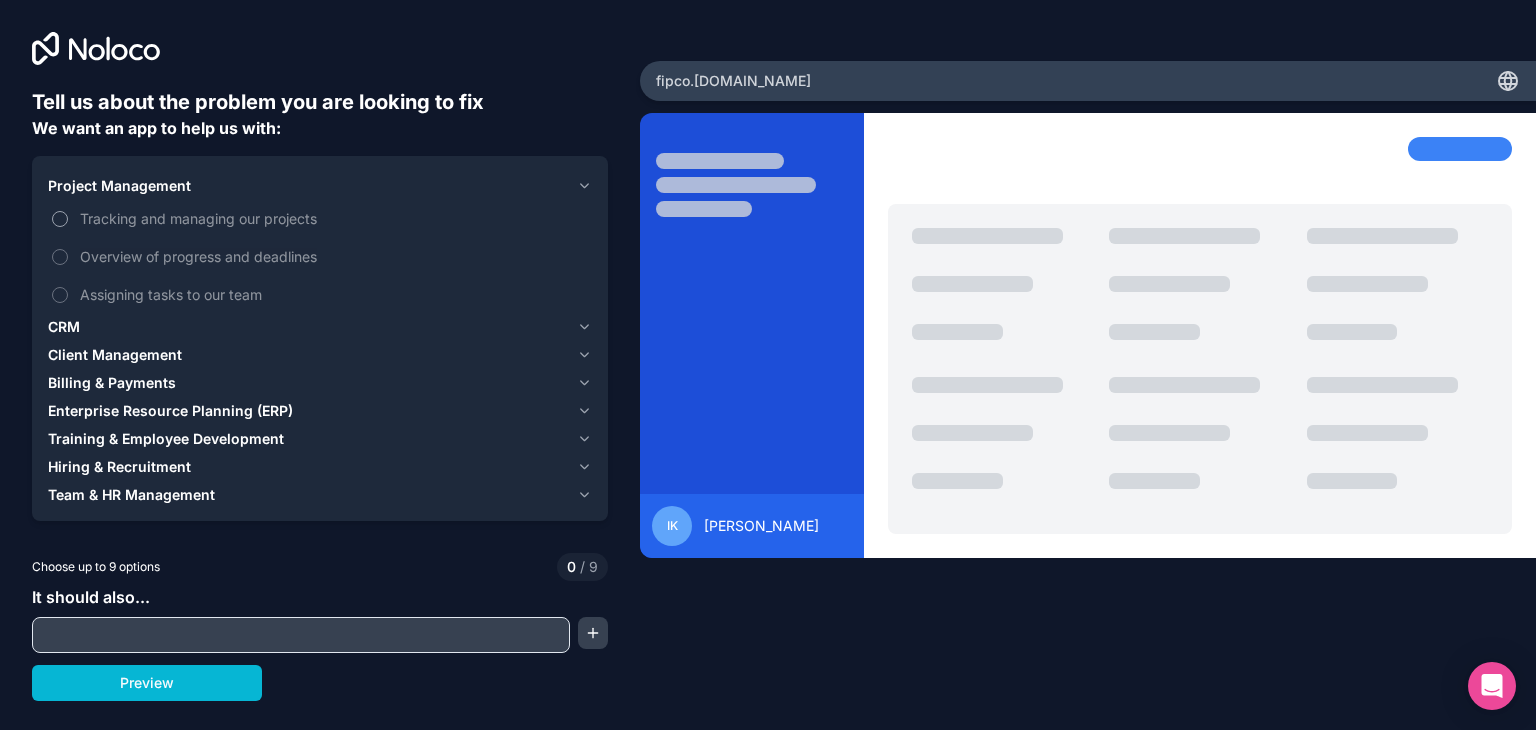 click on "Tracking and managing our projects" at bounding box center [334, 218] 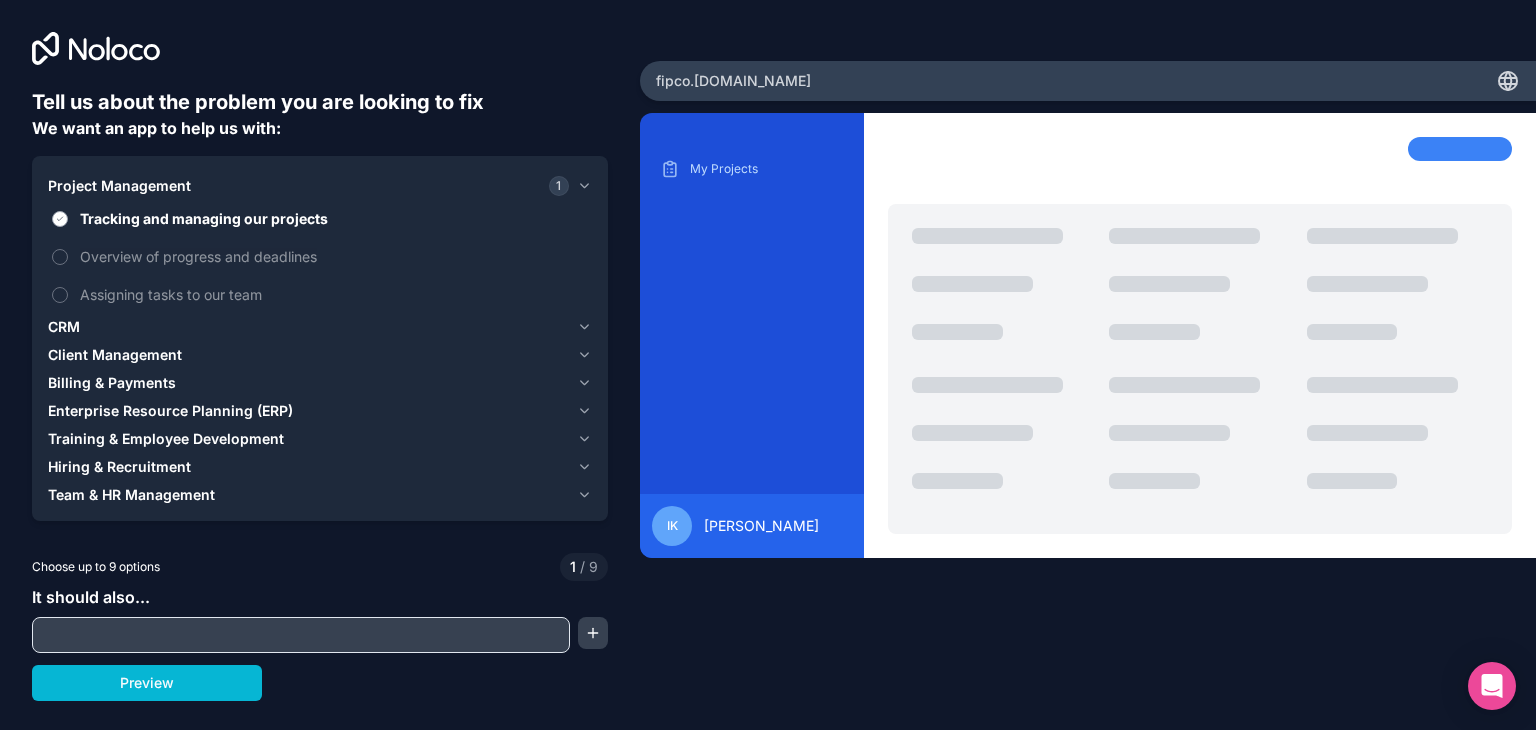 click on "Tracking and managing our projects" at bounding box center [334, 218] 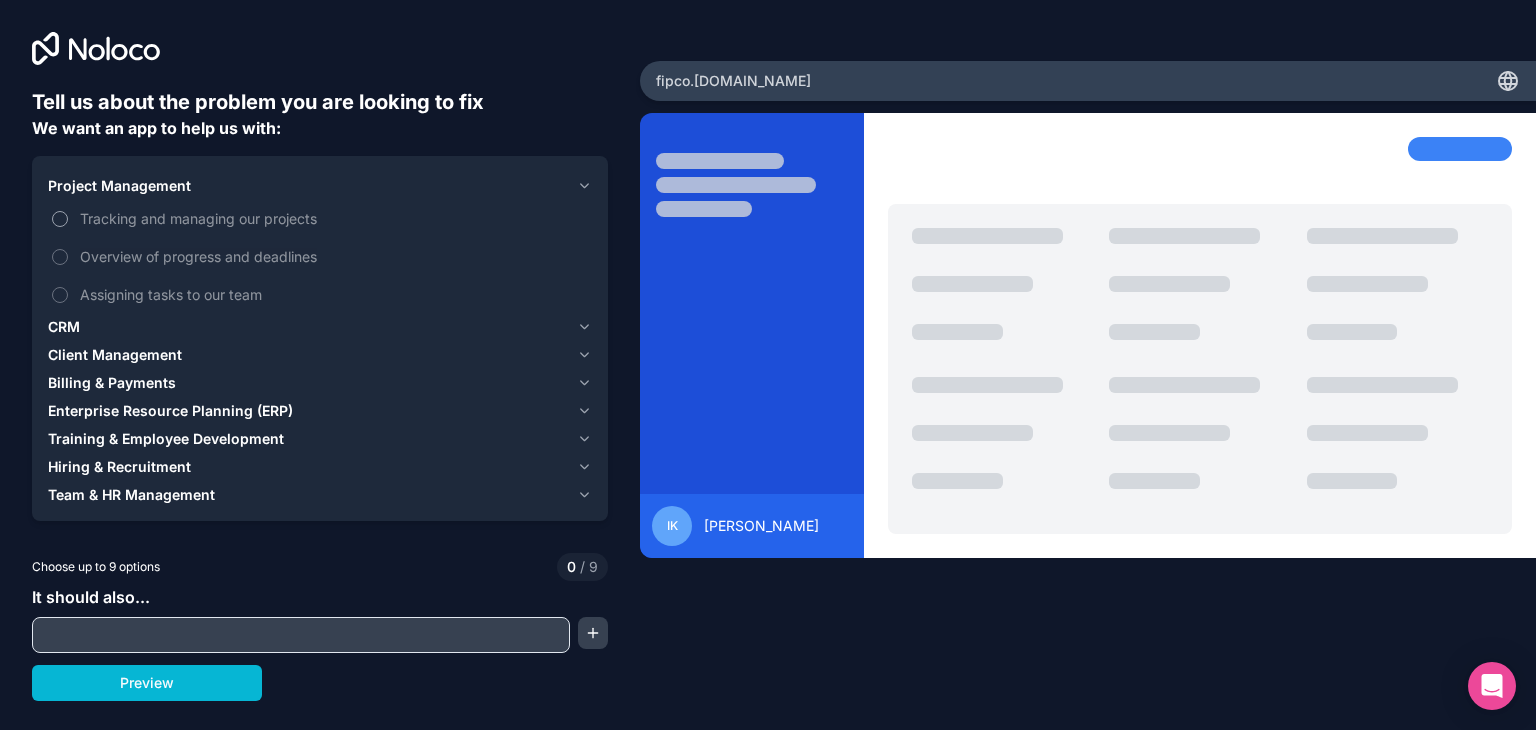click on "Tracking and managing our projects" at bounding box center [334, 218] 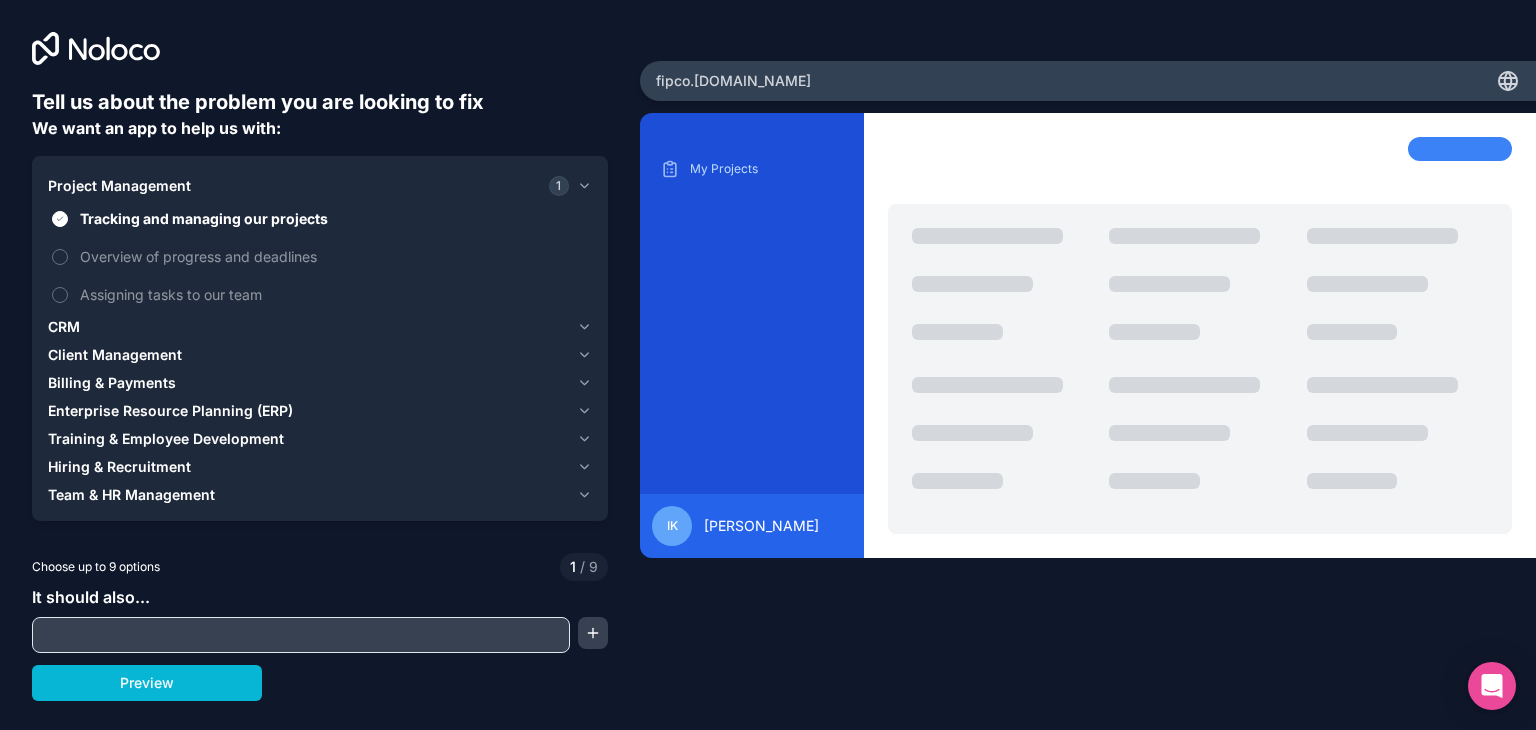 click on "CRM" at bounding box center [308, 327] 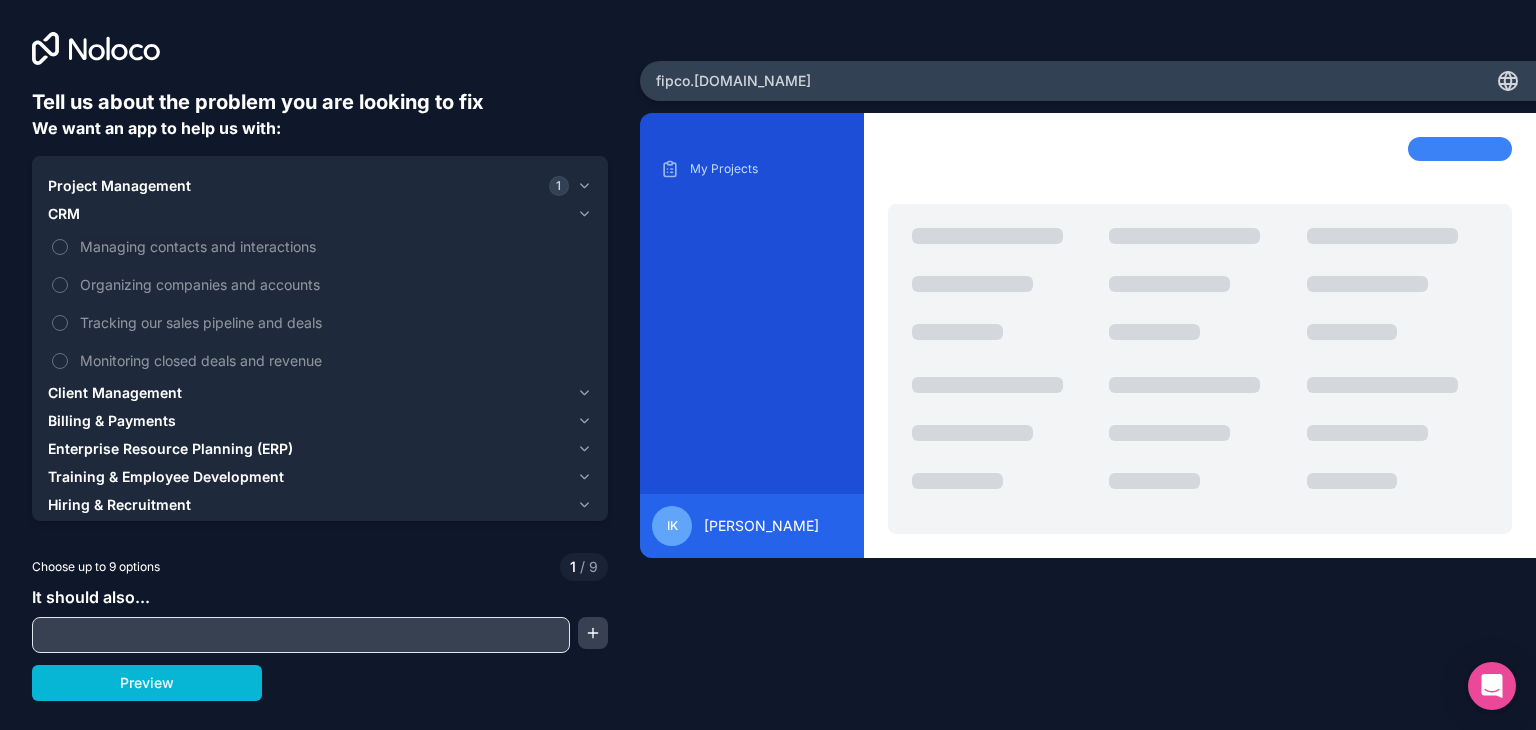click on "CRM" at bounding box center (308, 214) 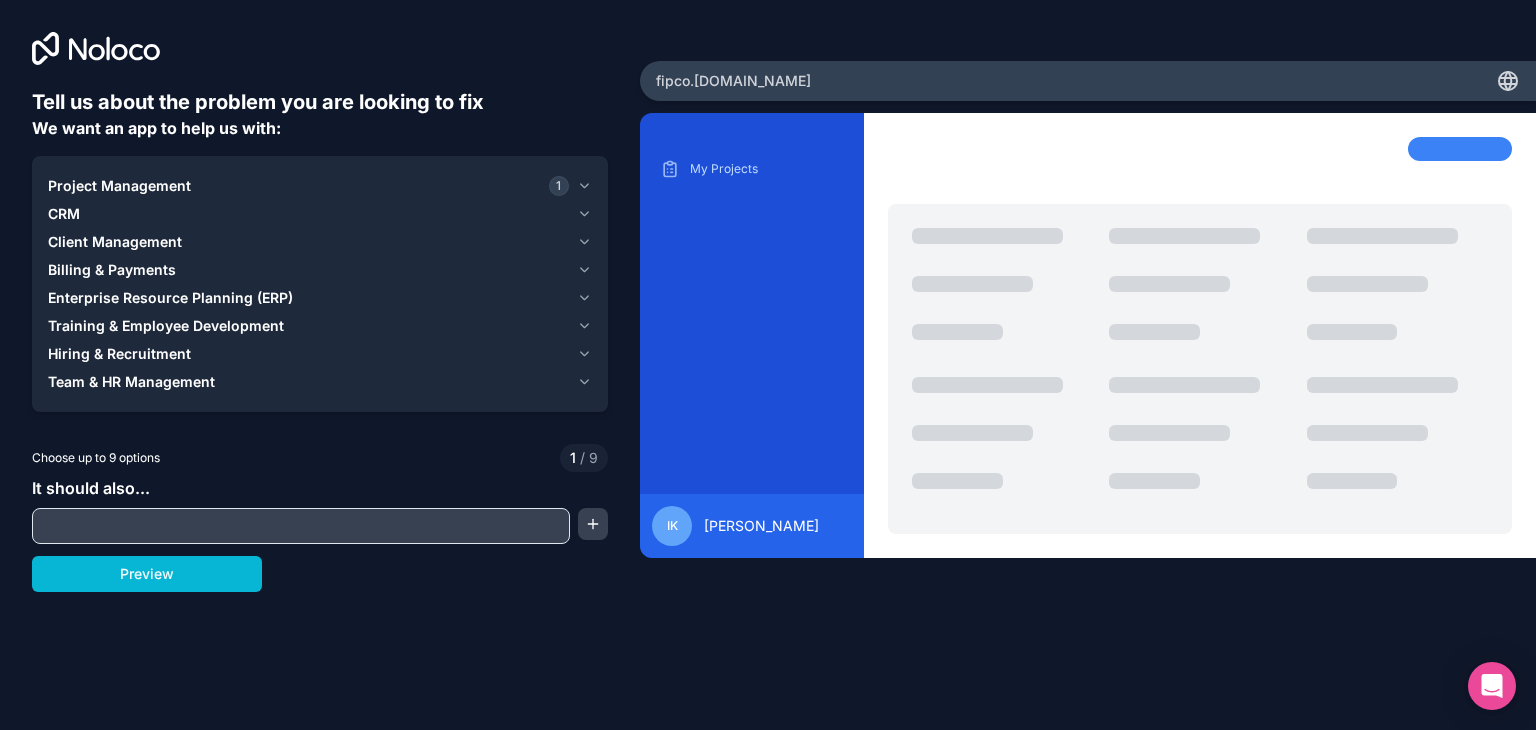click on "Project Management" at bounding box center [119, 186] 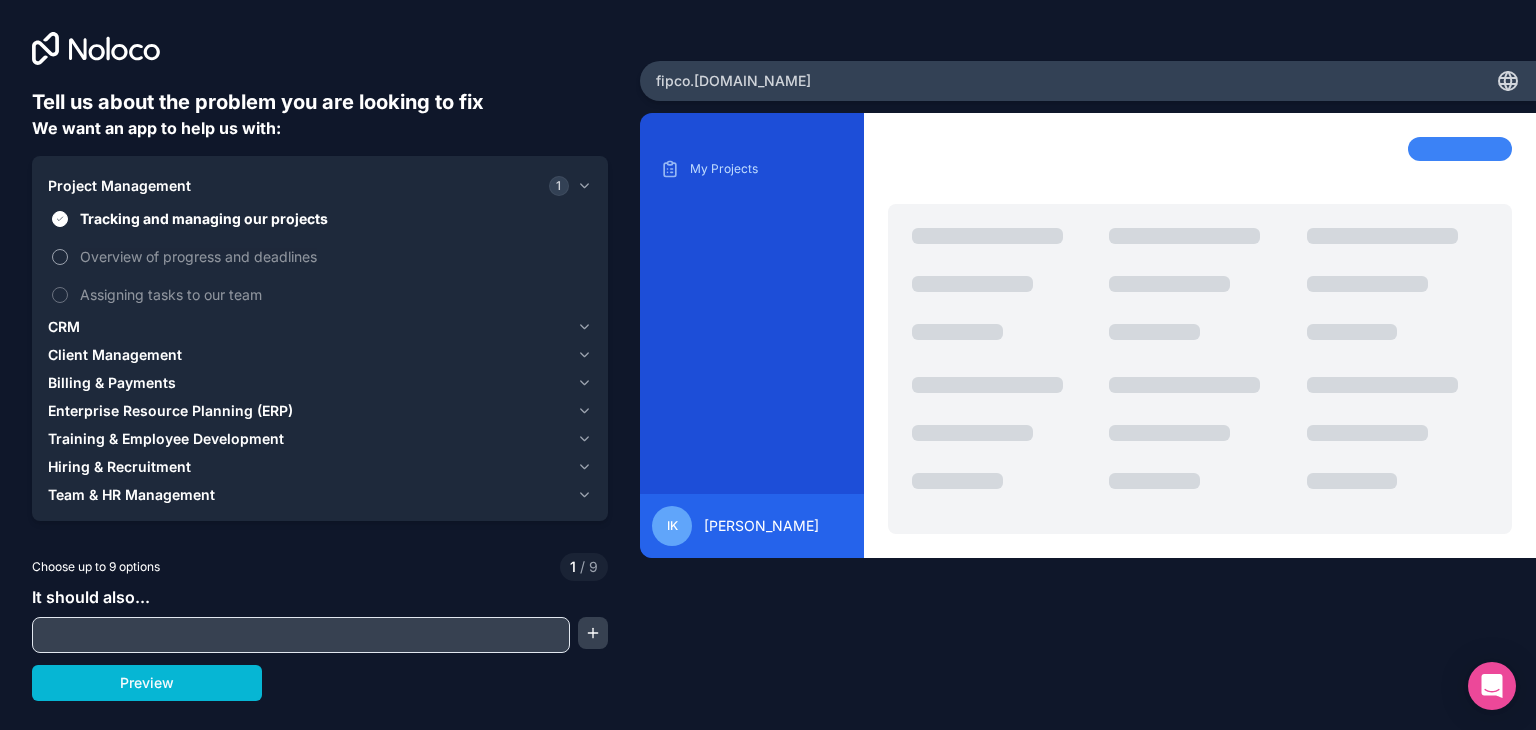 click on "Overview of progress and deadlines" at bounding box center [334, 256] 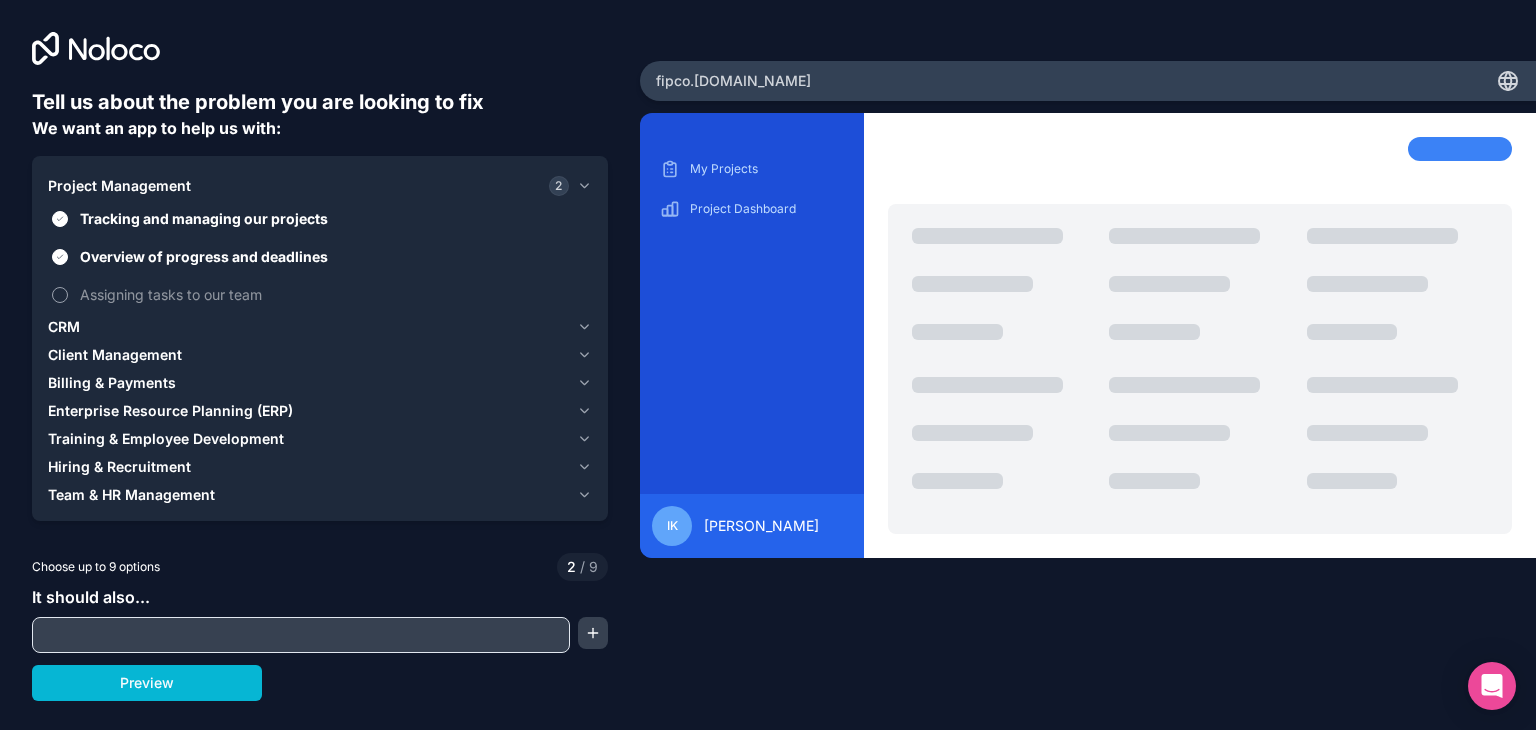 click on "Assigning tasks to our team" at bounding box center [334, 294] 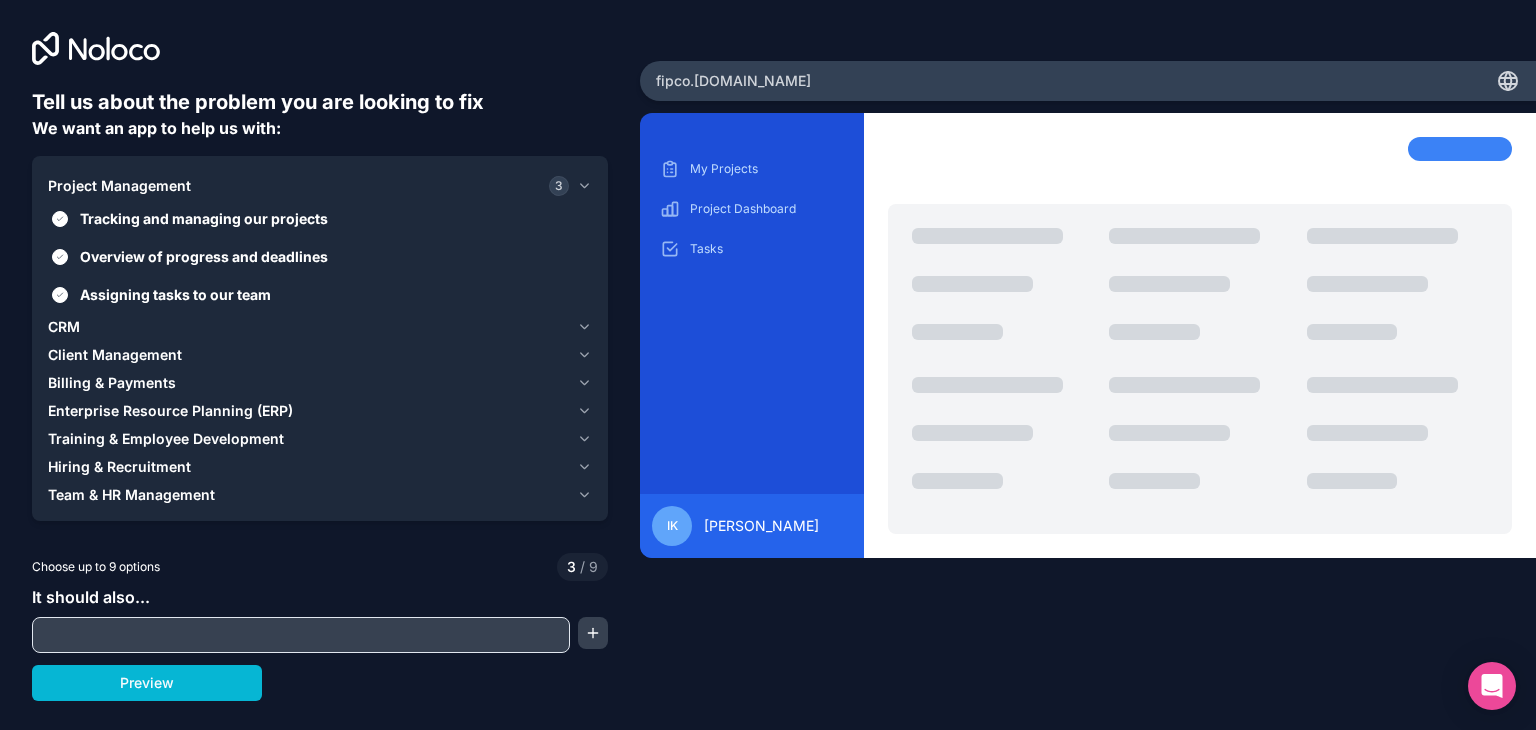 click on "CRM" at bounding box center [320, 327] 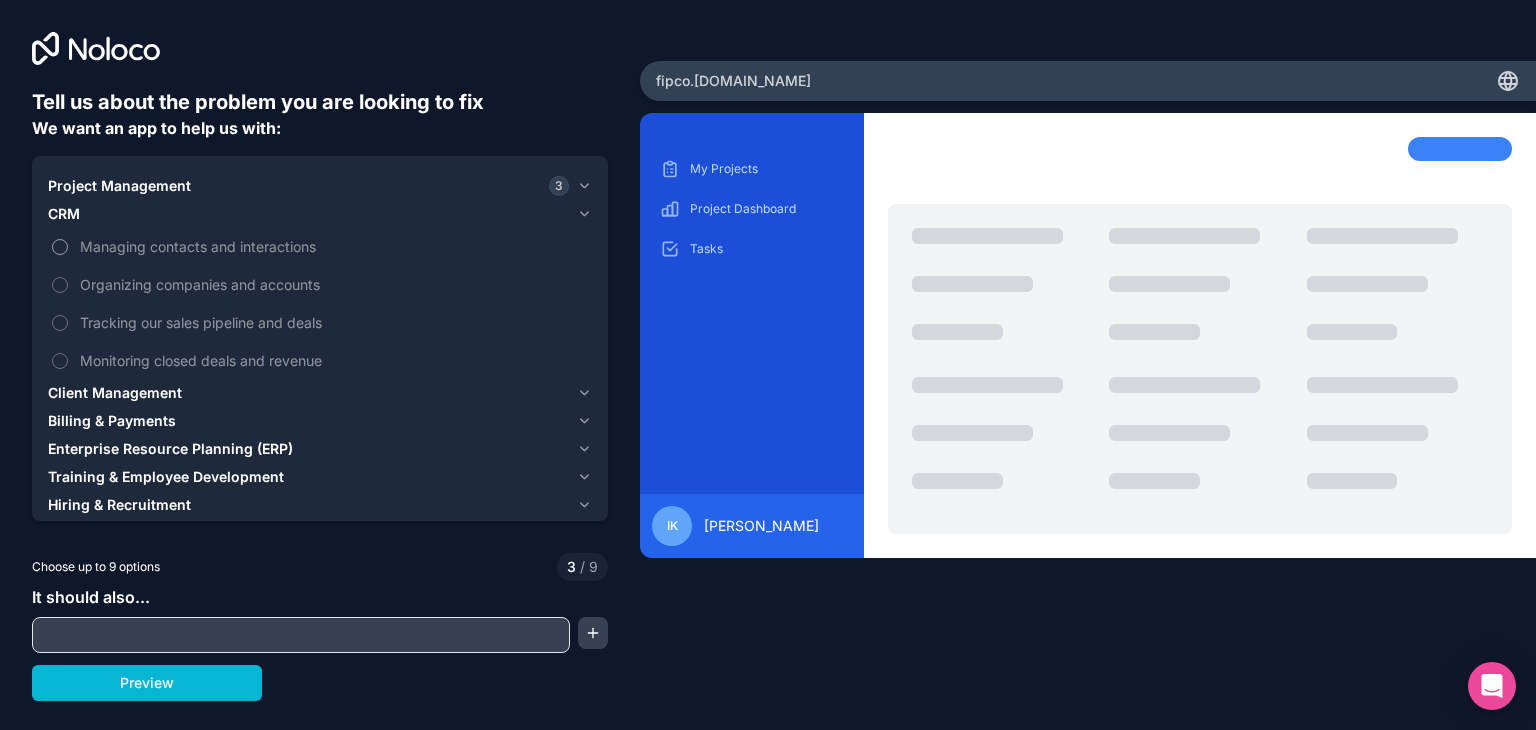 click on "Managing contacts and interactions" at bounding box center (334, 246) 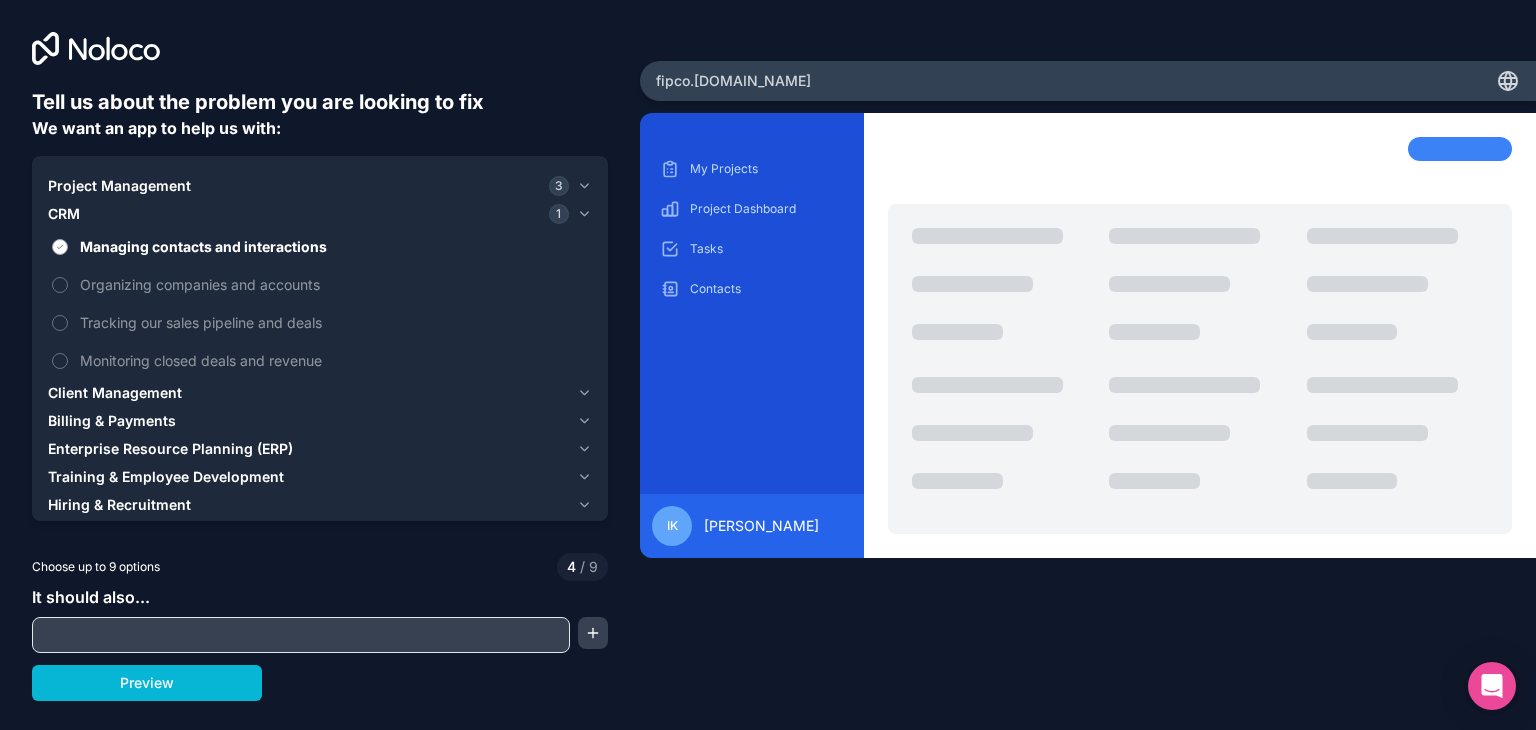 click on "Managing contacts and interactions" at bounding box center (334, 246) 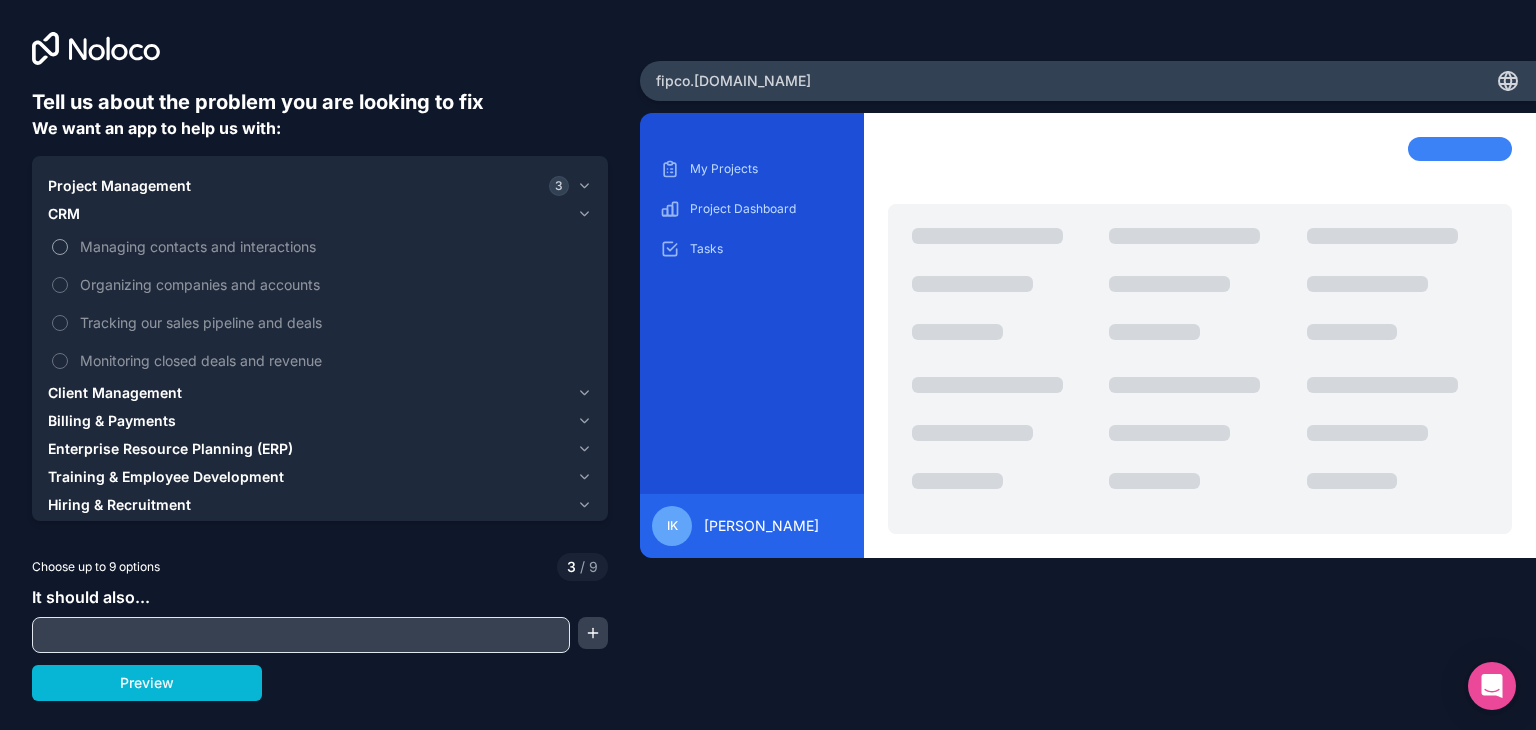 click on "Managing contacts and interactions" at bounding box center (334, 246) 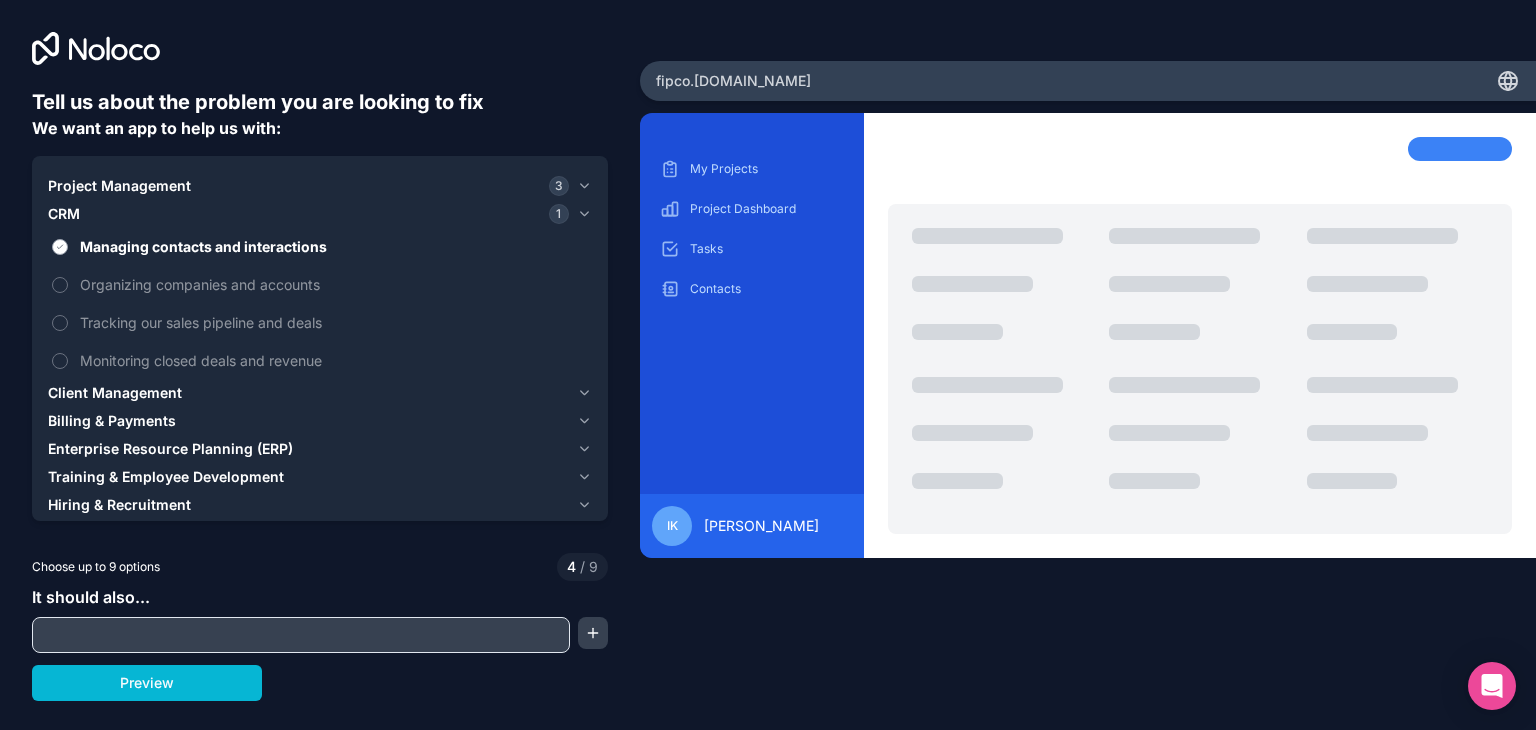 click on "Managing contacts and interactions" at bounding box center (334, 246) 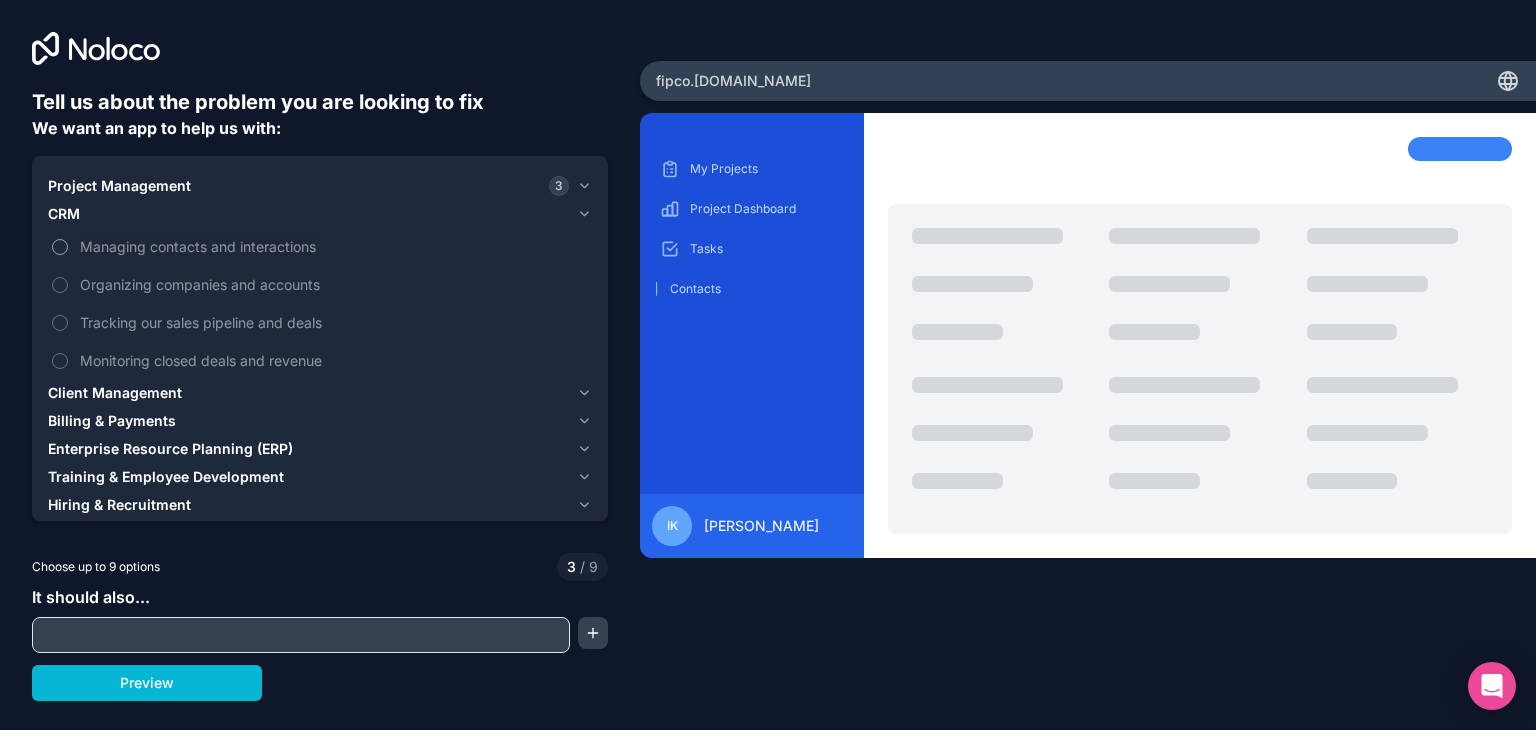 click on "Managing contacts and interactions" at bounding box center (334, 246) 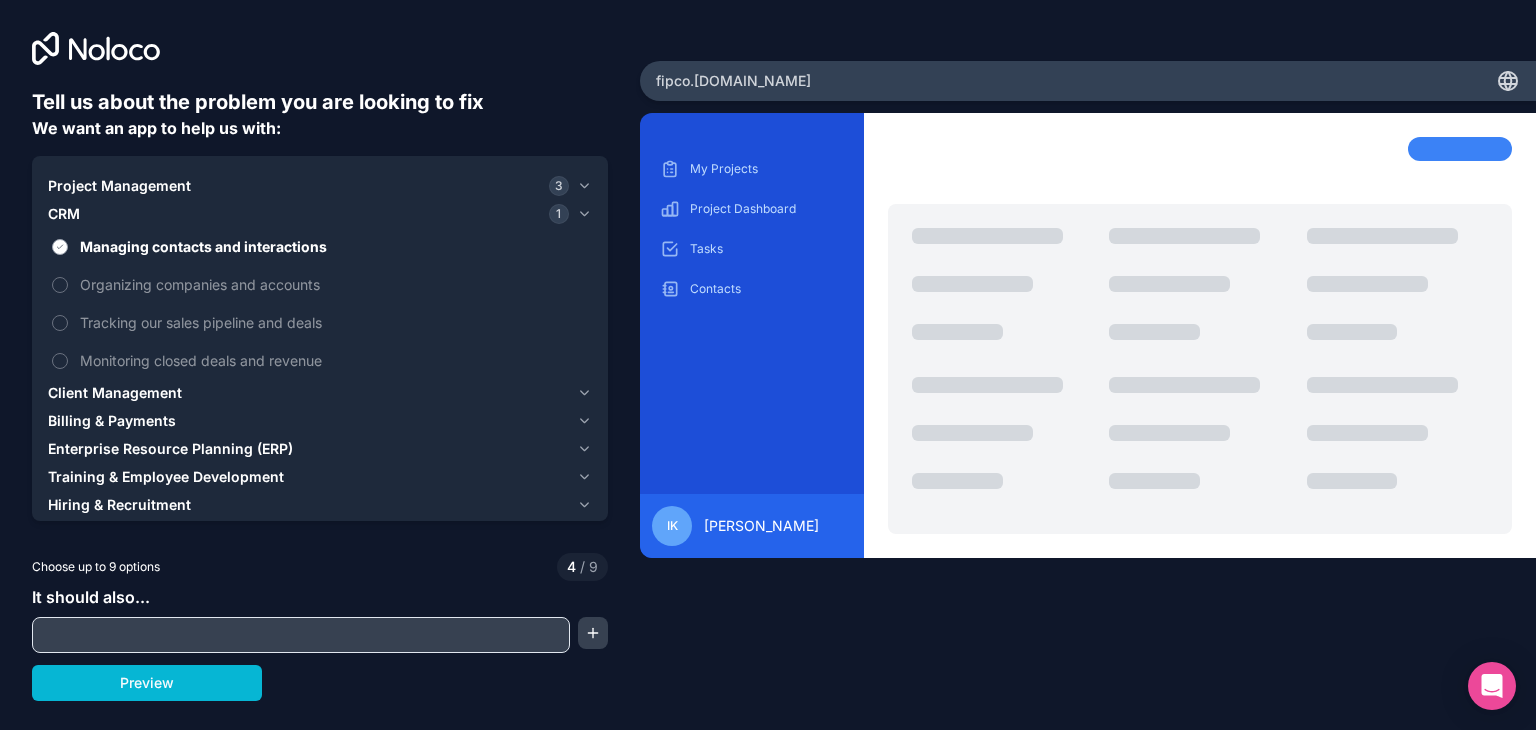 click on "Managing contacts and interactions" at bounding box center (334, 246) 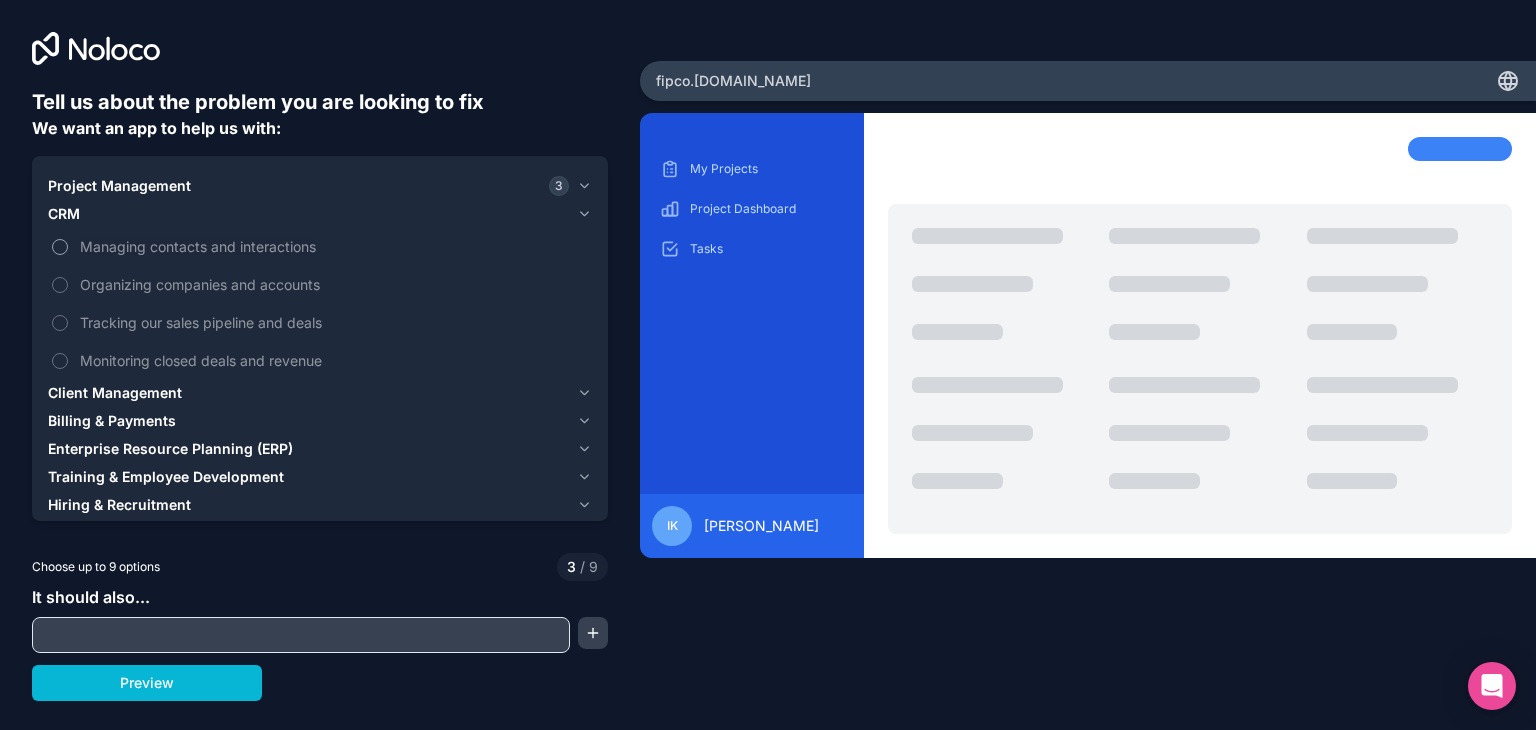 click on "Managing contacts and interactions" at bounding box center [334, 246] 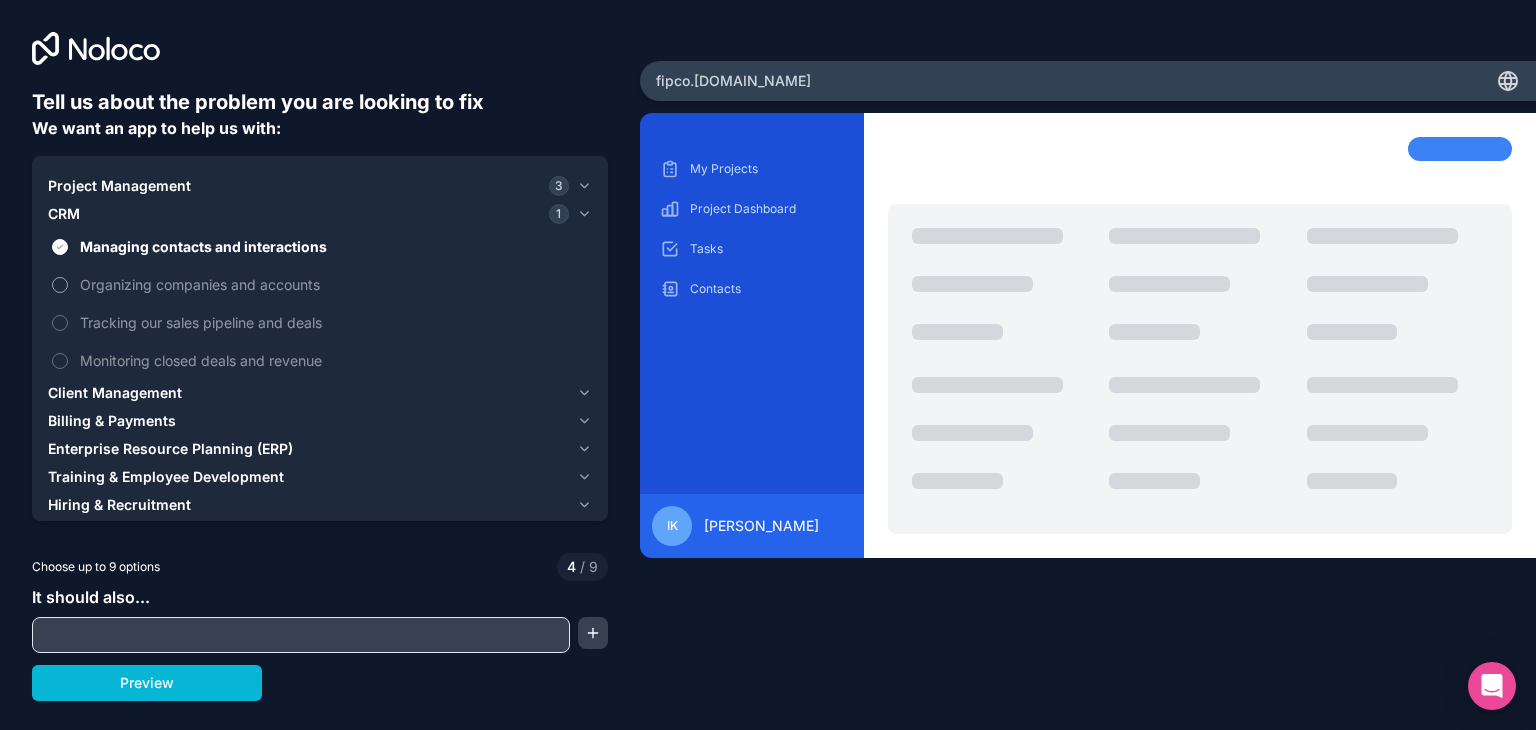 click on "Organizing companies and accounts" at bounding box center (334, 284) 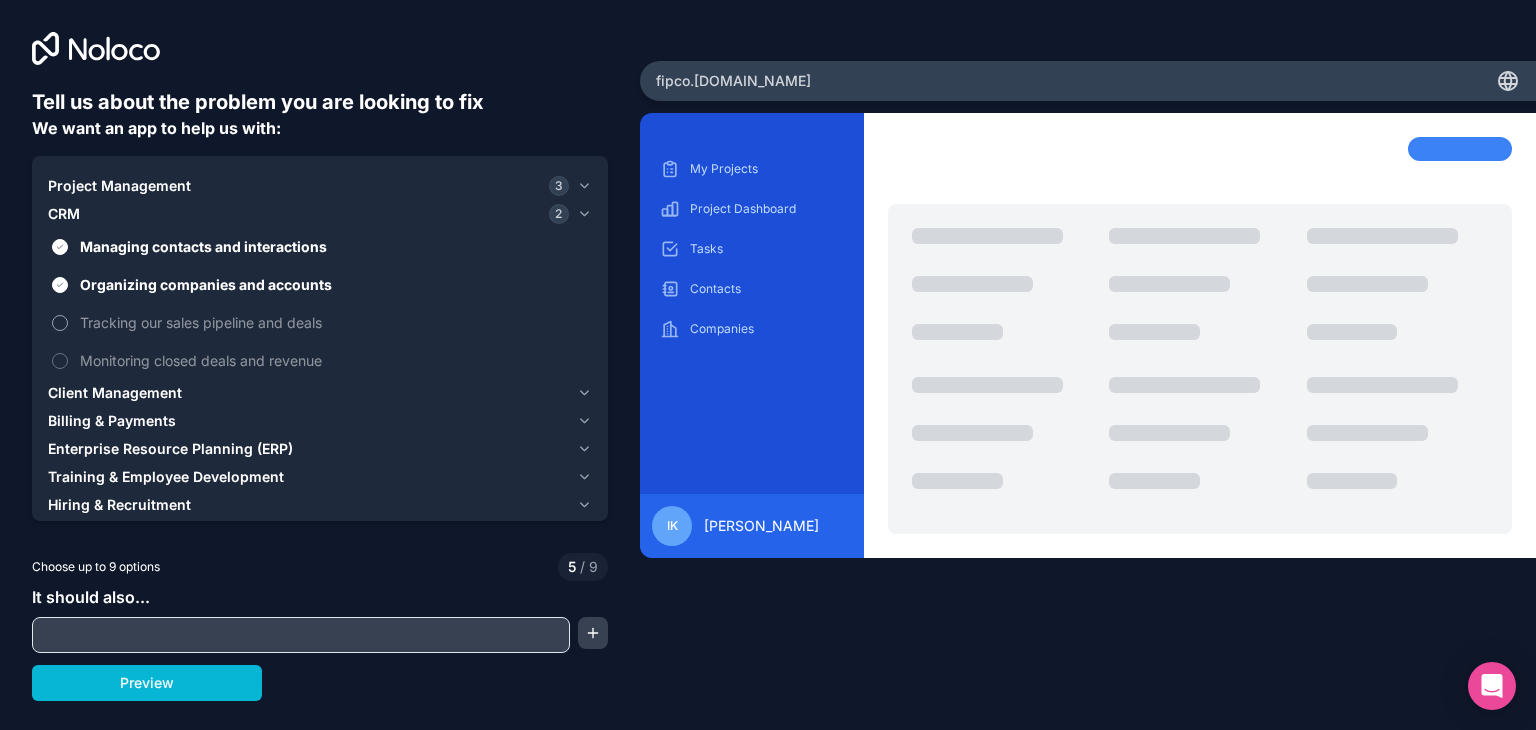 click on "Tracking our sales pipeline and deals" at bounding box center [334, 322] 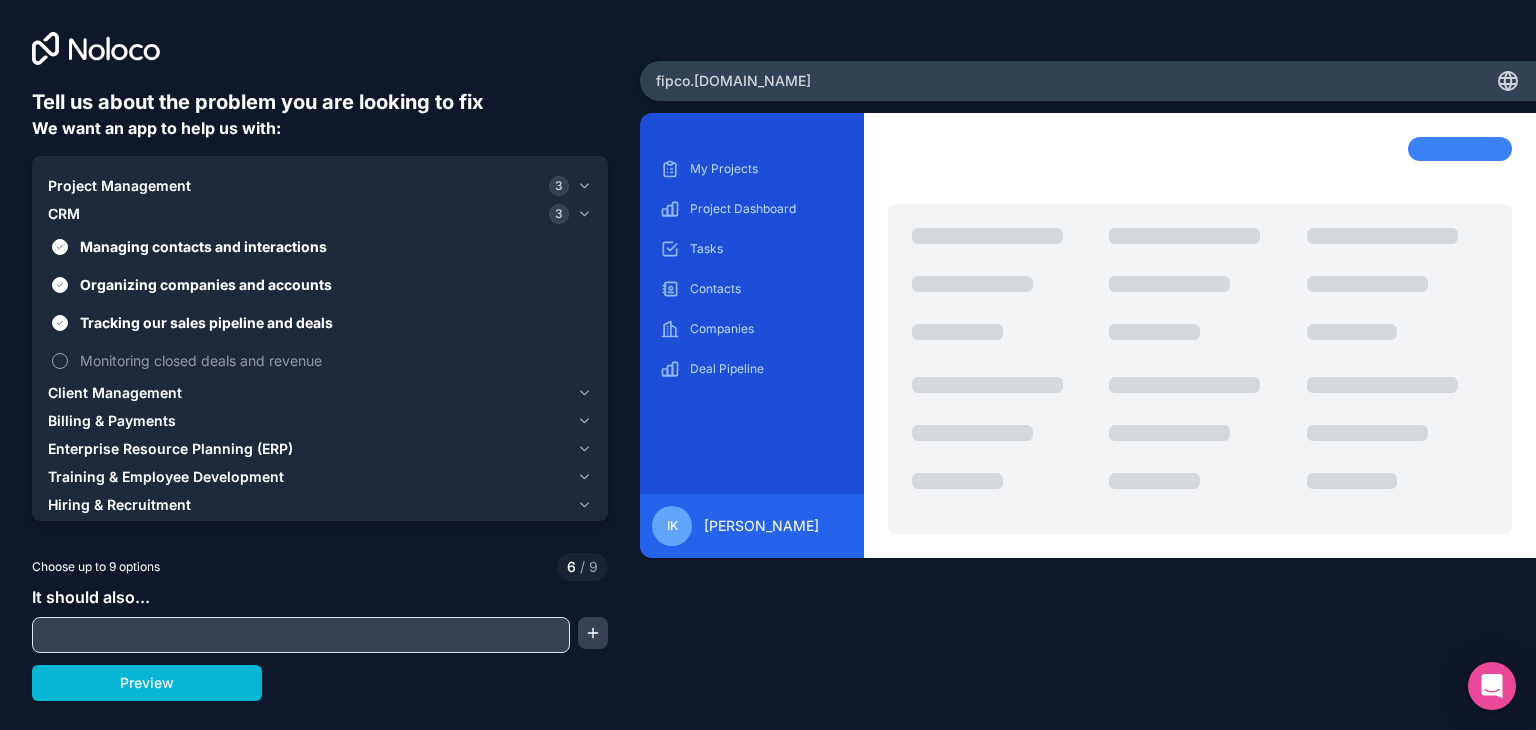 click on "Monitoring closed deals and revenue" at bounding box center [320, 360] 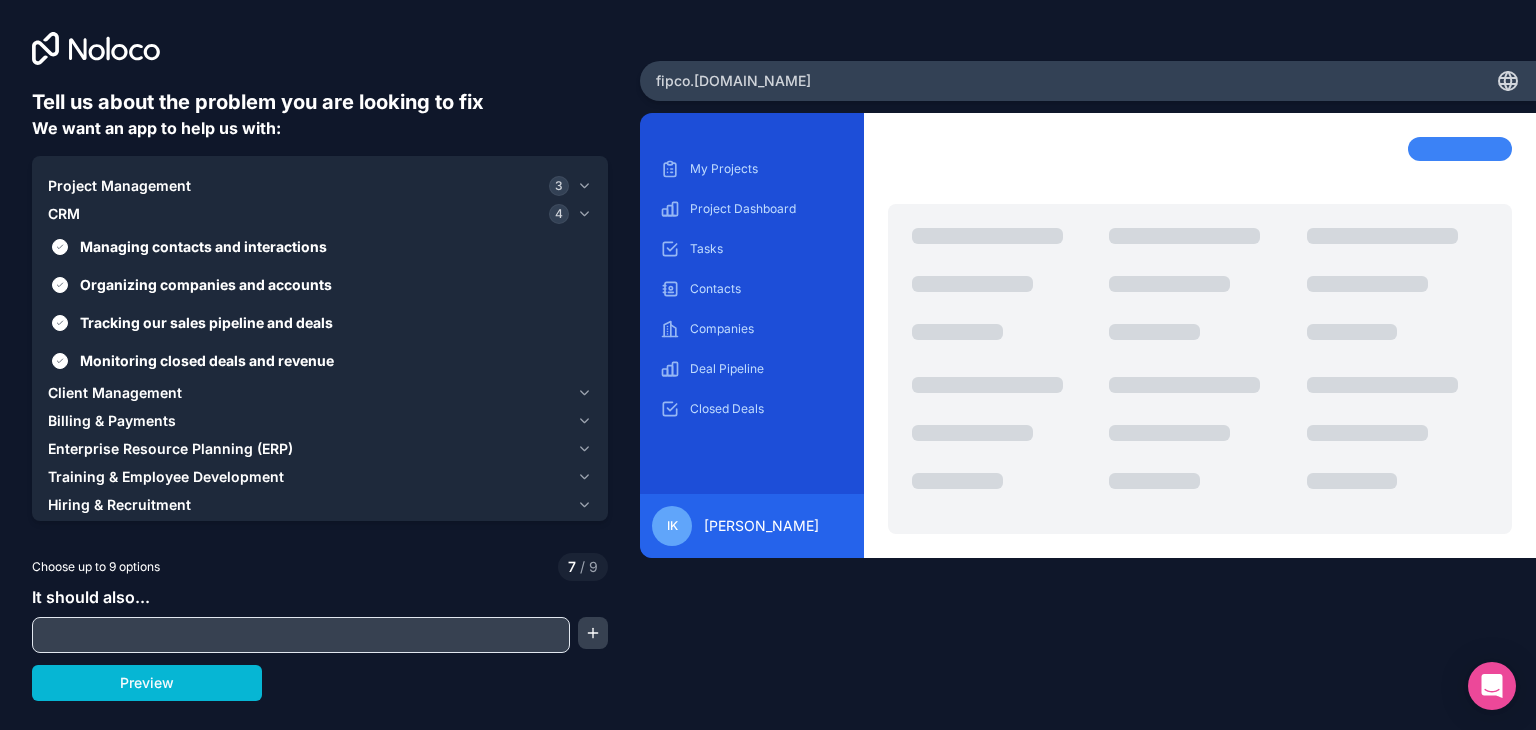 click on "Client Management" at bounding box center [115, 393] 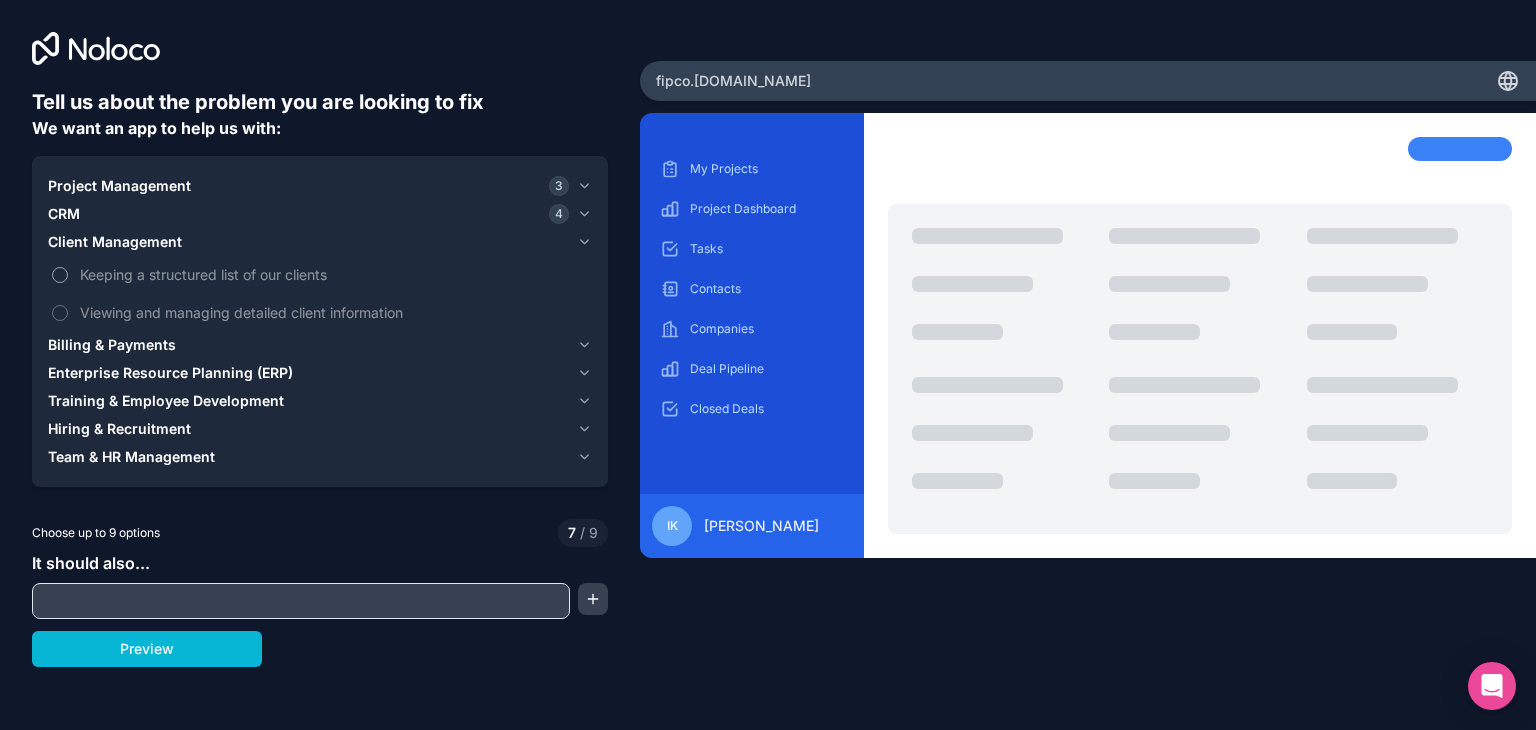 click on "Keeping a structured list of our clients" at bounding box center (334, 274) 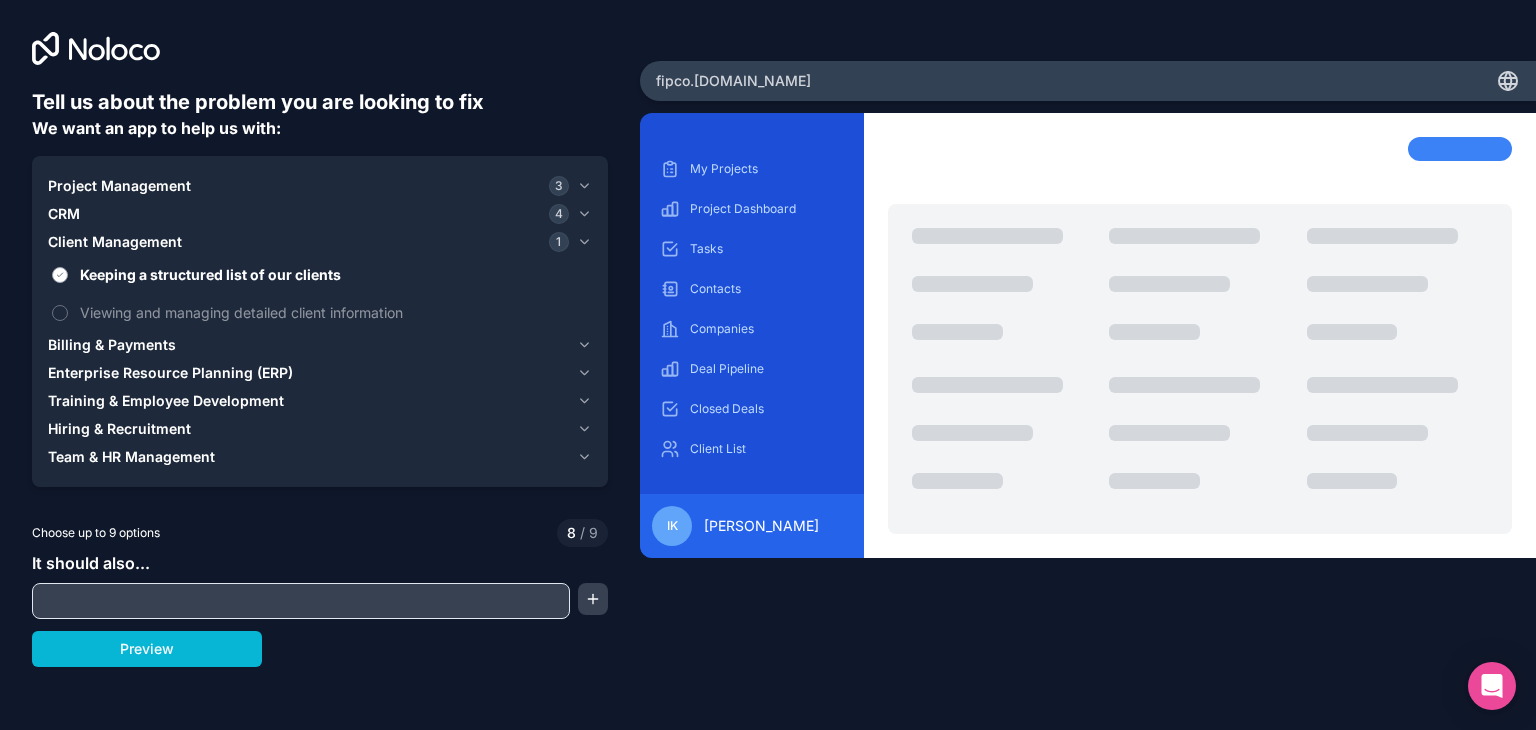 click on "Keeping a structured list of our clients" at bounding box center [334, 274] 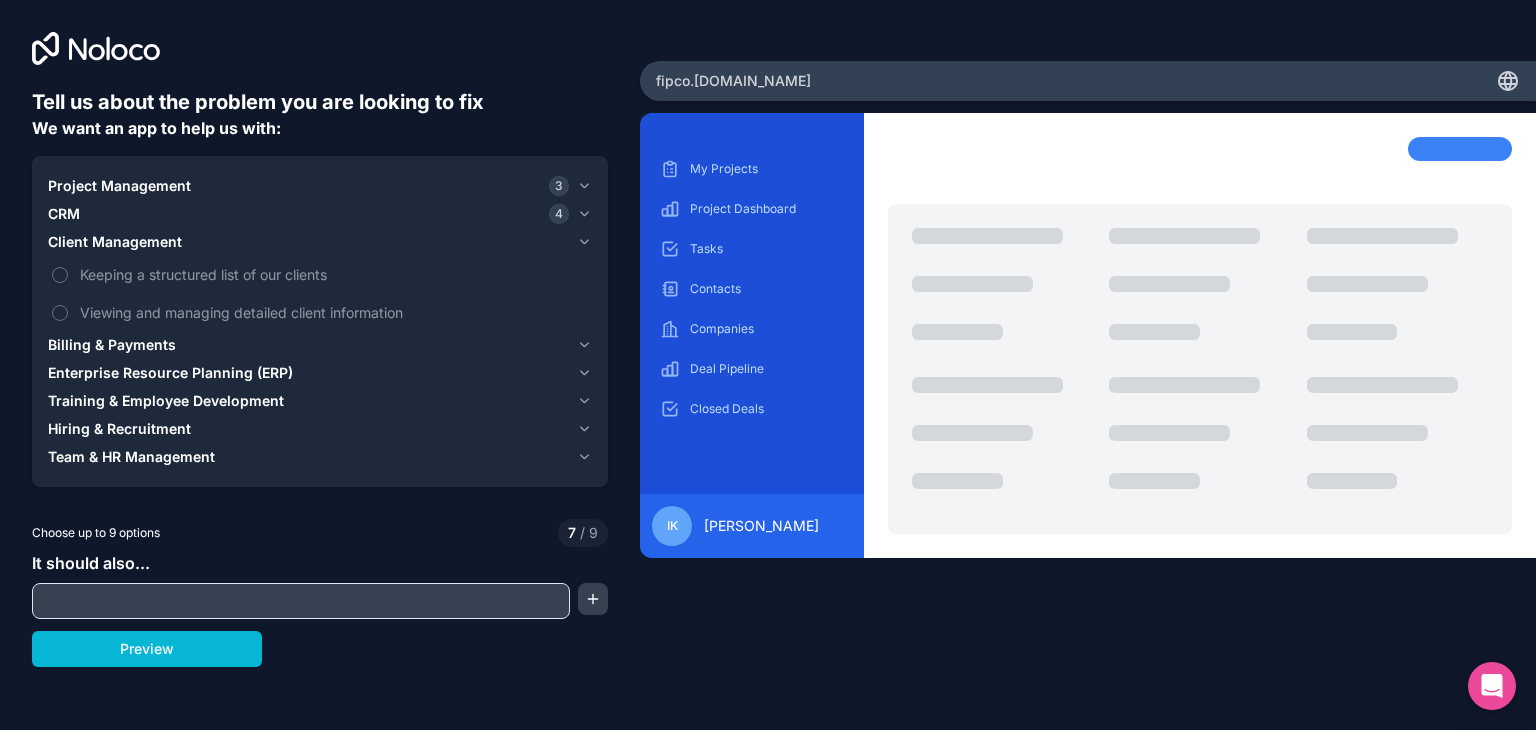 click on "Client Management" at bounding box center (115, 242) 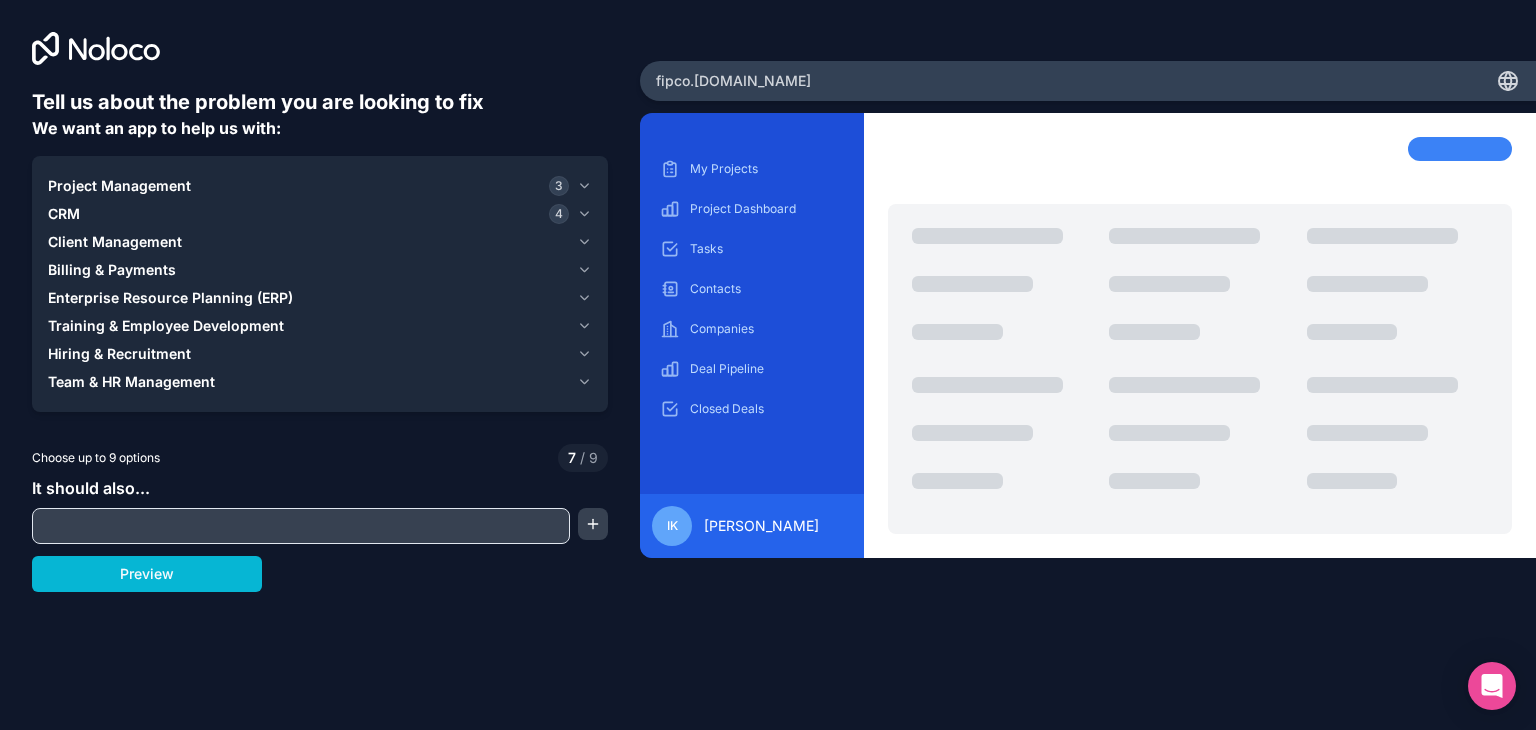 click on "Client Management" at bounding box center [115, 242] 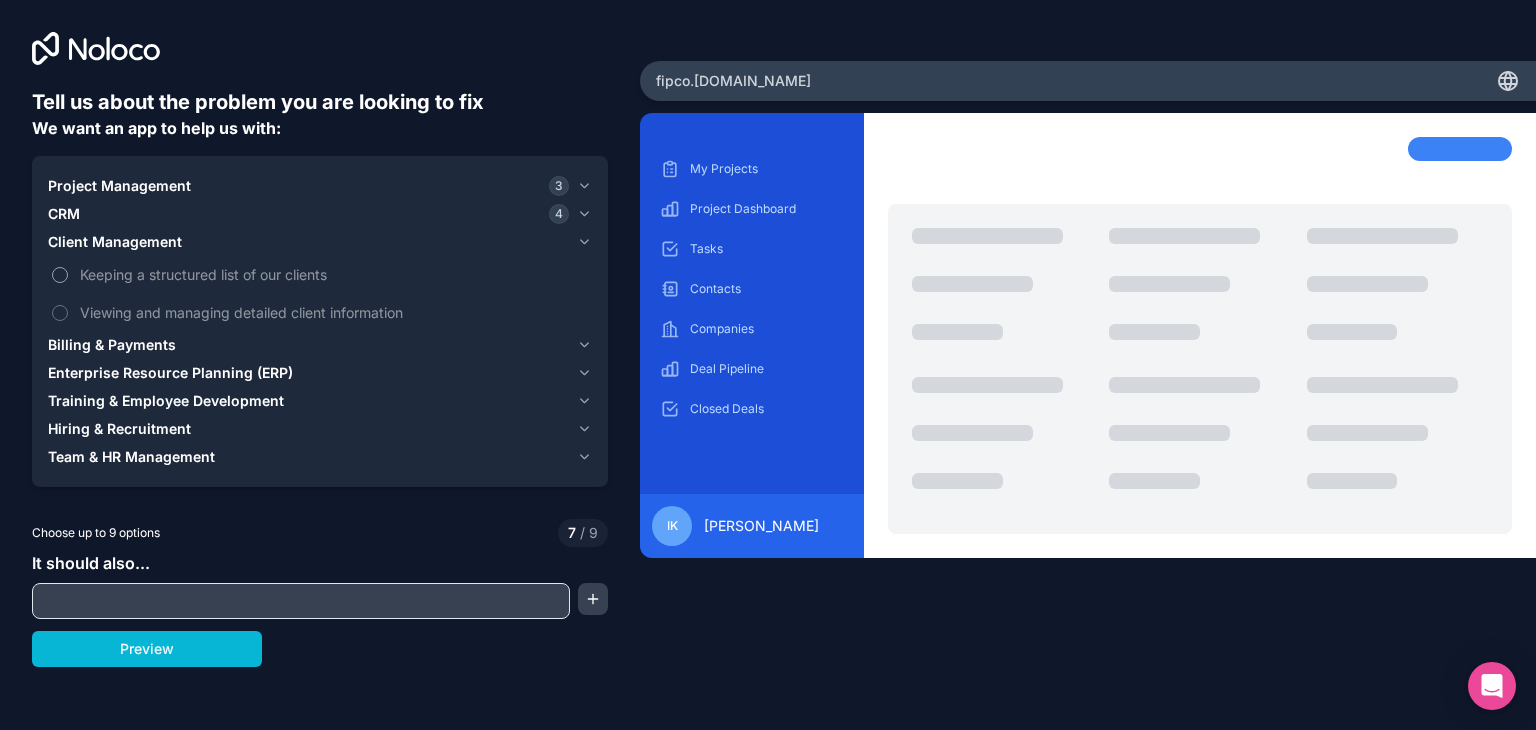 click on "Keeping a structured list of our clients" at bounding box center [334, 274] 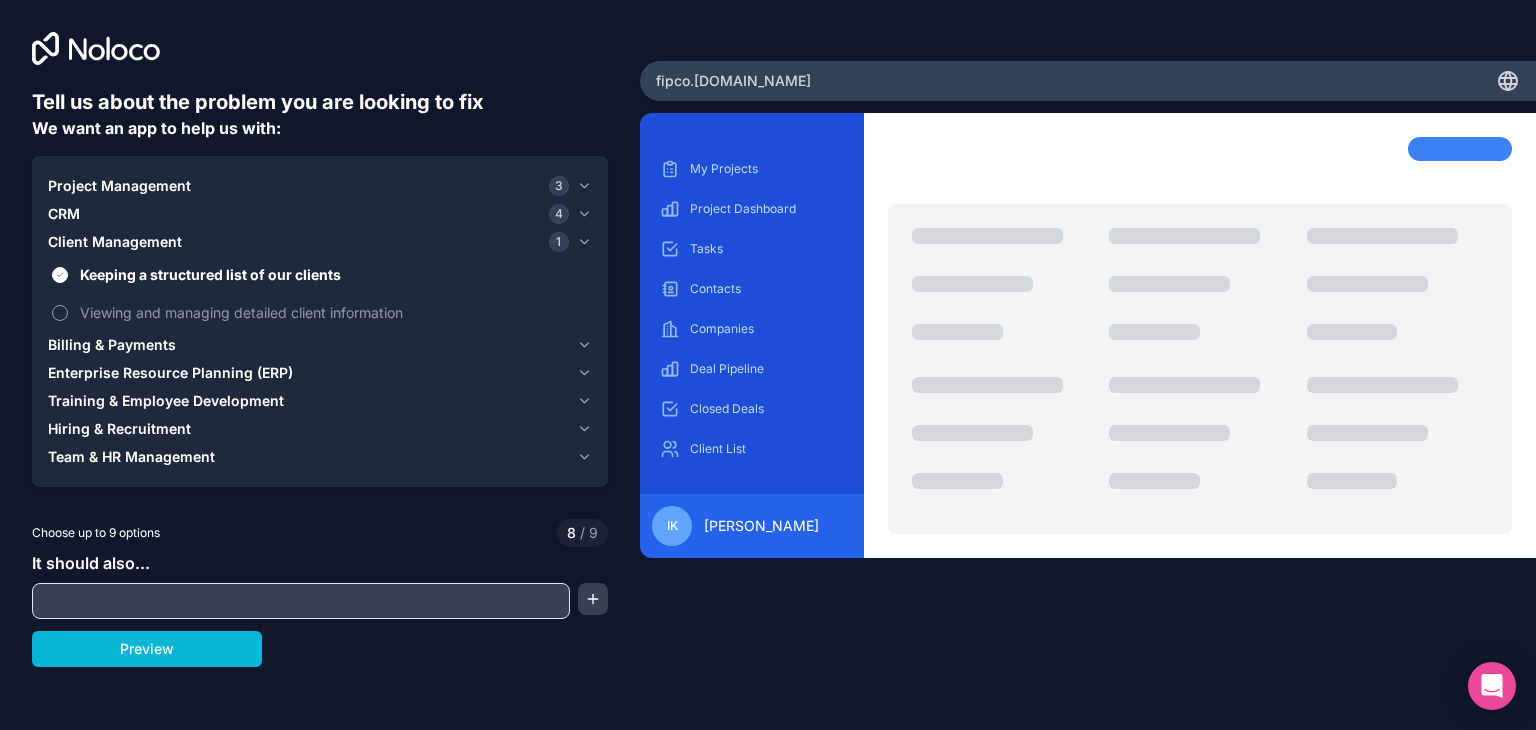 click on "Viewing and managing detailed client information" at bounding box center (334, 312) 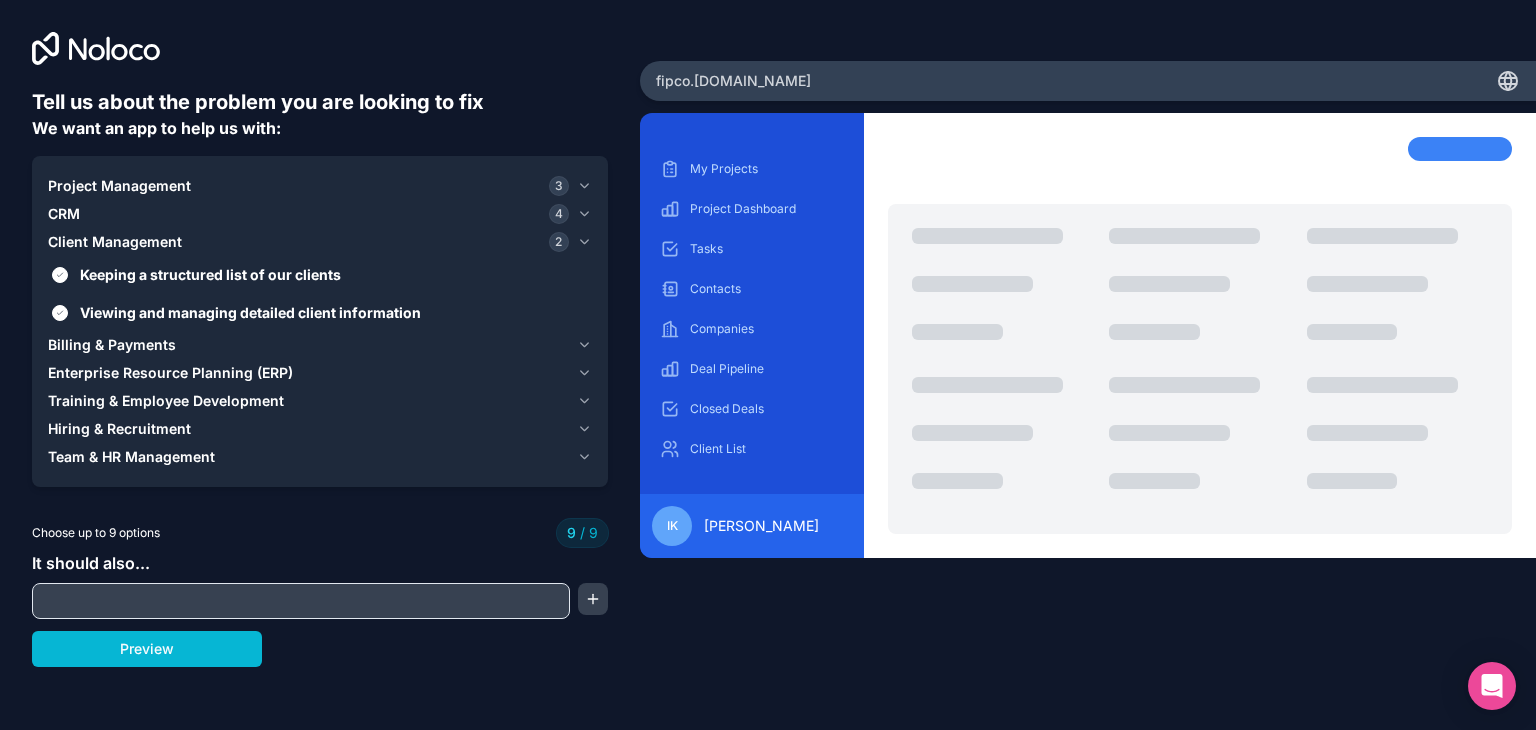 click on "Billing & Payments" at bounding box center [112, 345] 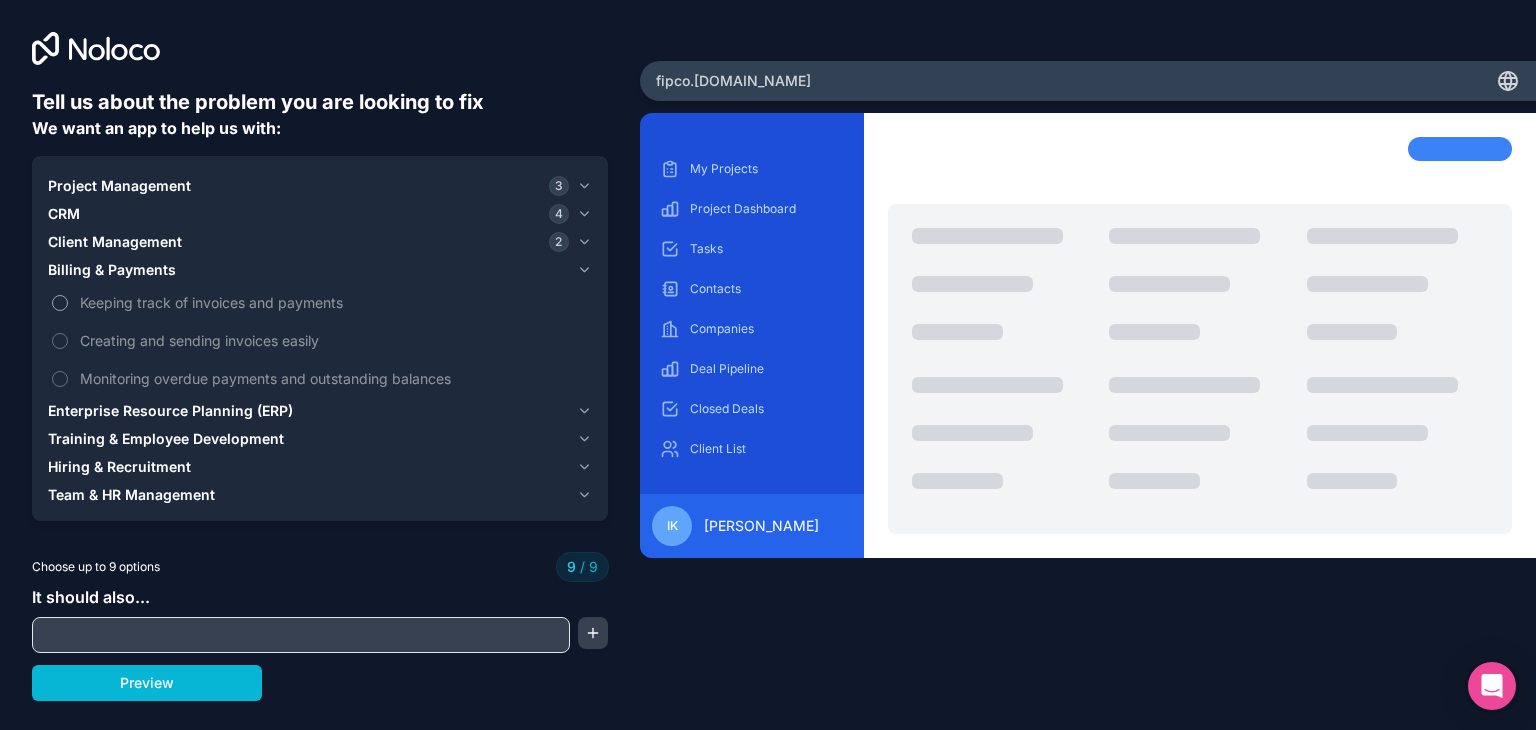 click on "Keeping track of invoices and payments" at bounding box center [334, 302] 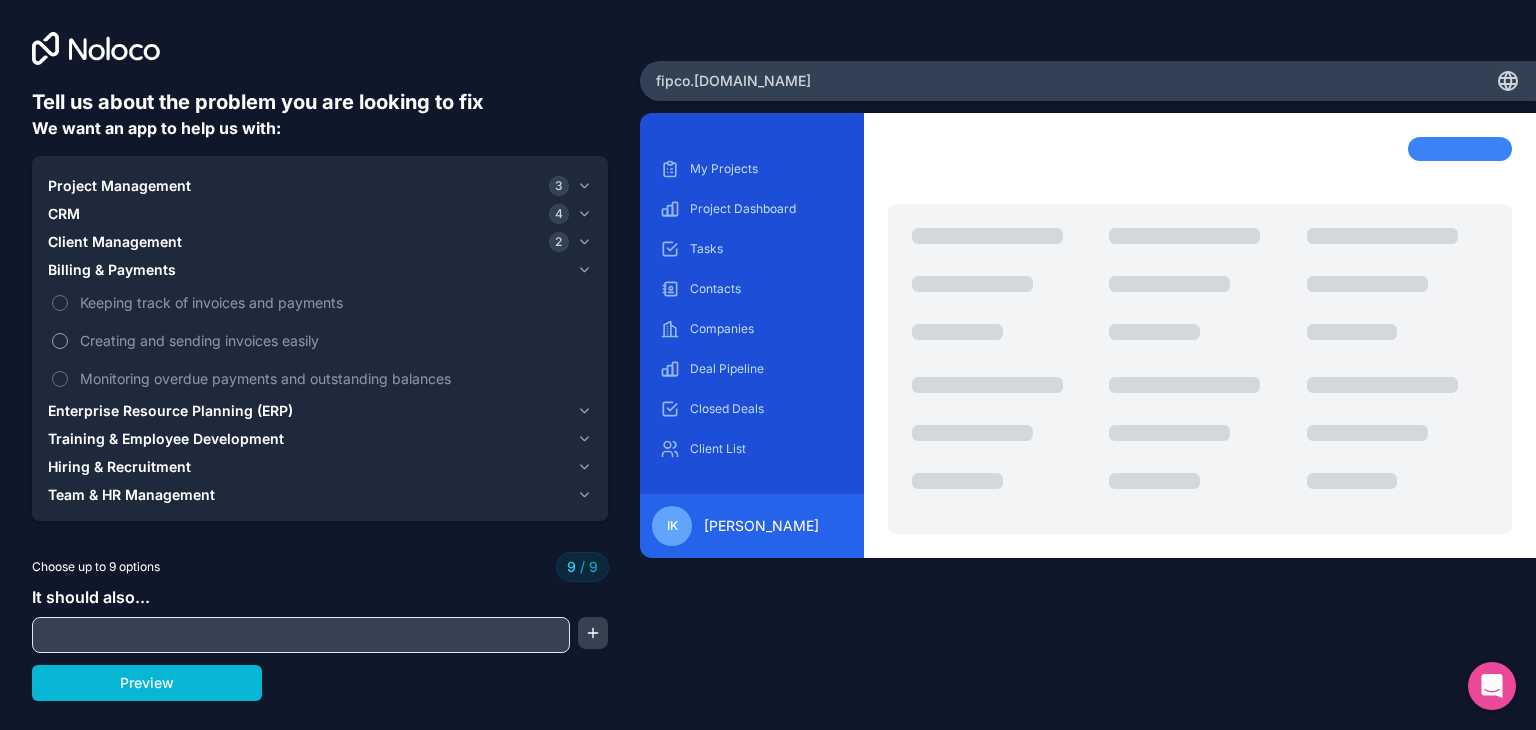 click on "Creating and sending invoices easily" at bounding box center (334, 340) 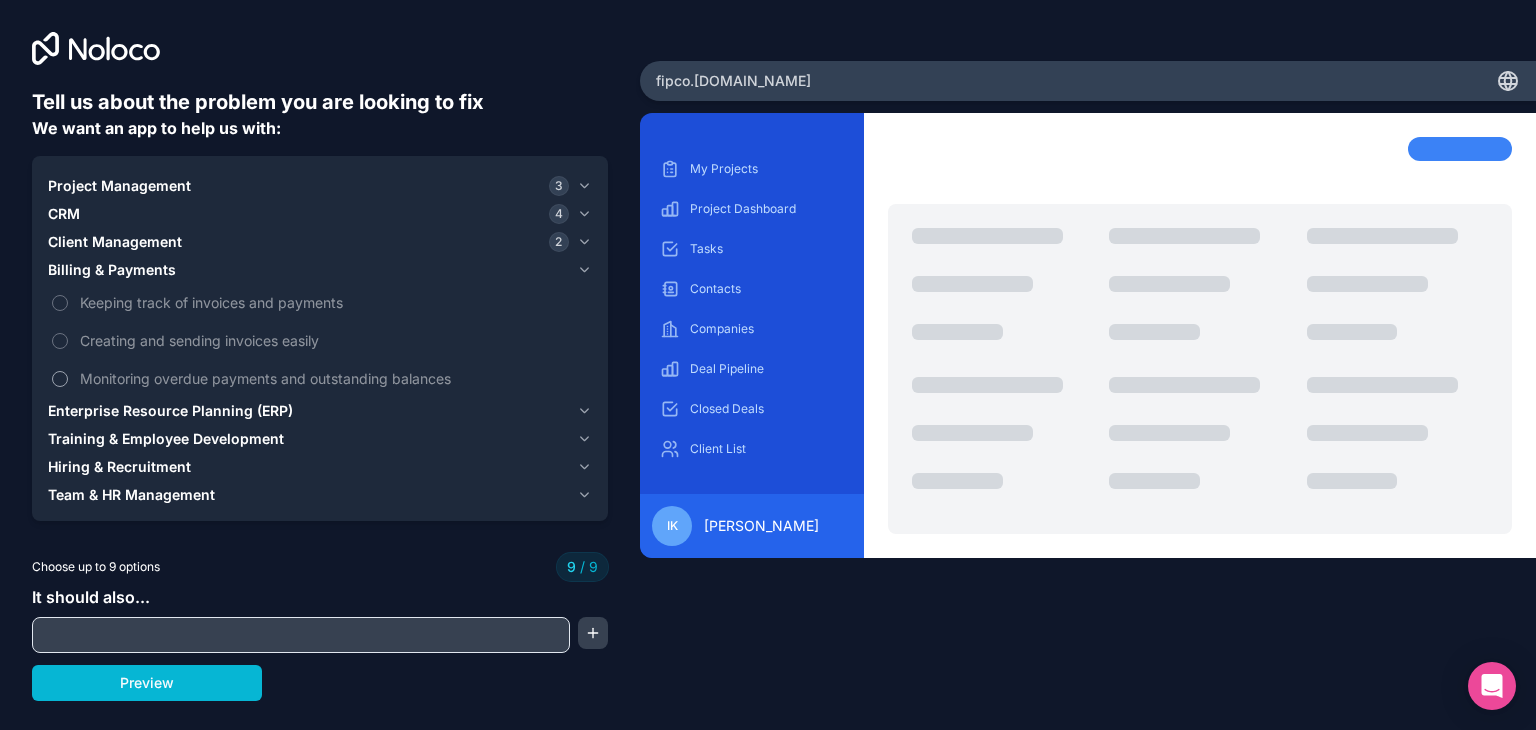 click on "Monitoring overdue payments and outstanding balances" at bounding box center [334, 378] 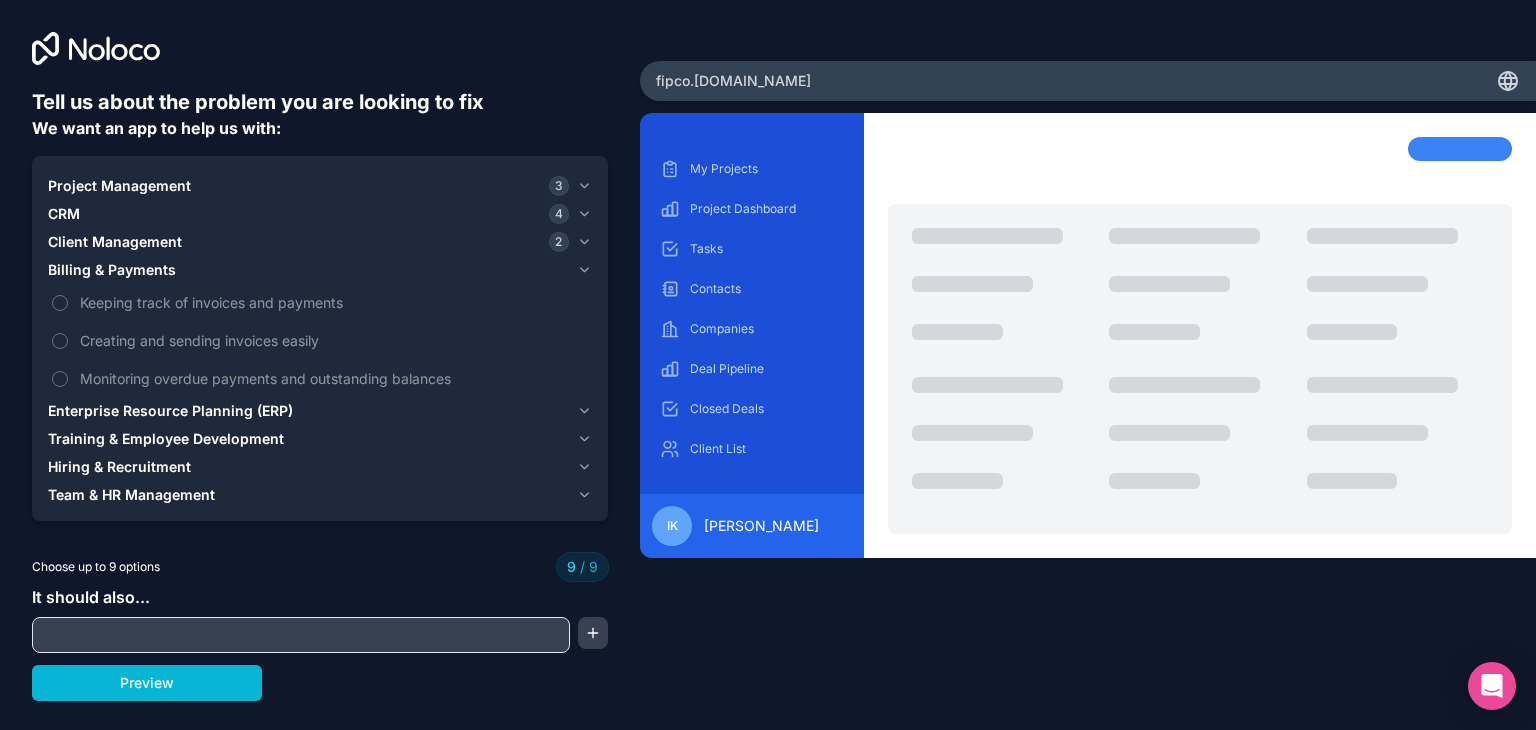 click on "Enterprise Resource Planning (ERP)" at bounding box center (170, 411) 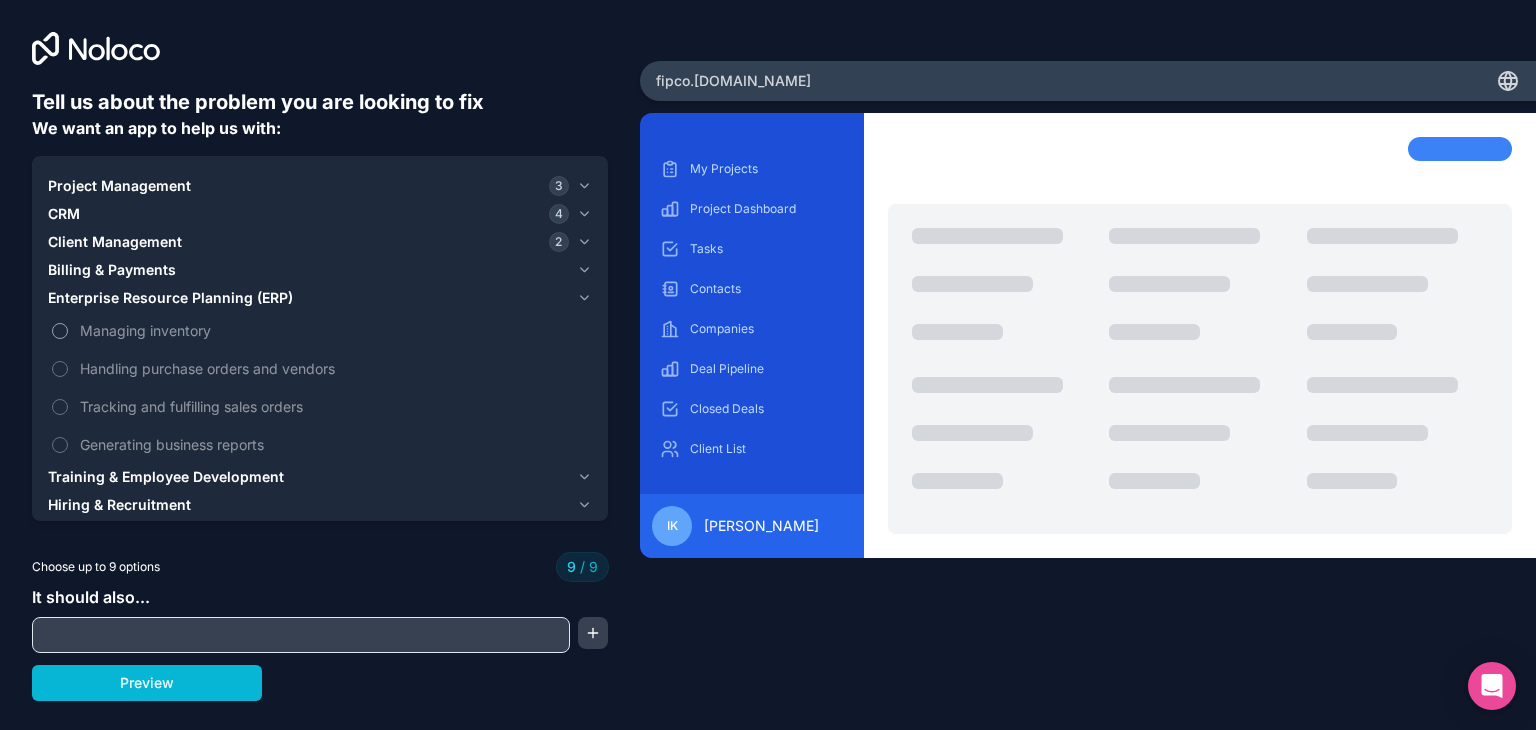 click on "Managing inventory" at bounding box center [334, 330] 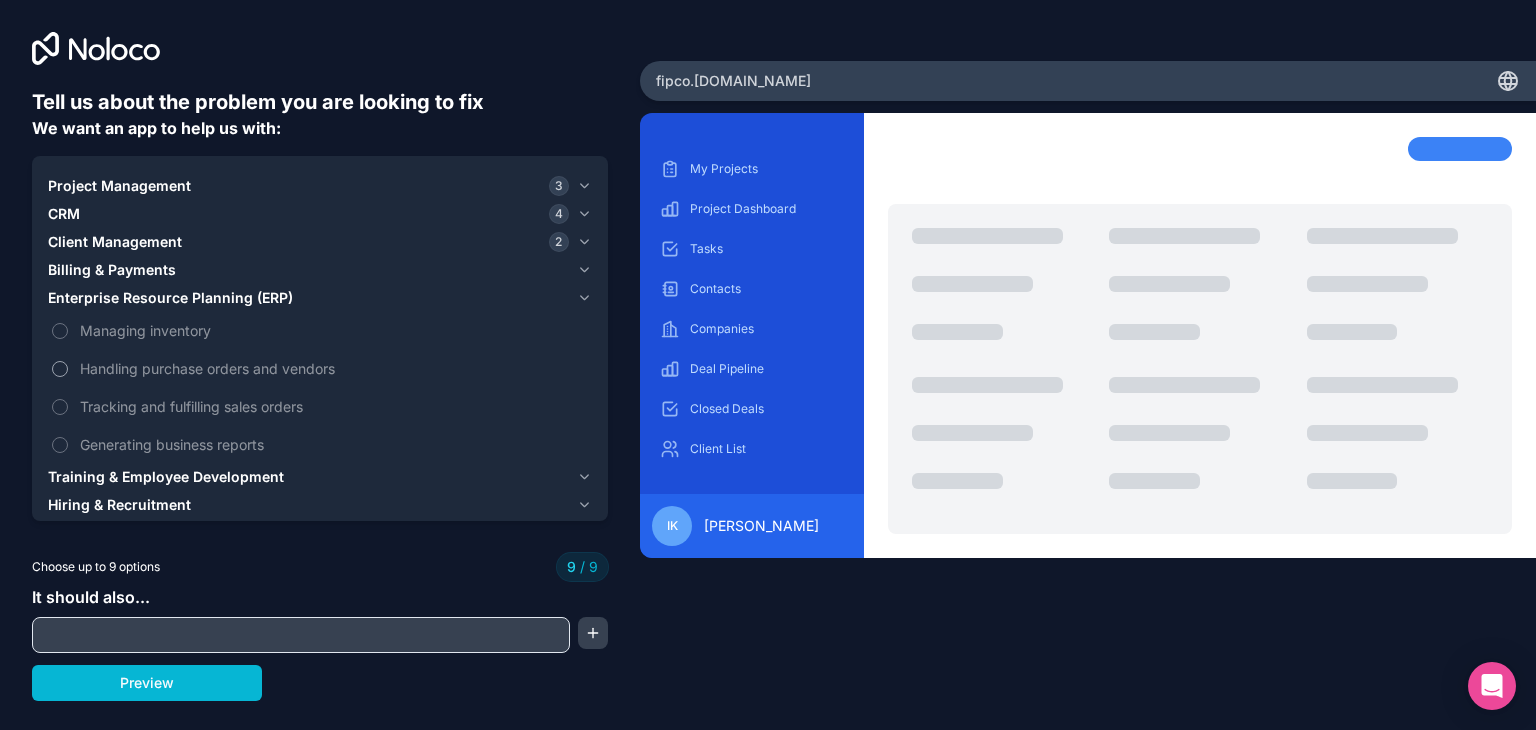click on "Handling purchase orders and vendors" at bounding box center (334, 368) 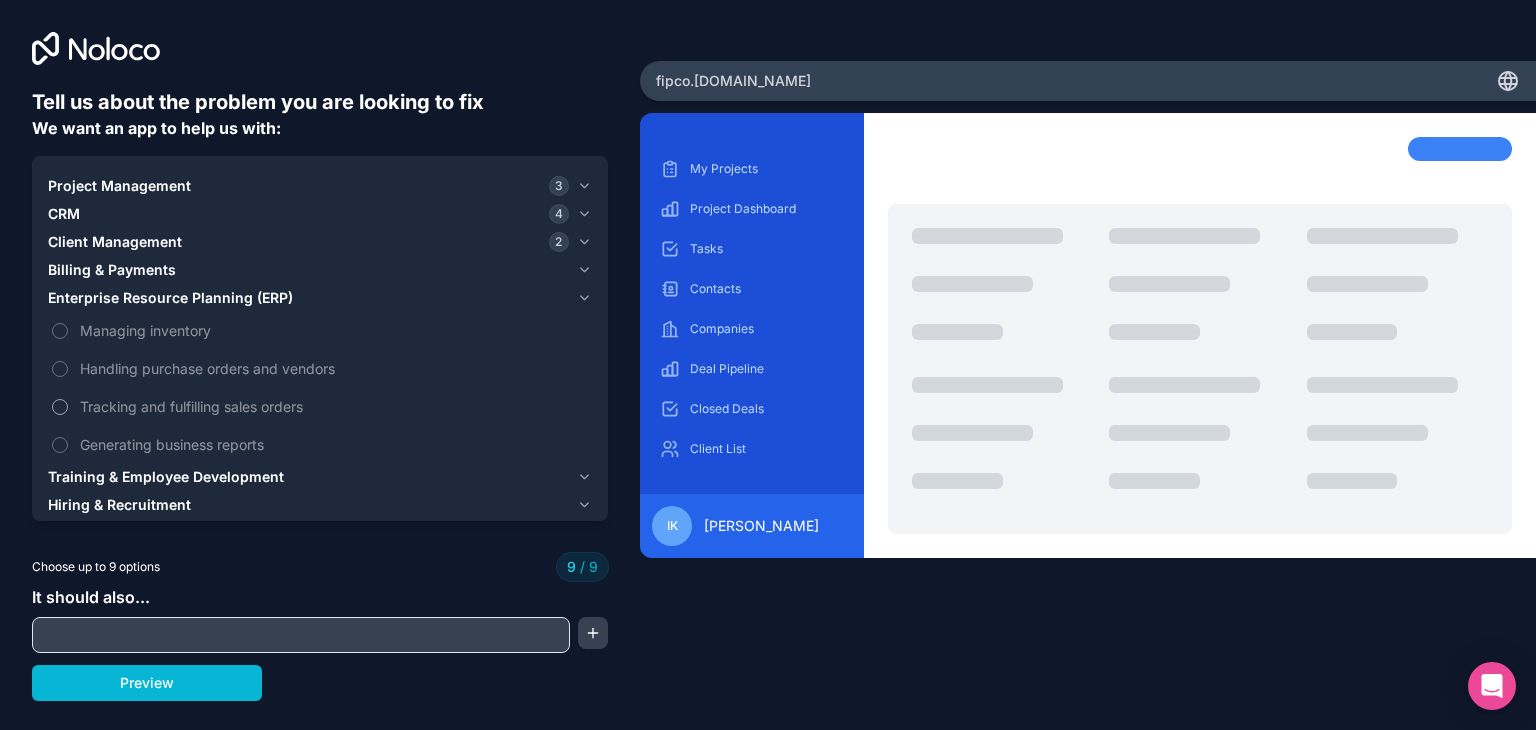 click on "Tracking and fulfilling sales orders" at bounding box center [320, 406] 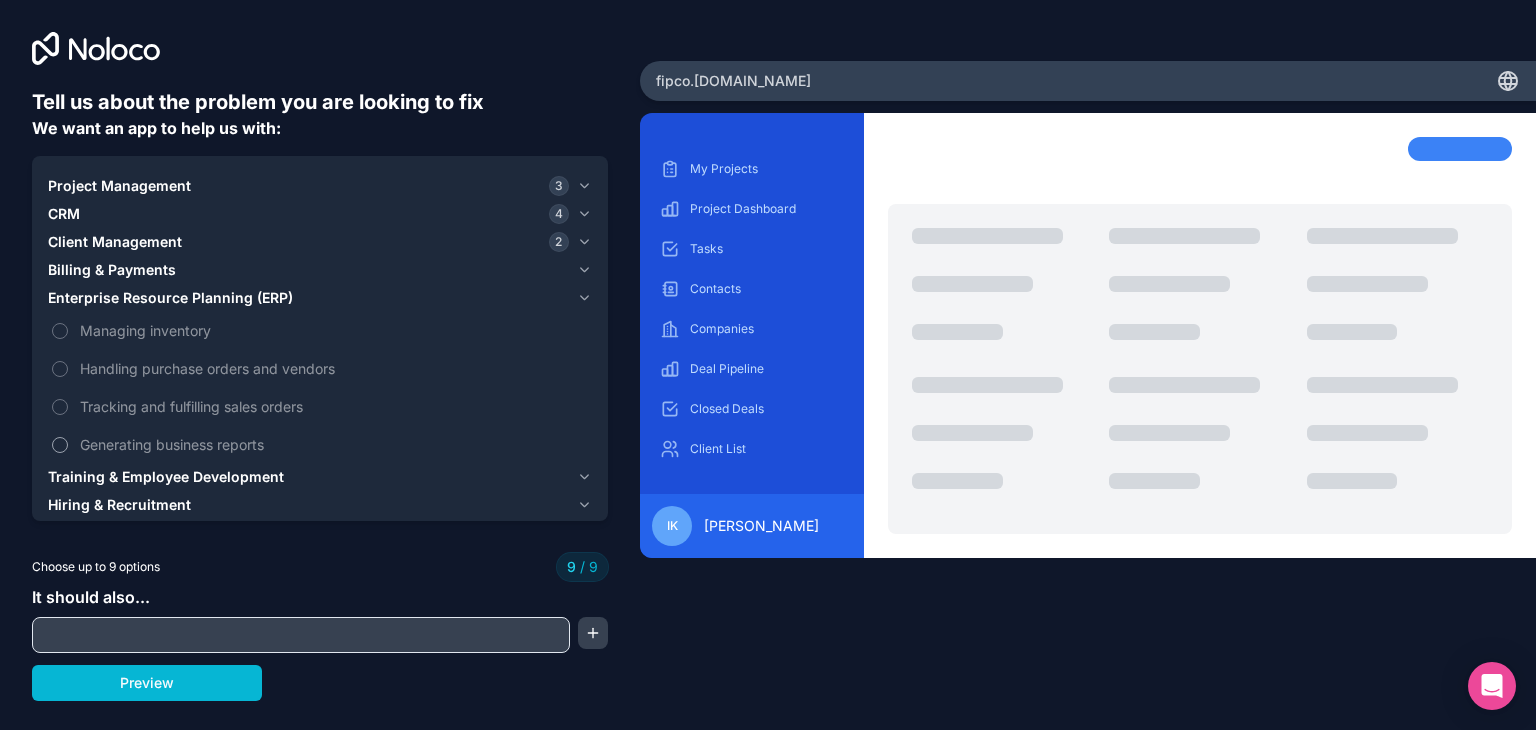 click on "Generating business reports" at bounding box center [334, 444] 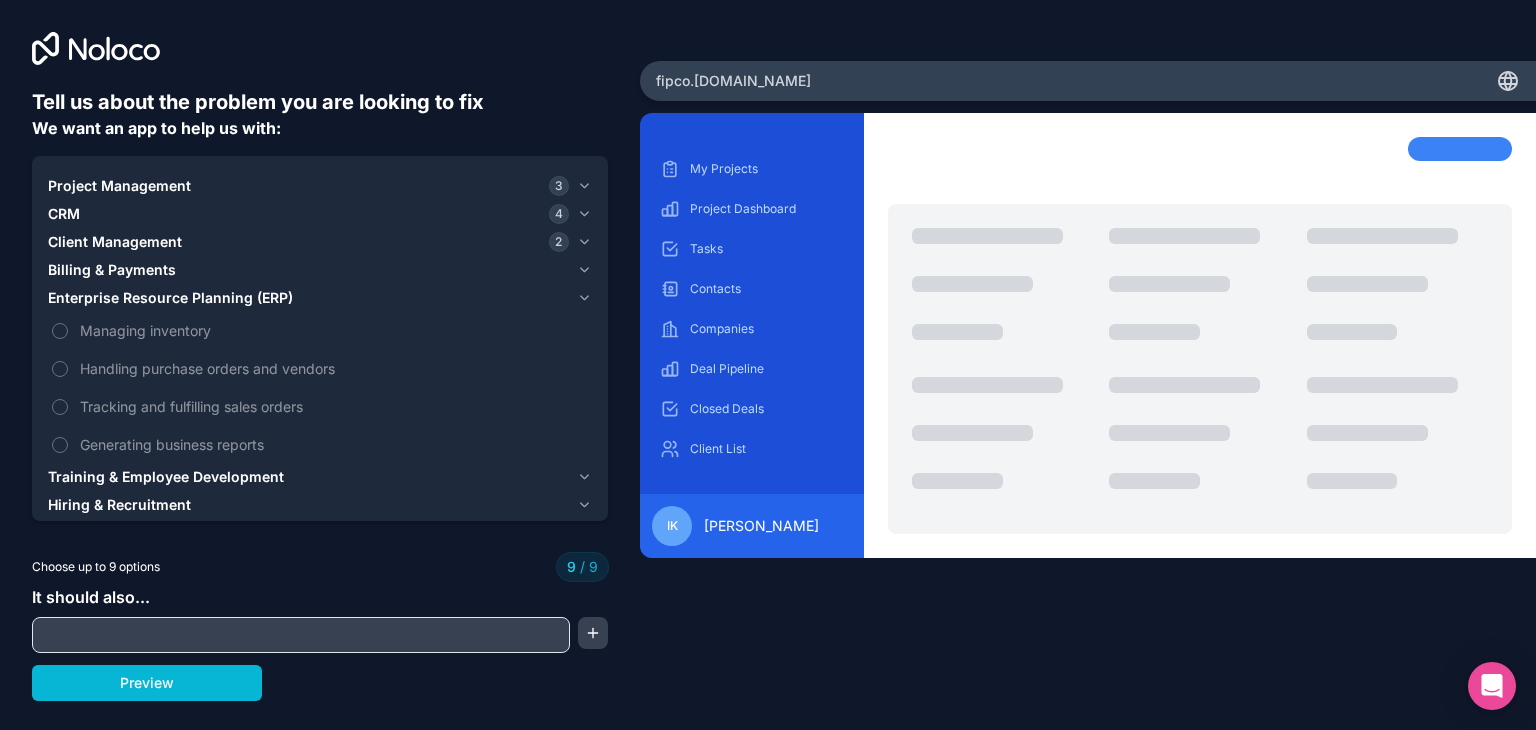 click on "Training & Employee Development" at bounding box center (166, 477) 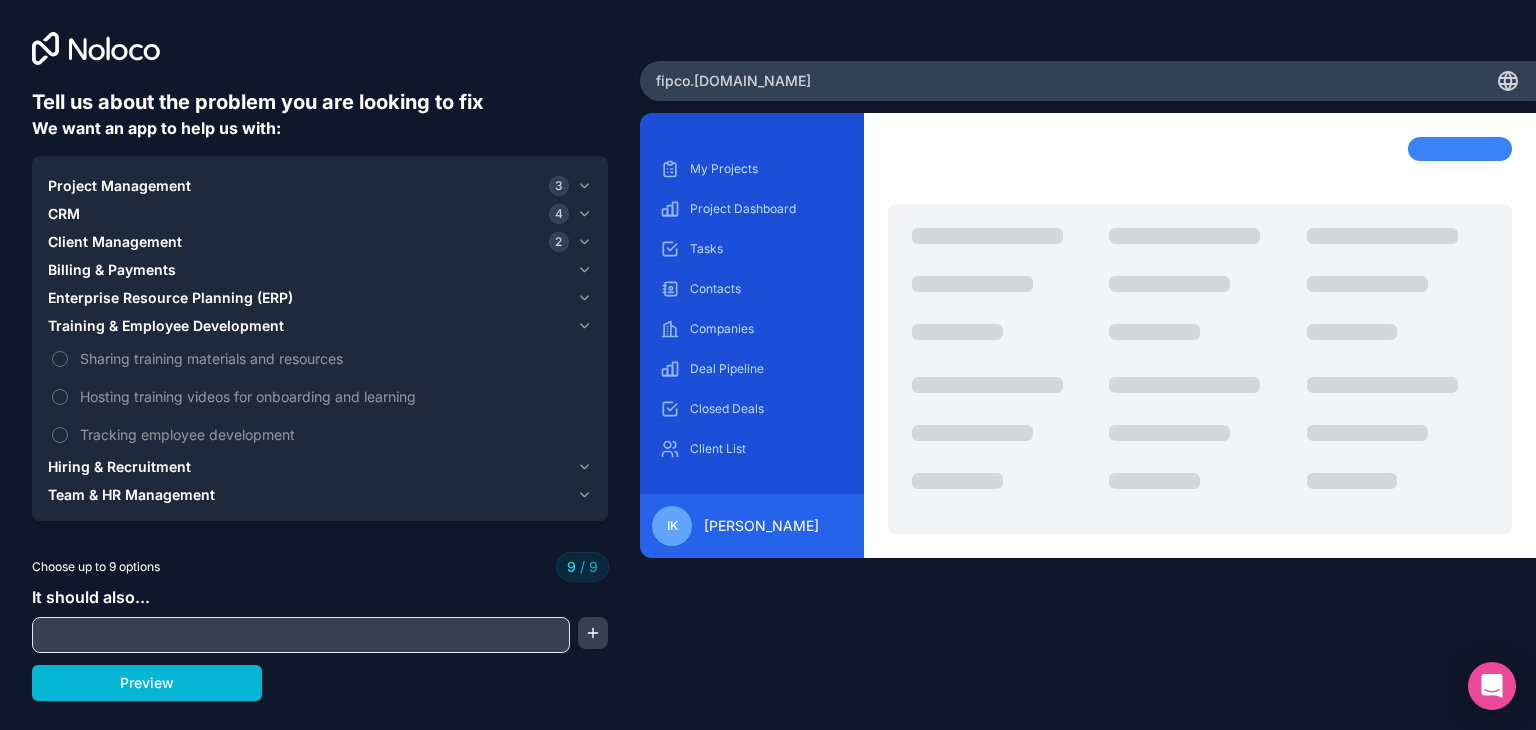 click on "CRM" at bounding box center (64, 214) 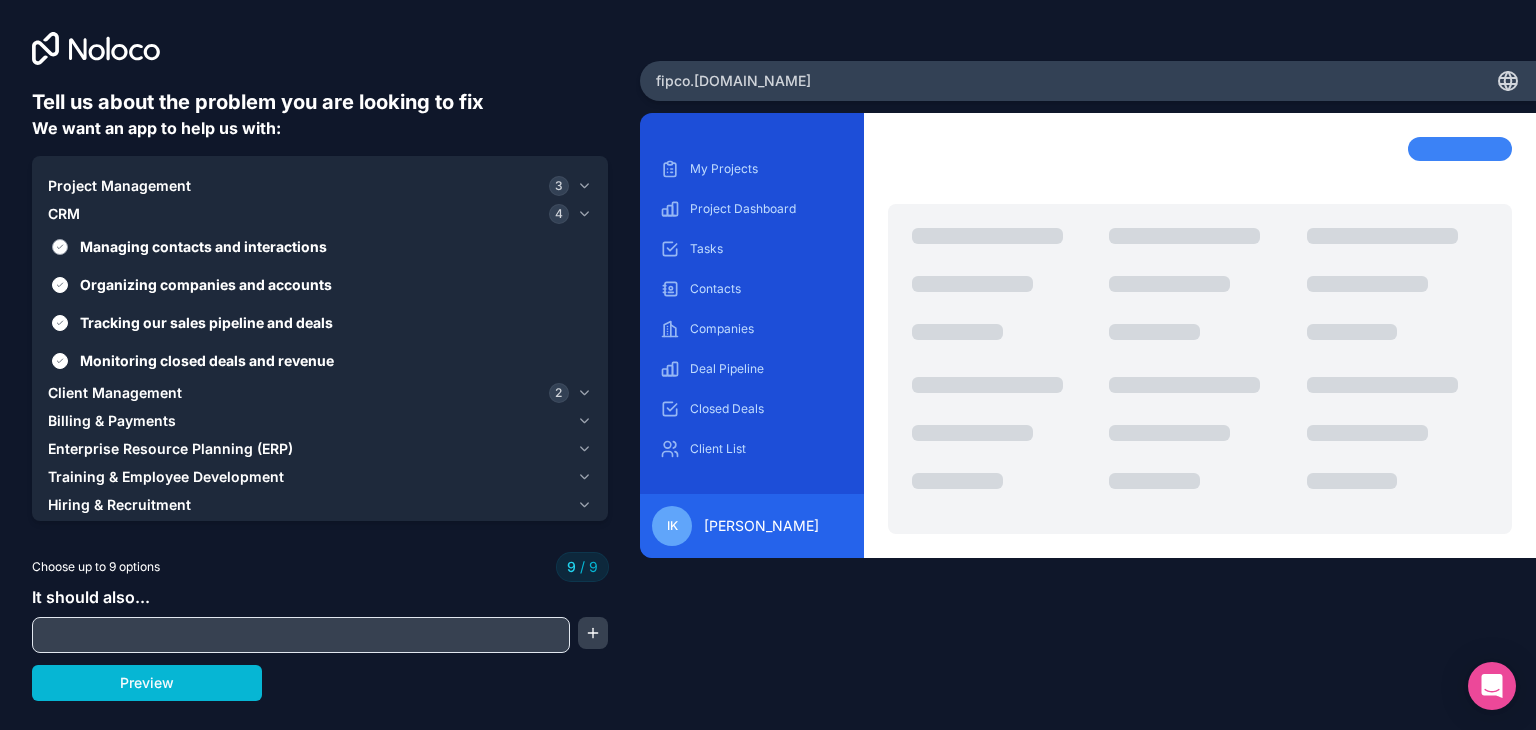 click on "Managing contacts and interactions" at bounding box center [334, 246] 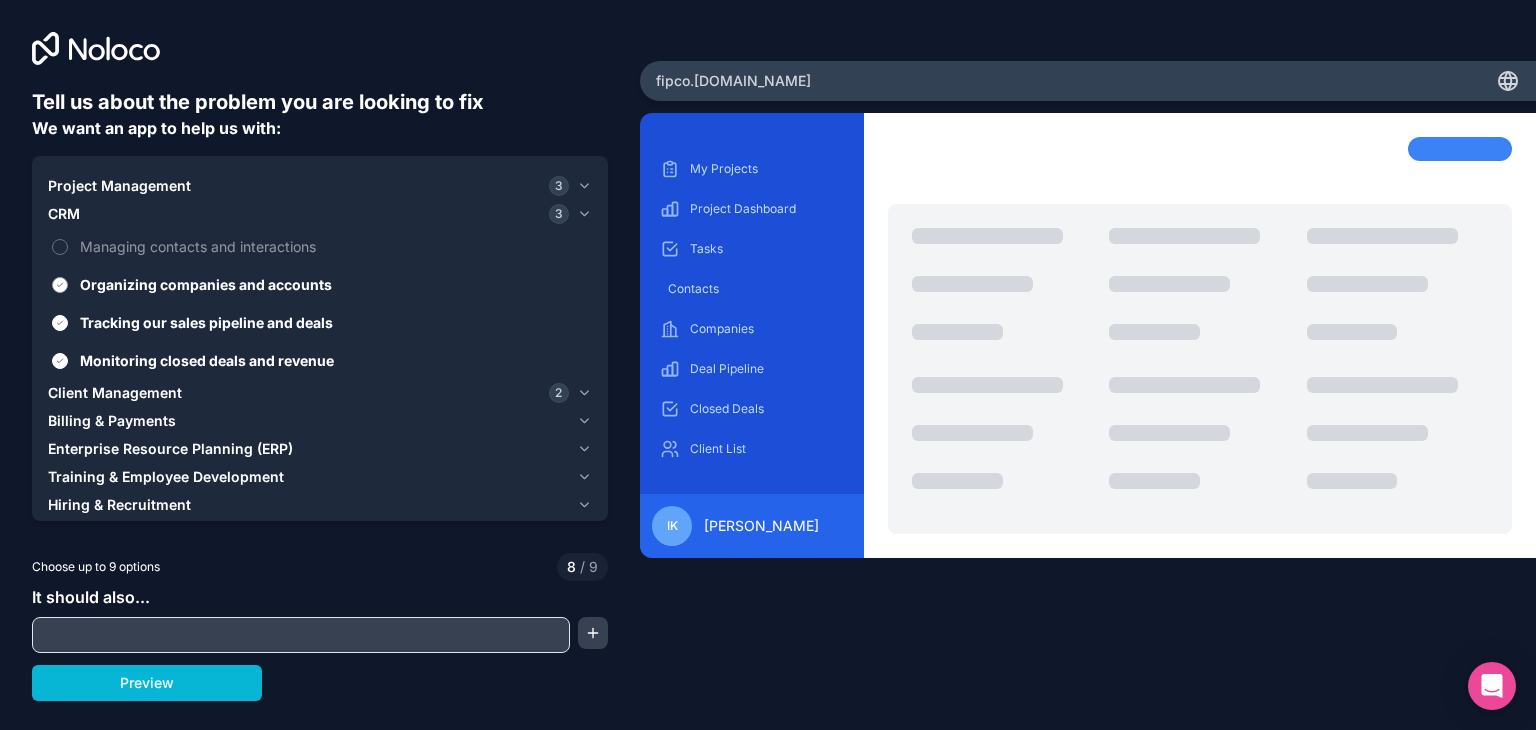 click on "Organizing companies and accounts" at bounding box center [334, 284] 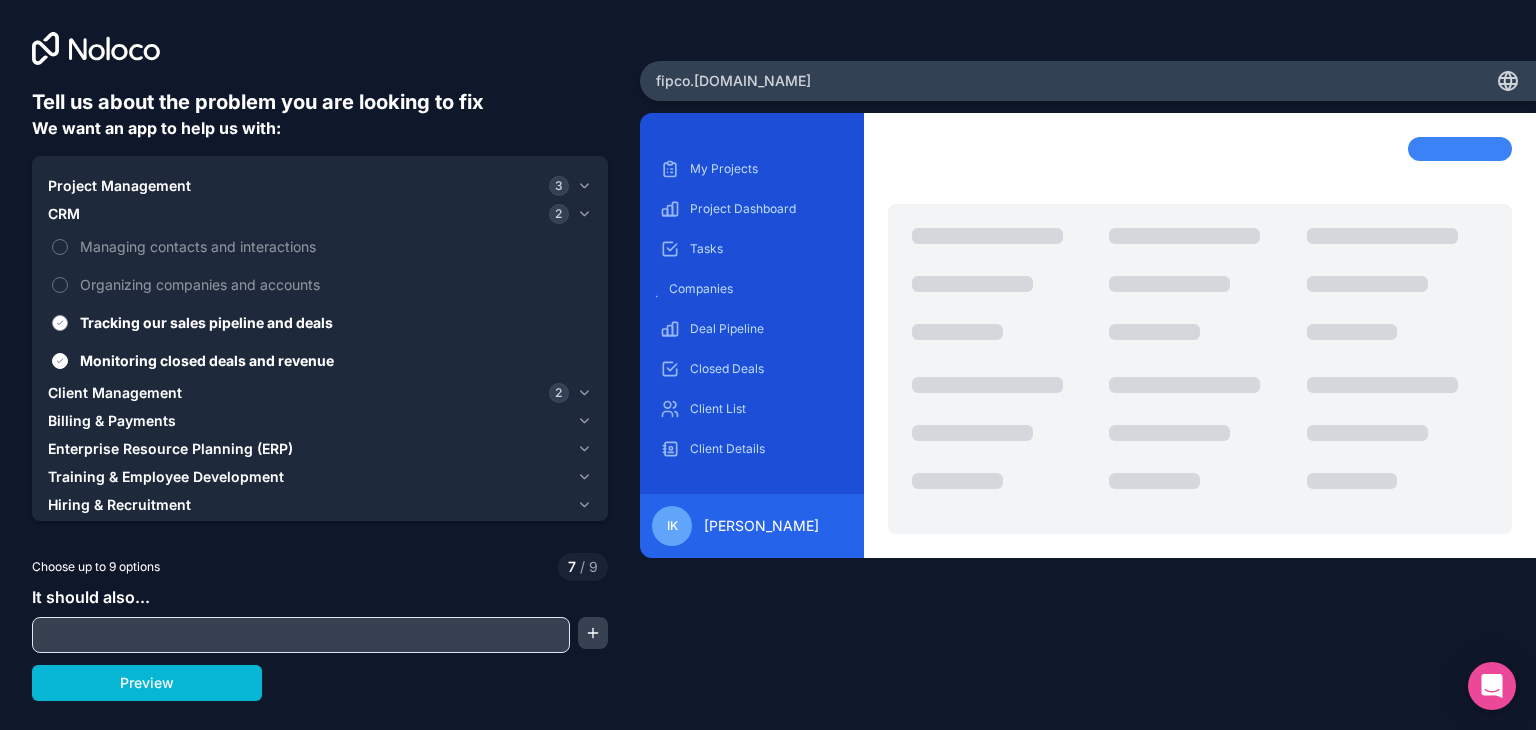 click on "Tracking our sales pipeline and deals" at bounding box center (334, 322) 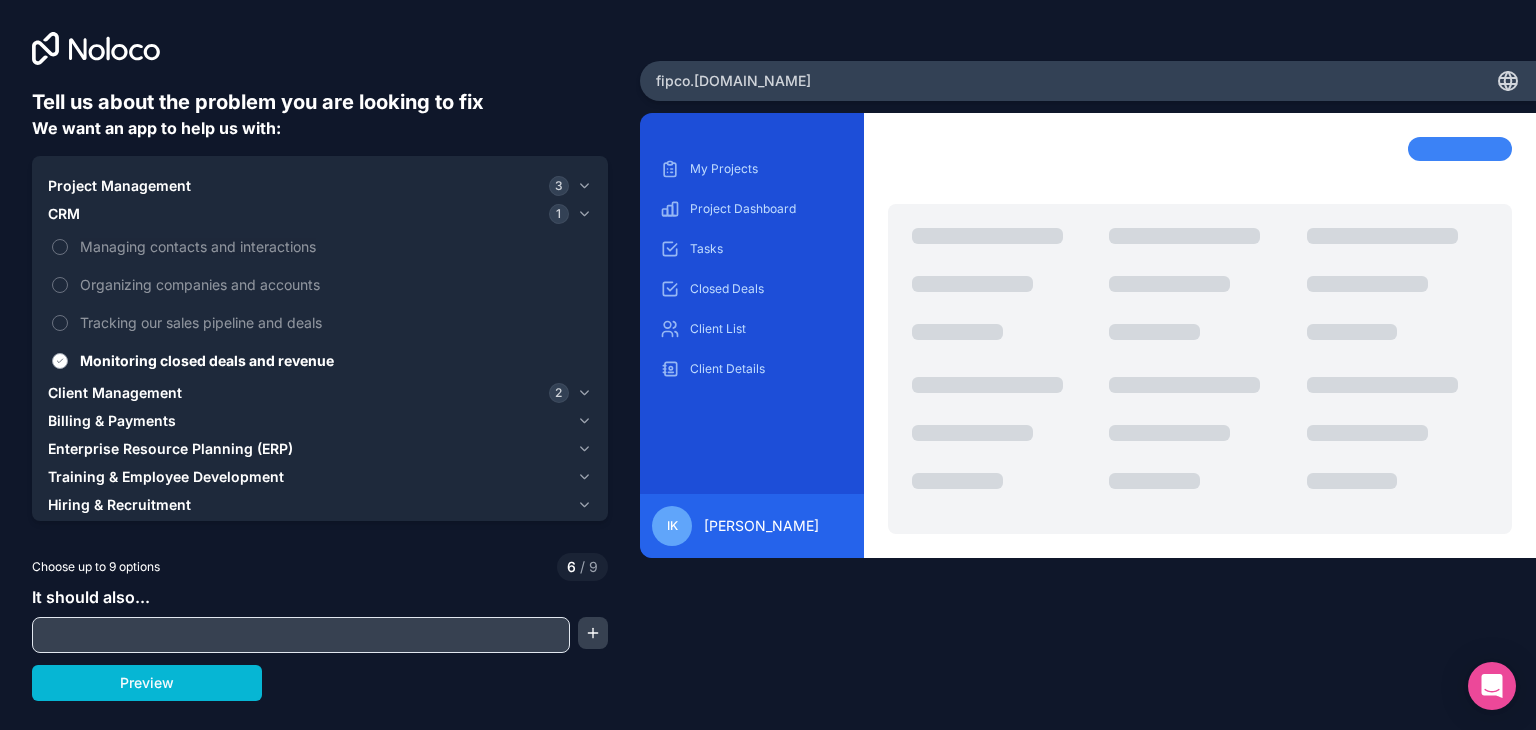 click on "Monitoring closed deals and revenue" at bounding box center [334, 360] 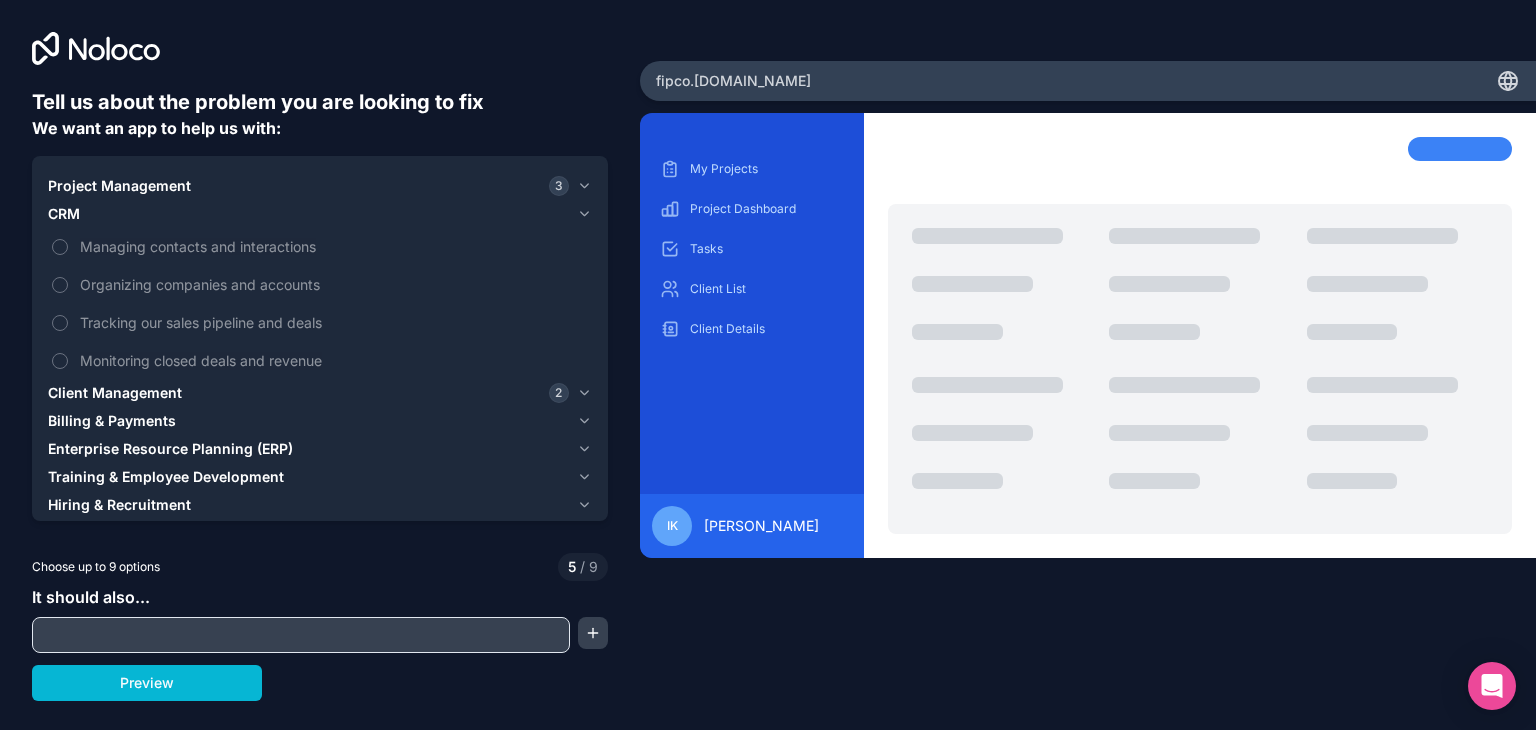 click on "Project Management" at bounding box center [119, 186] 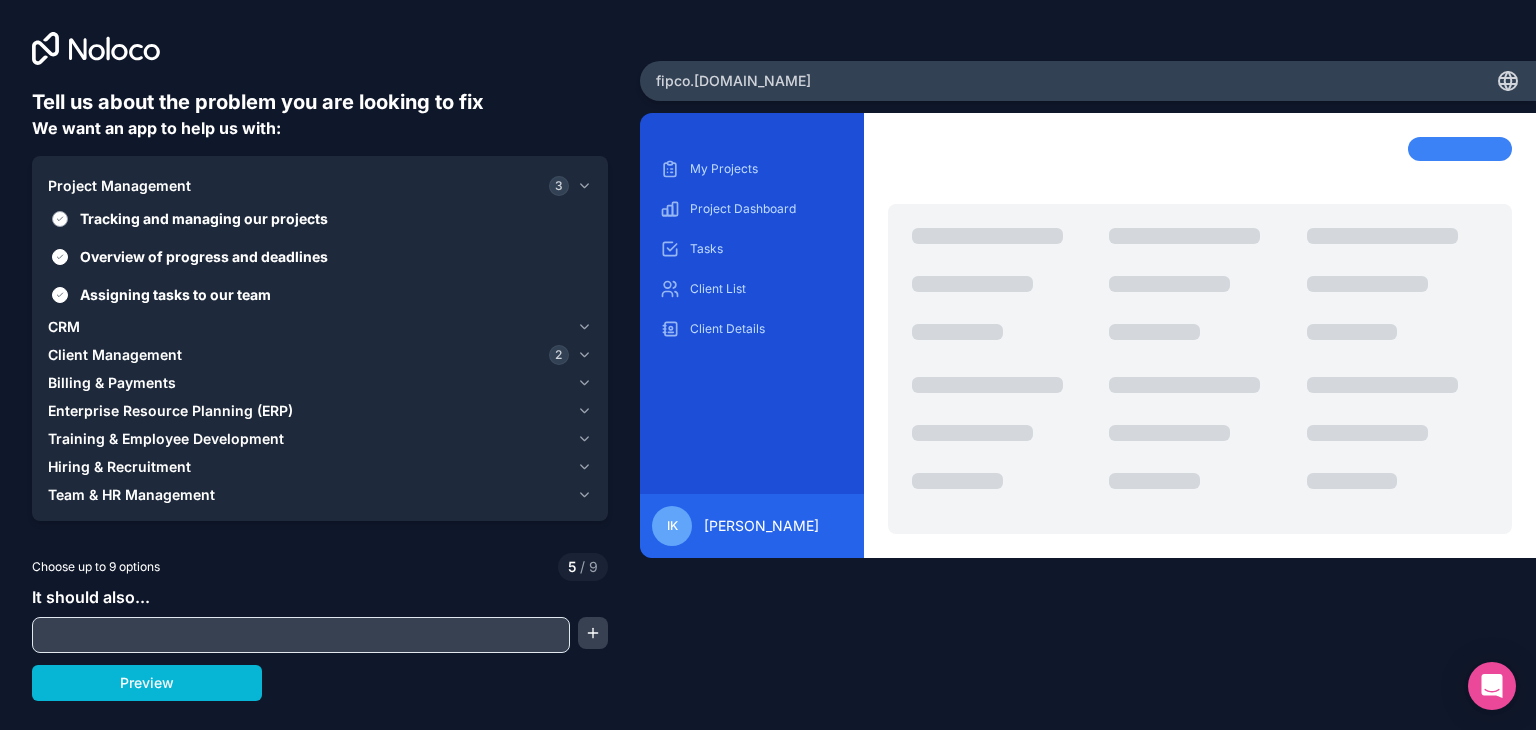 click on "Tracking and managing our projects" at bounding box center [334, 218] 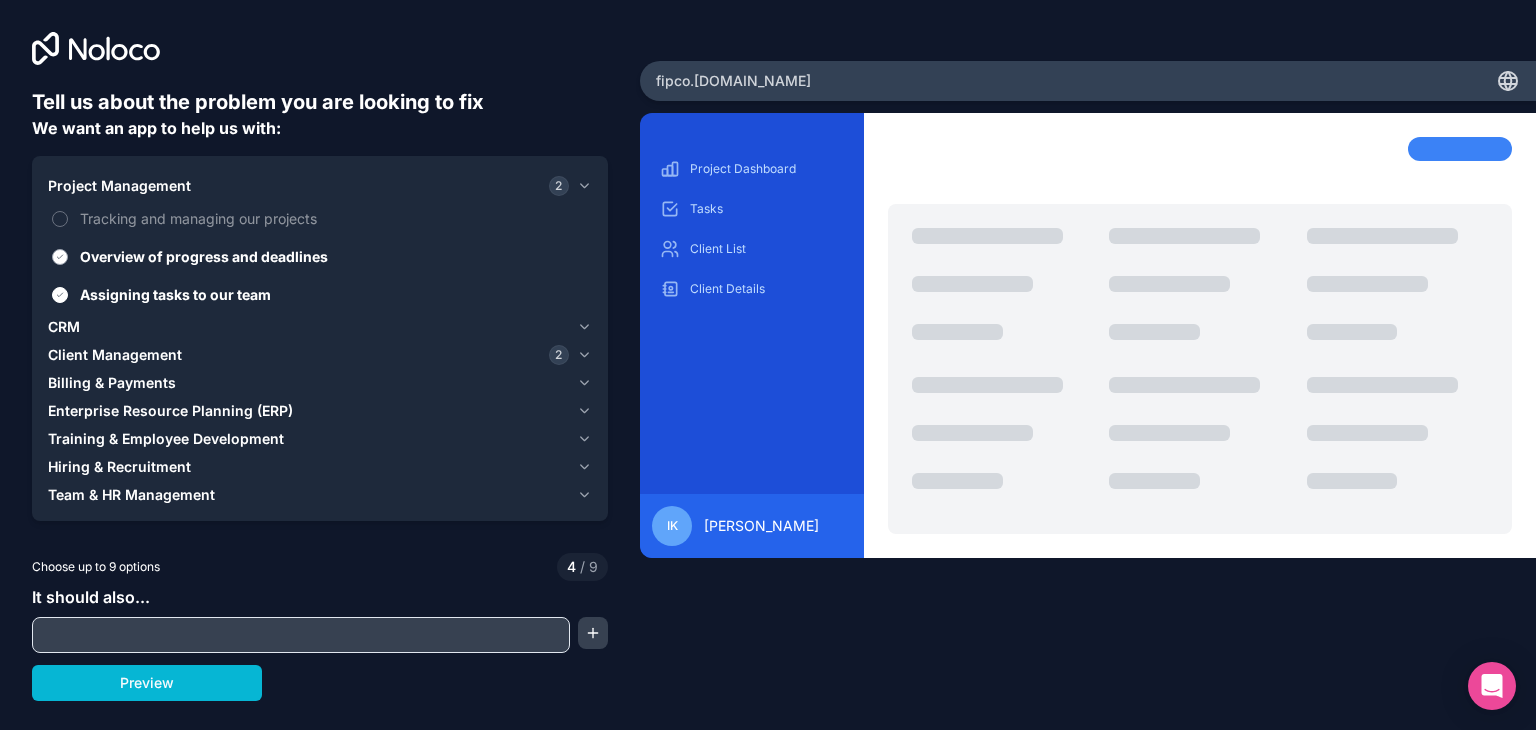 click on "Overview of progress and deadlines" at bounding box center (320, 256) 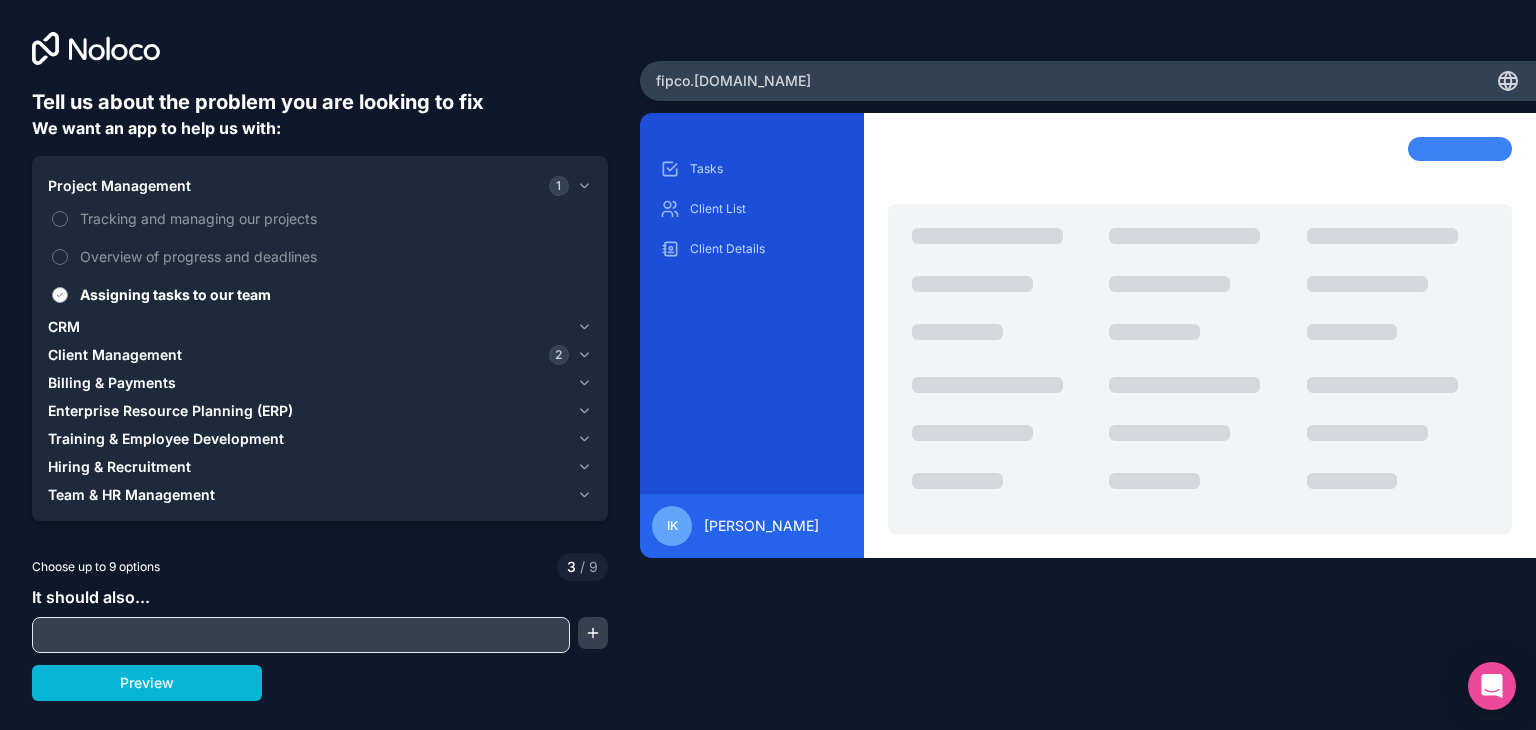 click on "Assigning tasks to our team" at bounding box center [334, 294] 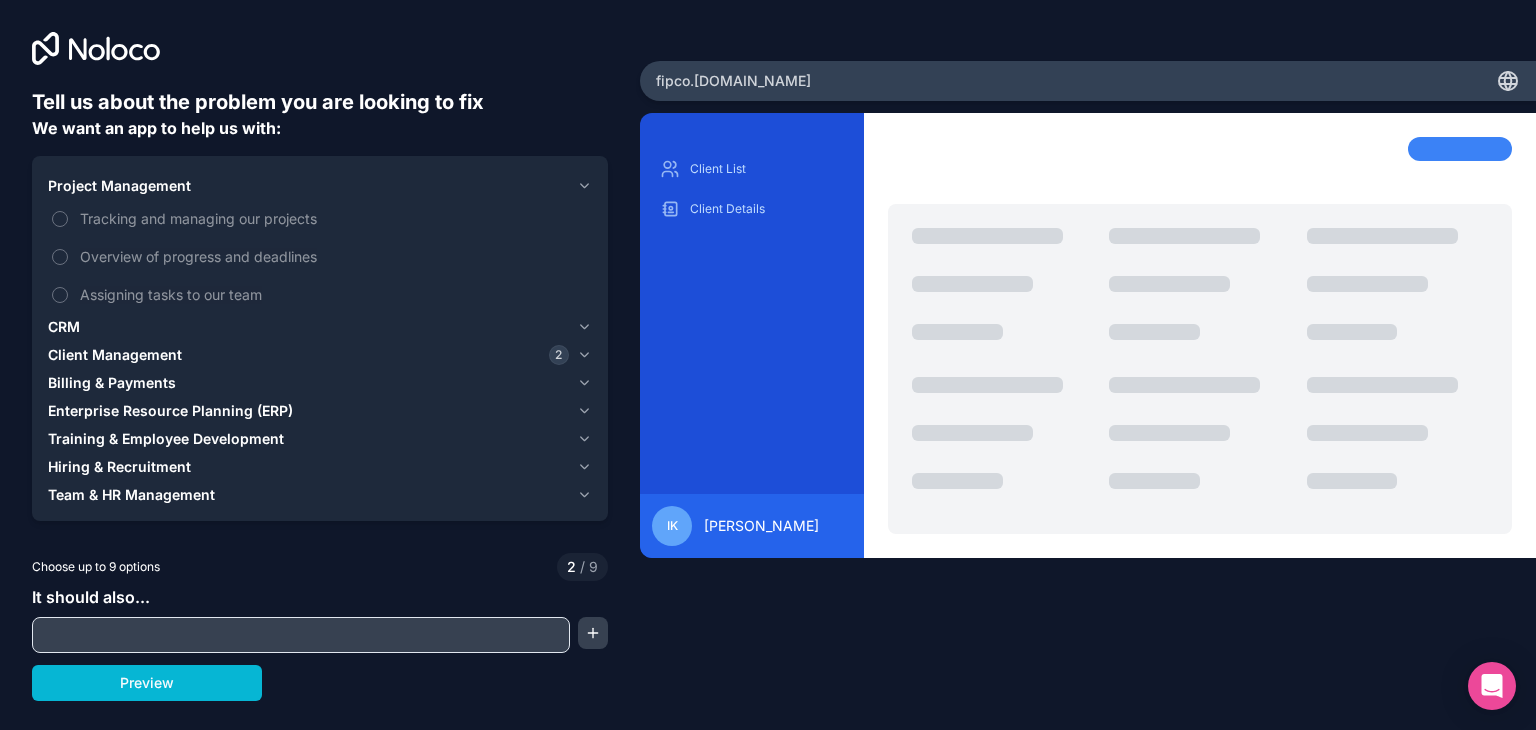 click on "CRM" at bounding box center (308, 327) 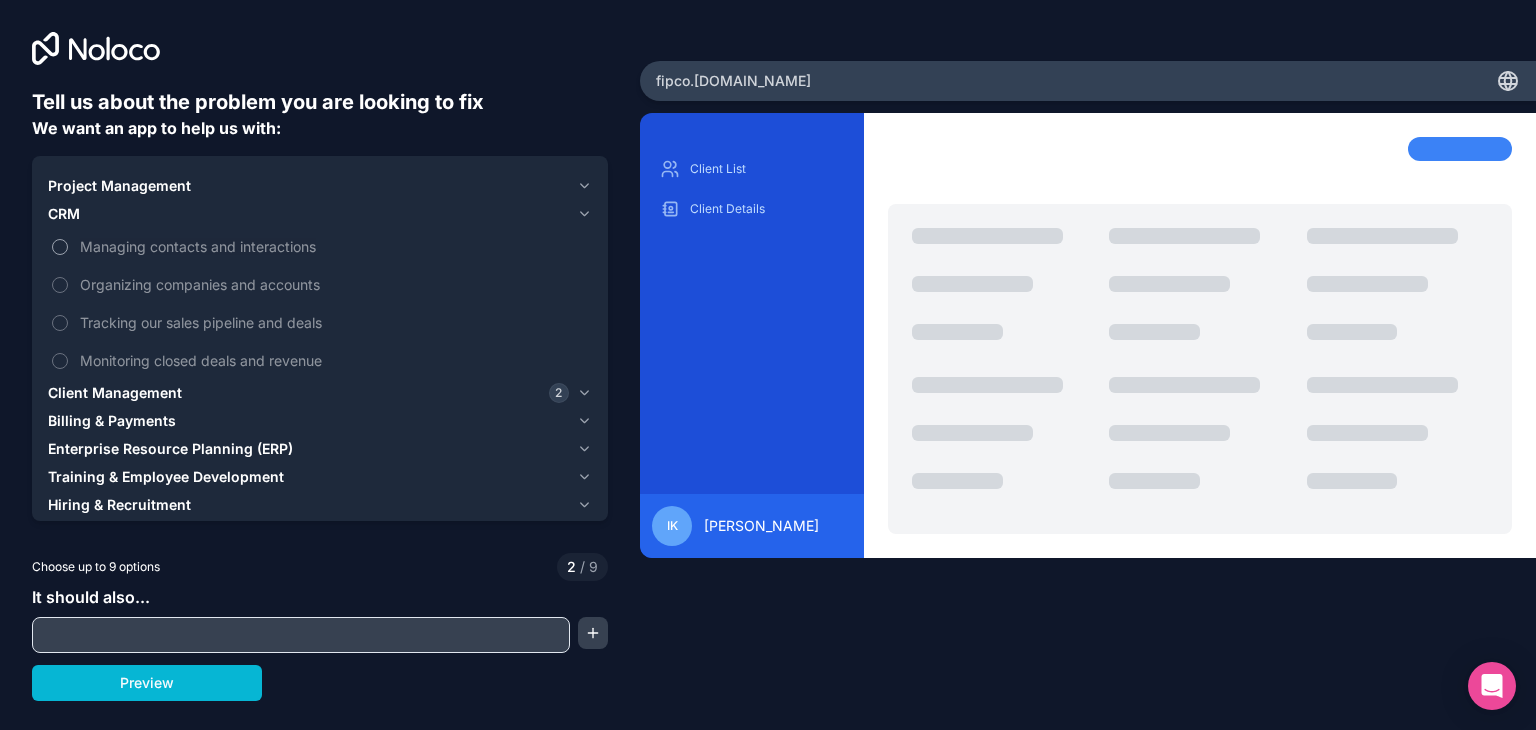 click on "Managing contacts and interactions" at bounding box center [334, 246] 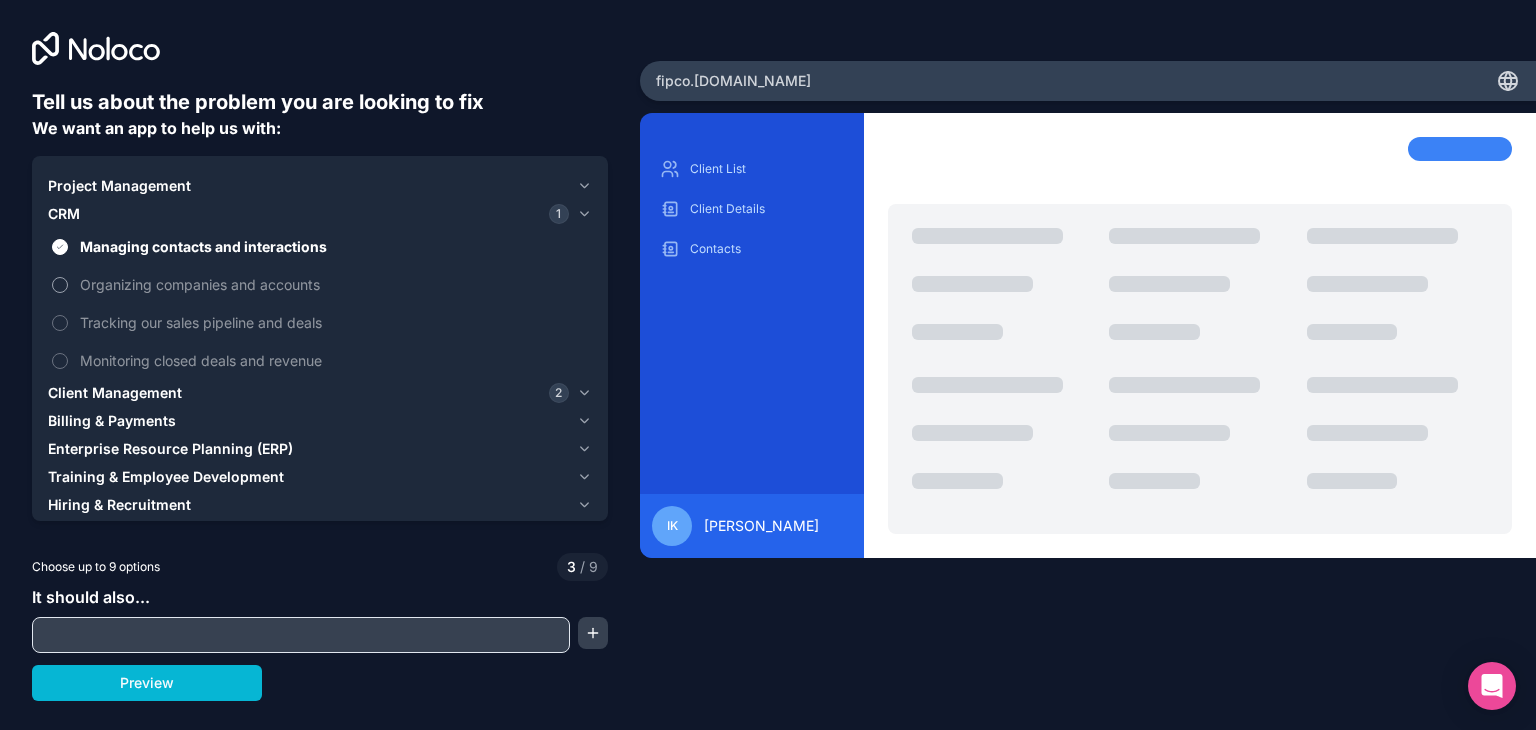 click on "Organizing companies and accounts" at bounding box center [334, 284] 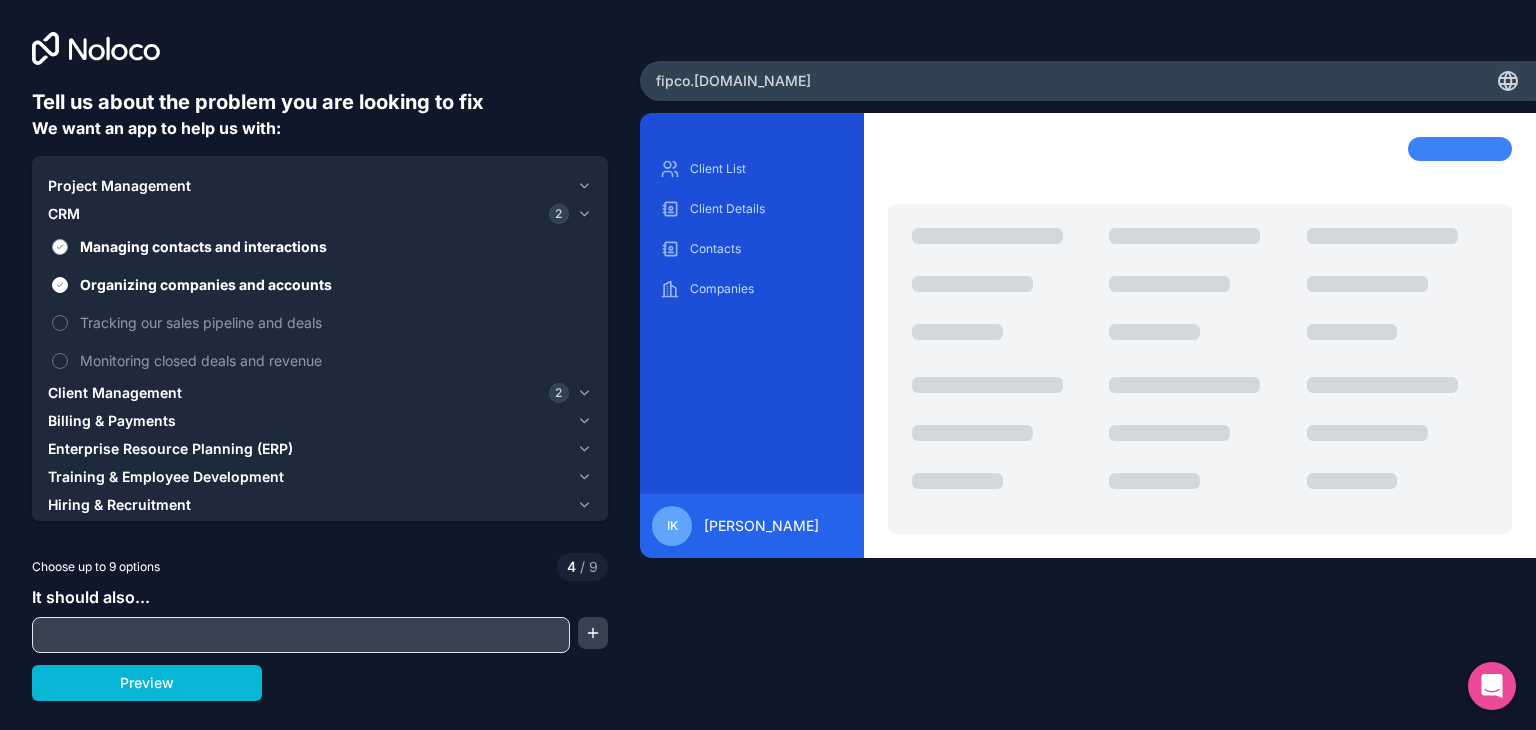 click on "Managing contacts and interactions" at bounding box center (334, 246) 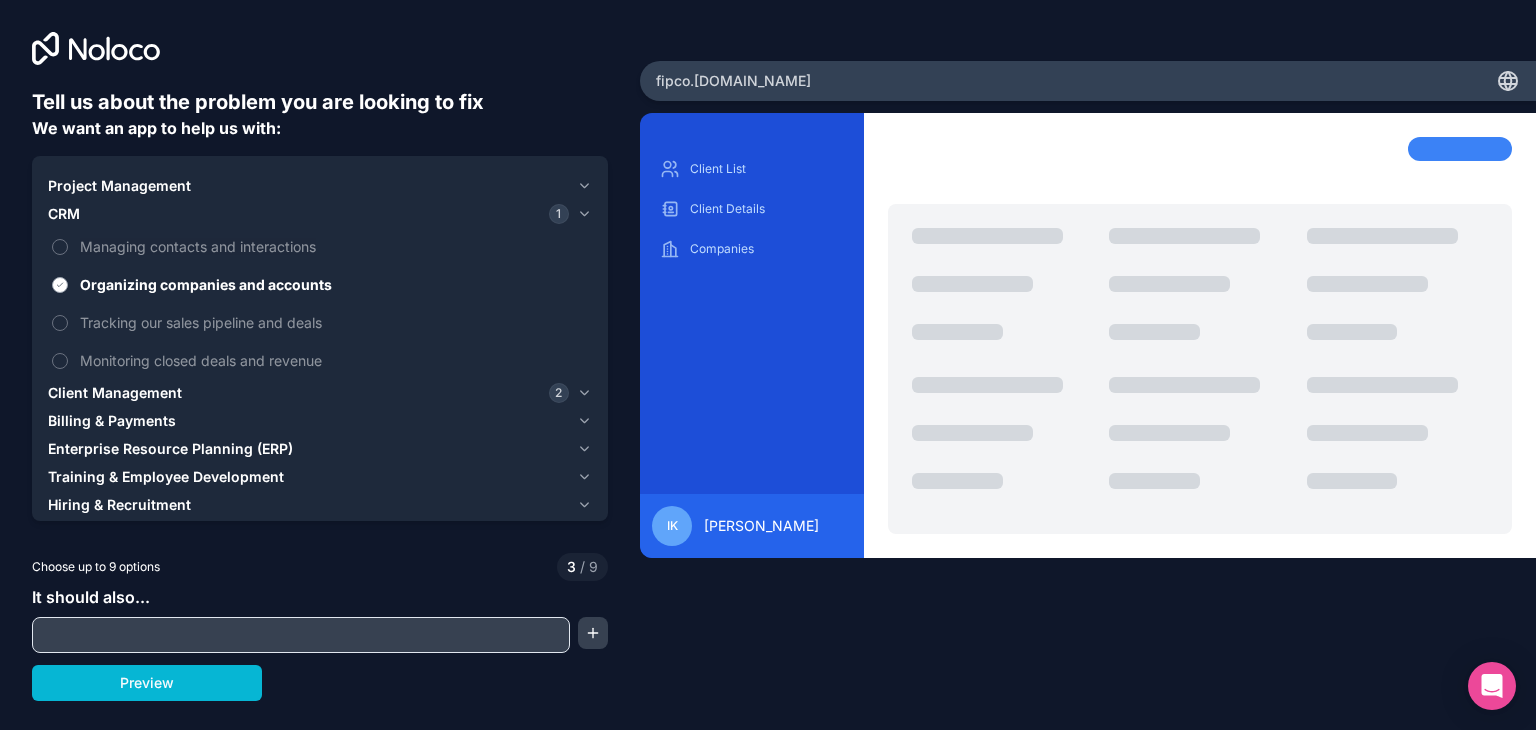click on "Organizing companies and accounts" at bounding box center [334, 284] 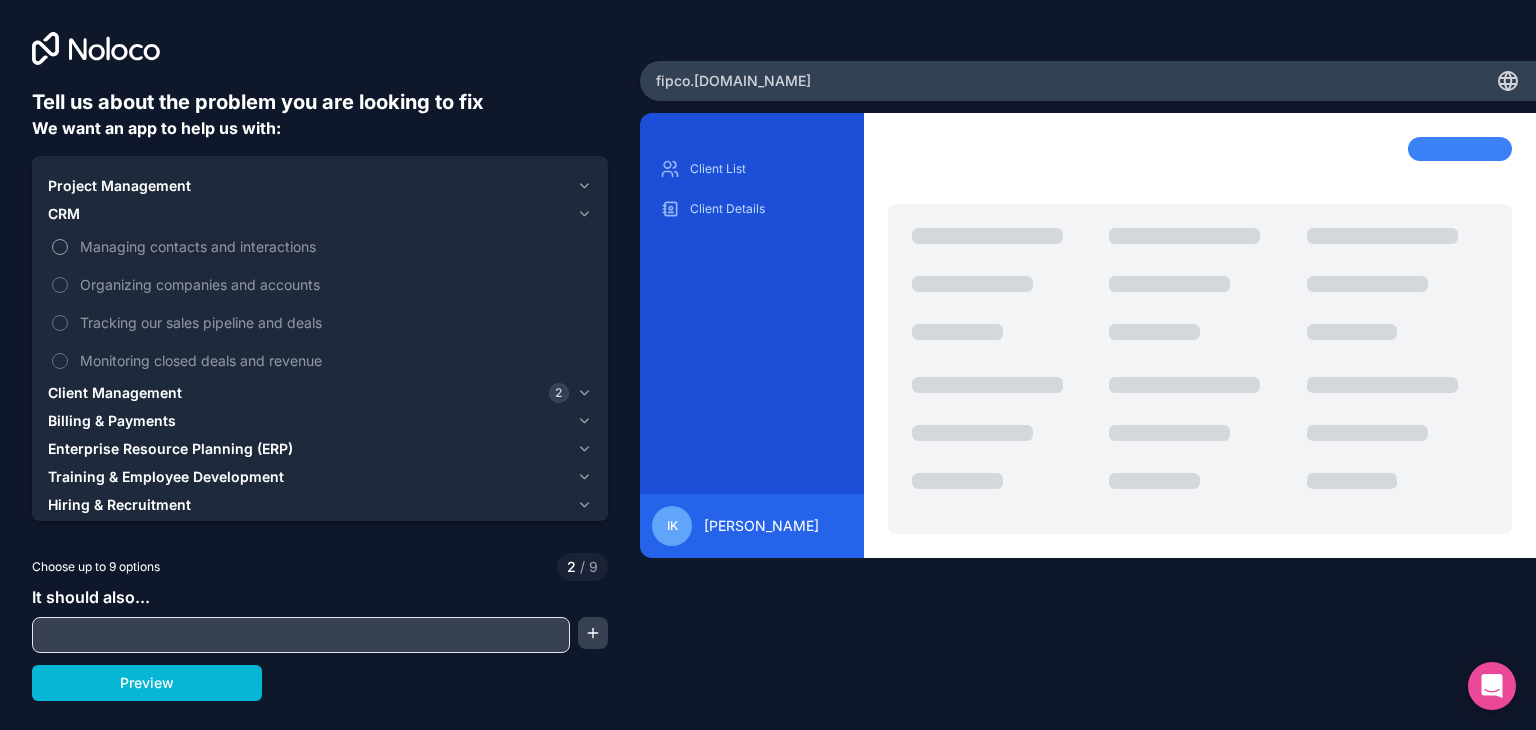 click on "Managing contacts and interactions" at bounding box center (334, 246) 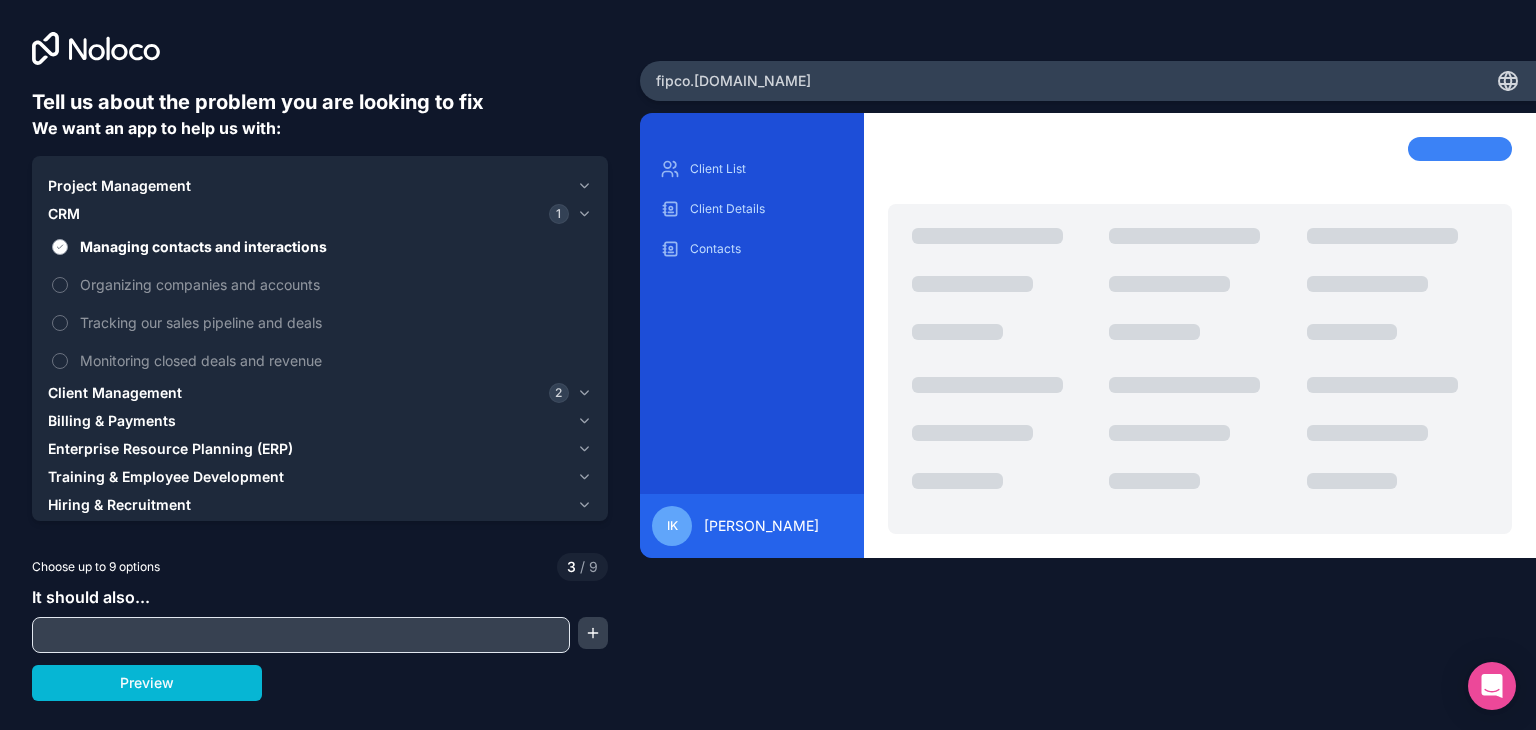 click on "Managing contacts and interactions" at bounding box center [334, 246] 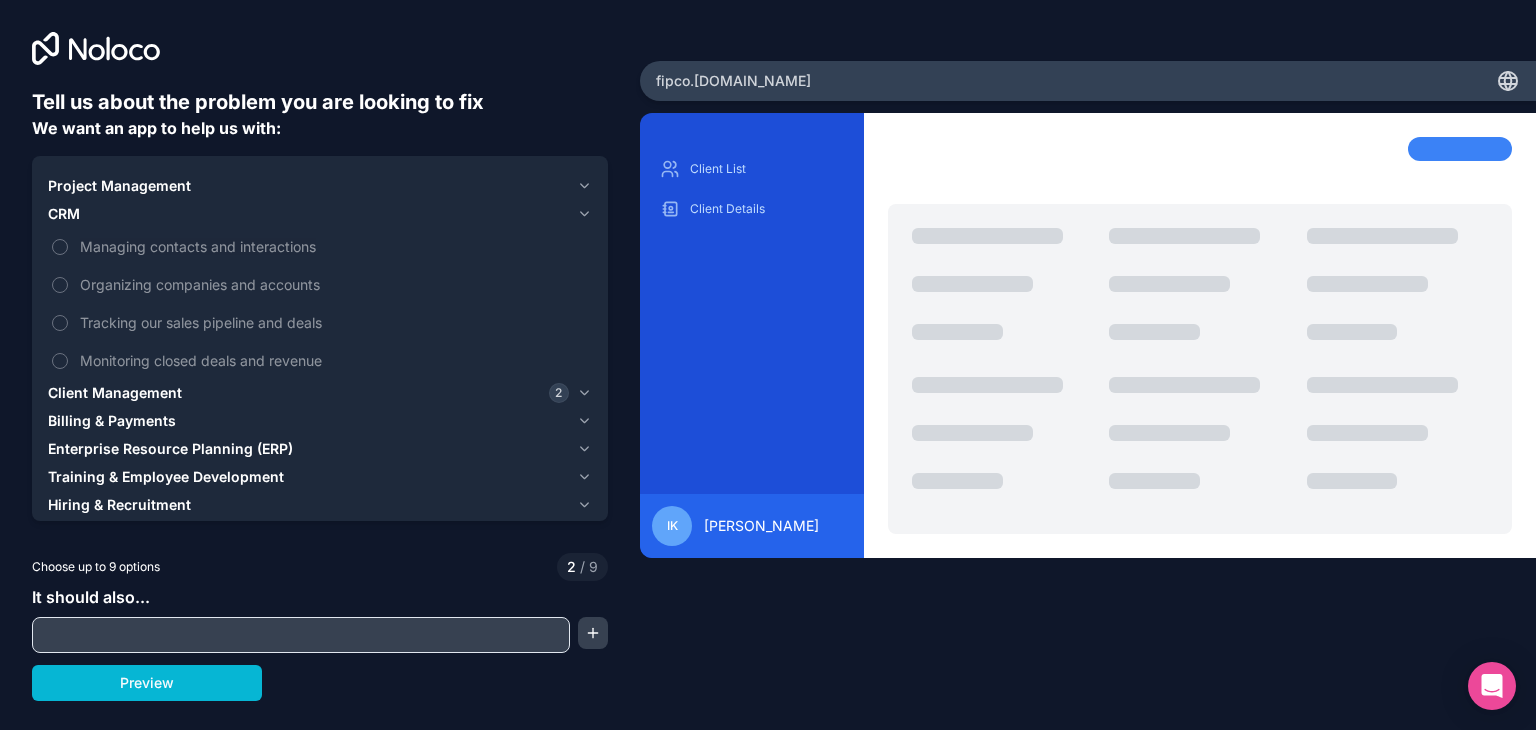 click on "Client Management" at bounding box center [115, 393] 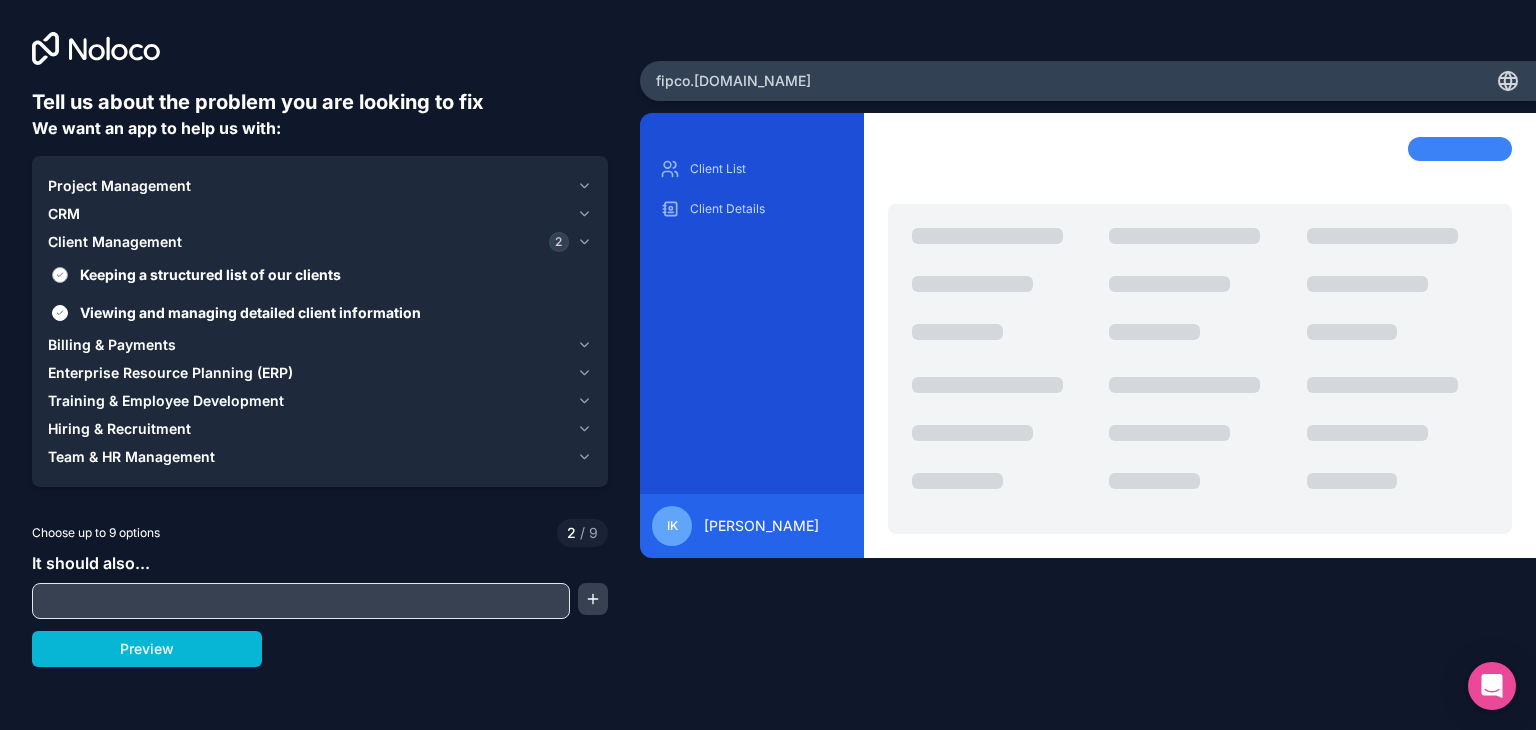 click on "Keeping a structured list of our clients" at bounding box center (334, 274) 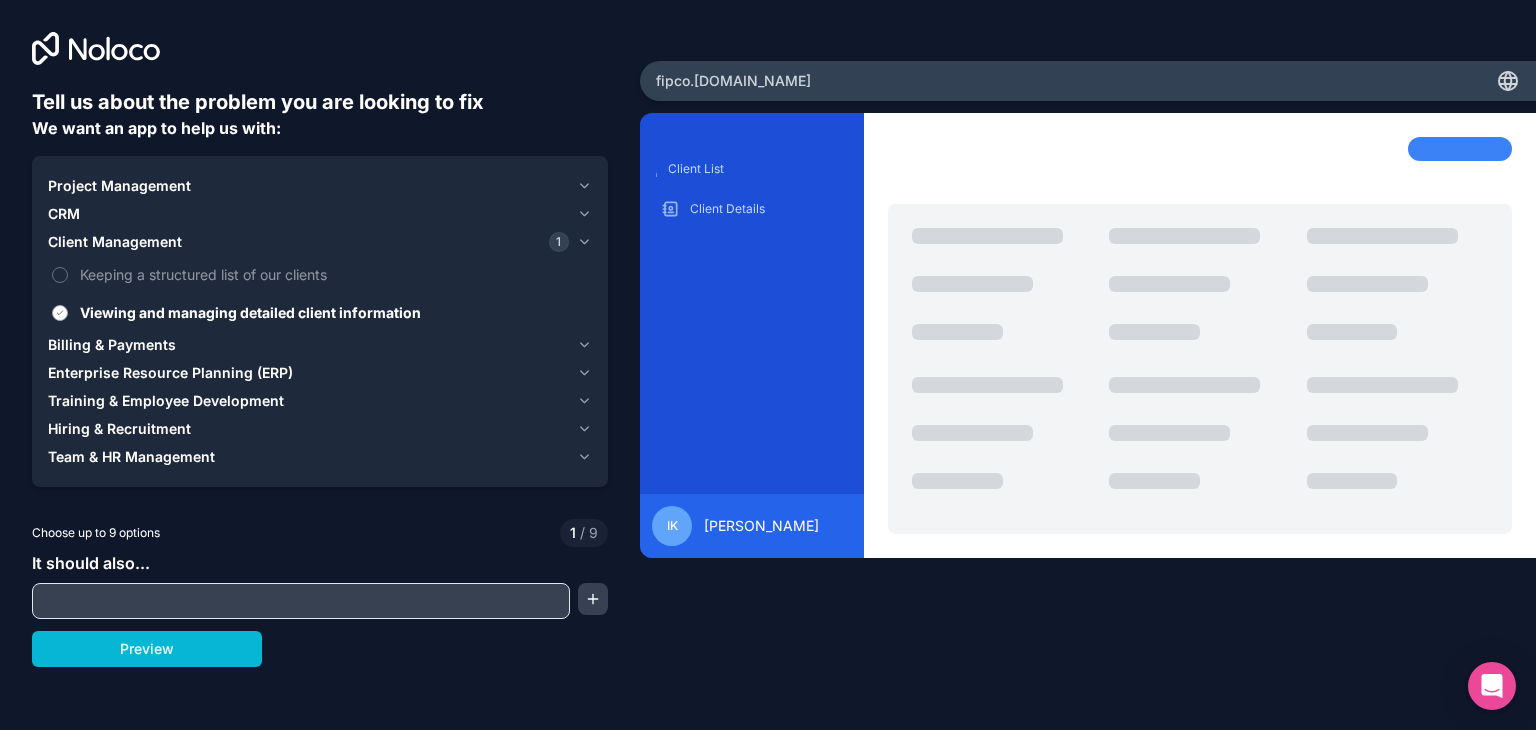 click on "Viewing and managing detailed client information" at bounding box center [334, 312] 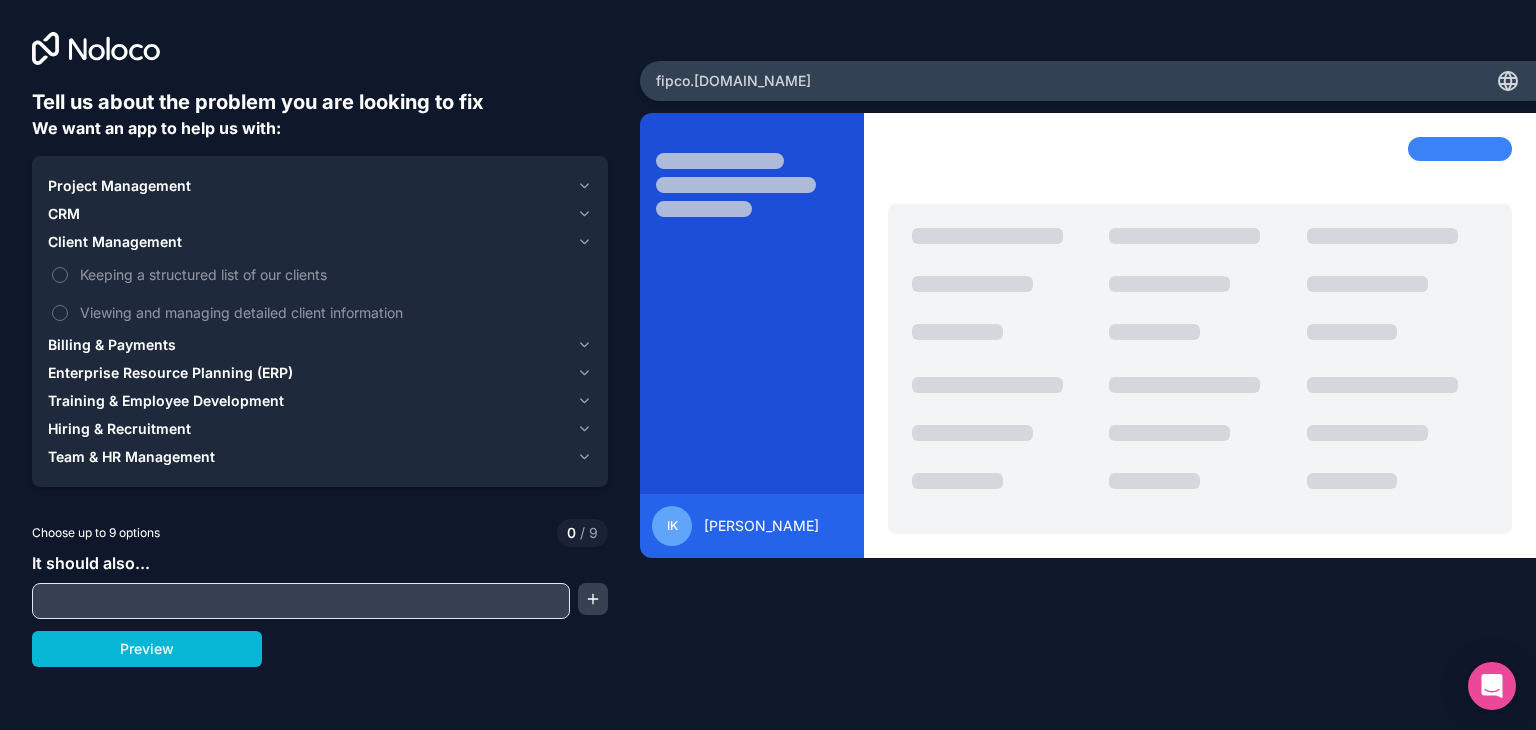 click on "Billing & Payments" at bounding box center [112, 345] 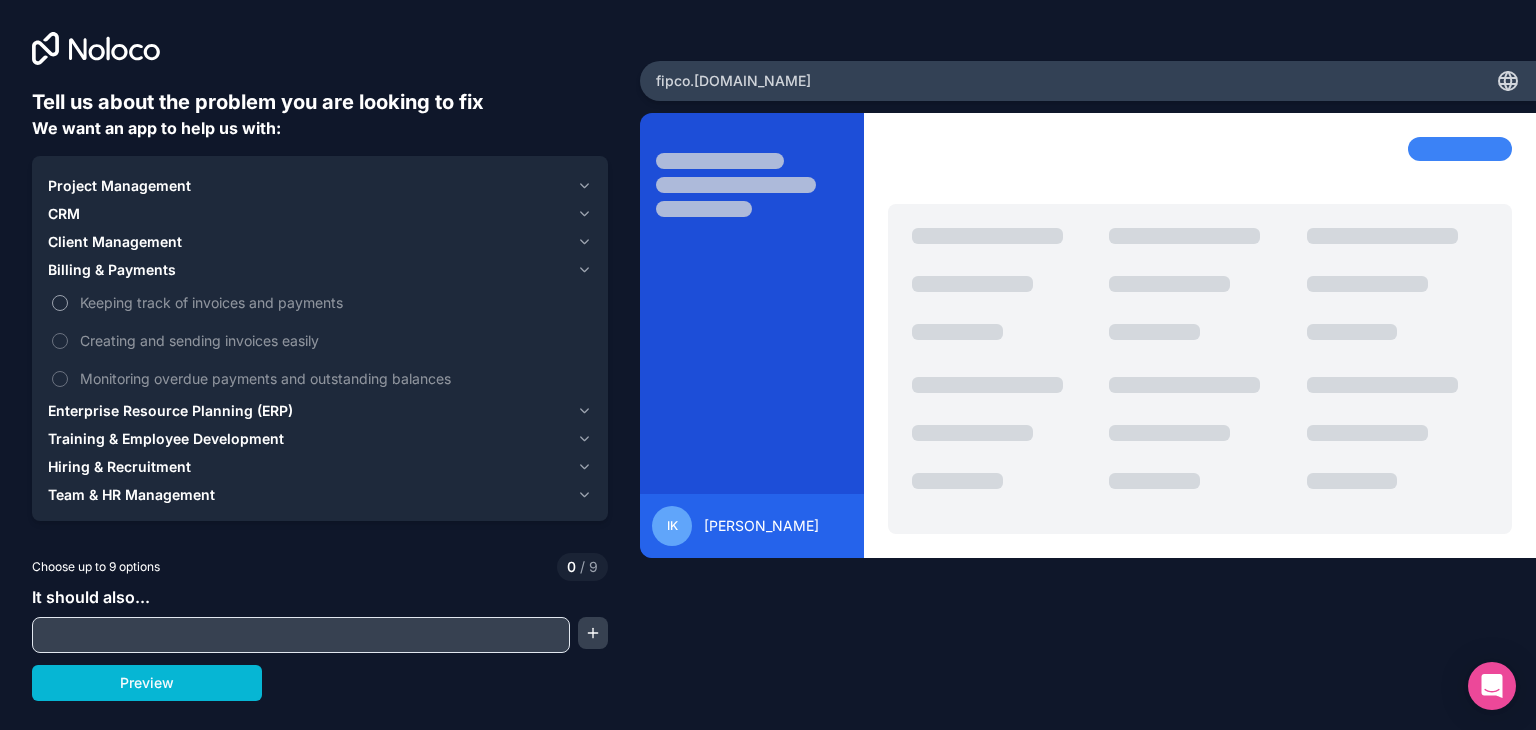 click on "Keeping track of invoices and payments" at bounding box center [334, 302] 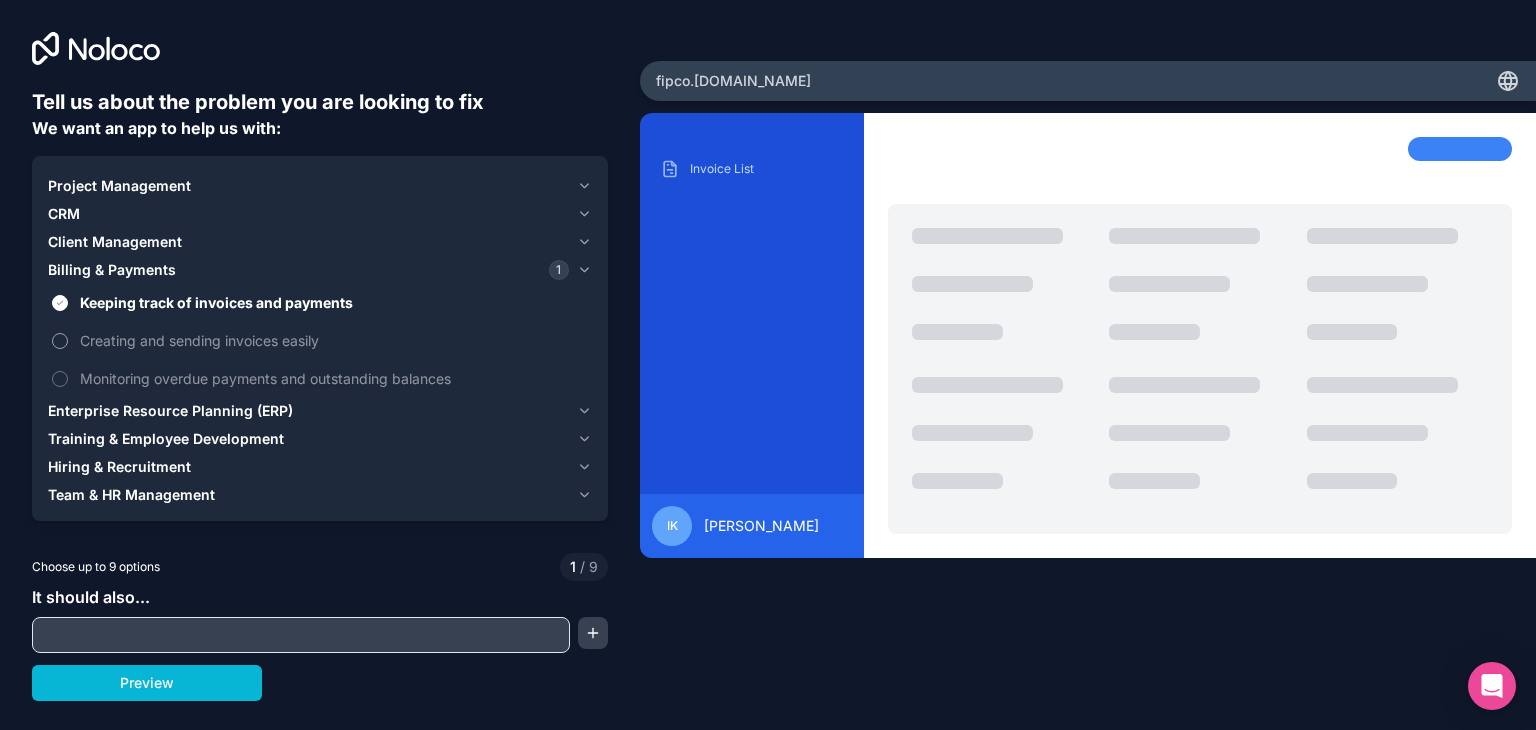 click on "Creating and sending invoices easily" at bounding box center [334, 340] 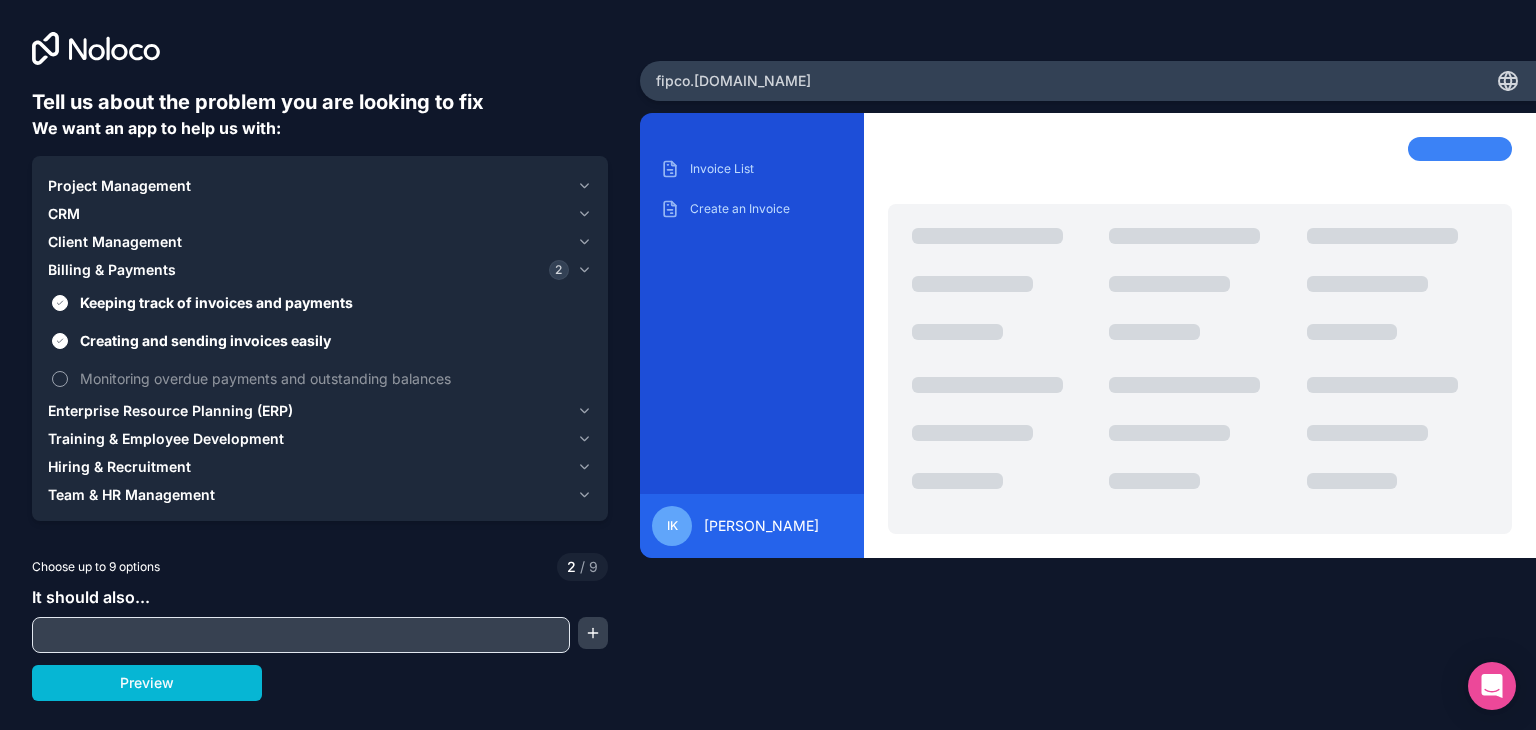 click on "Monitoring overdue payments and outstanding balances" at bounding box center [320, 378] 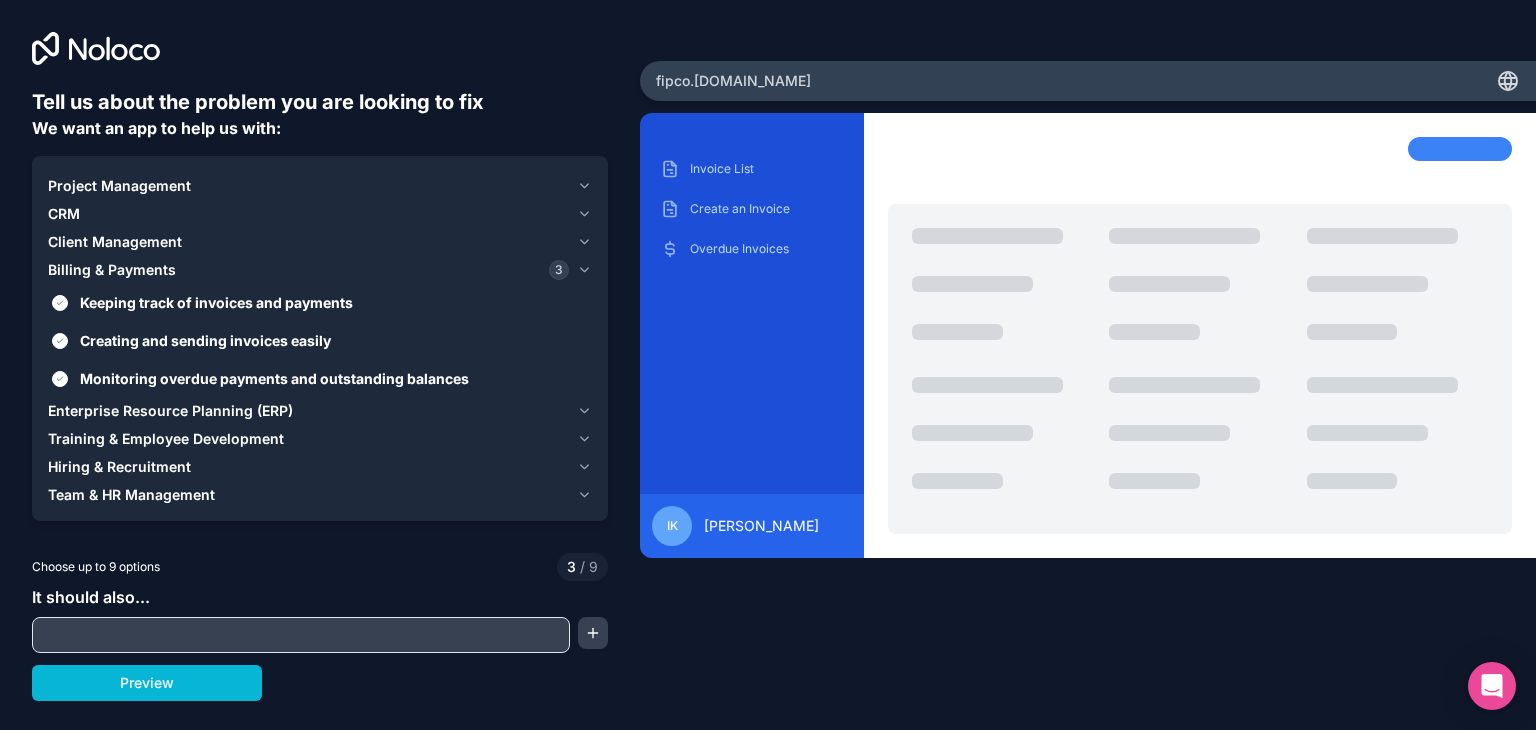 click on "Enterprise Resource Planning (ERP)" at bounding box center (170, 411) 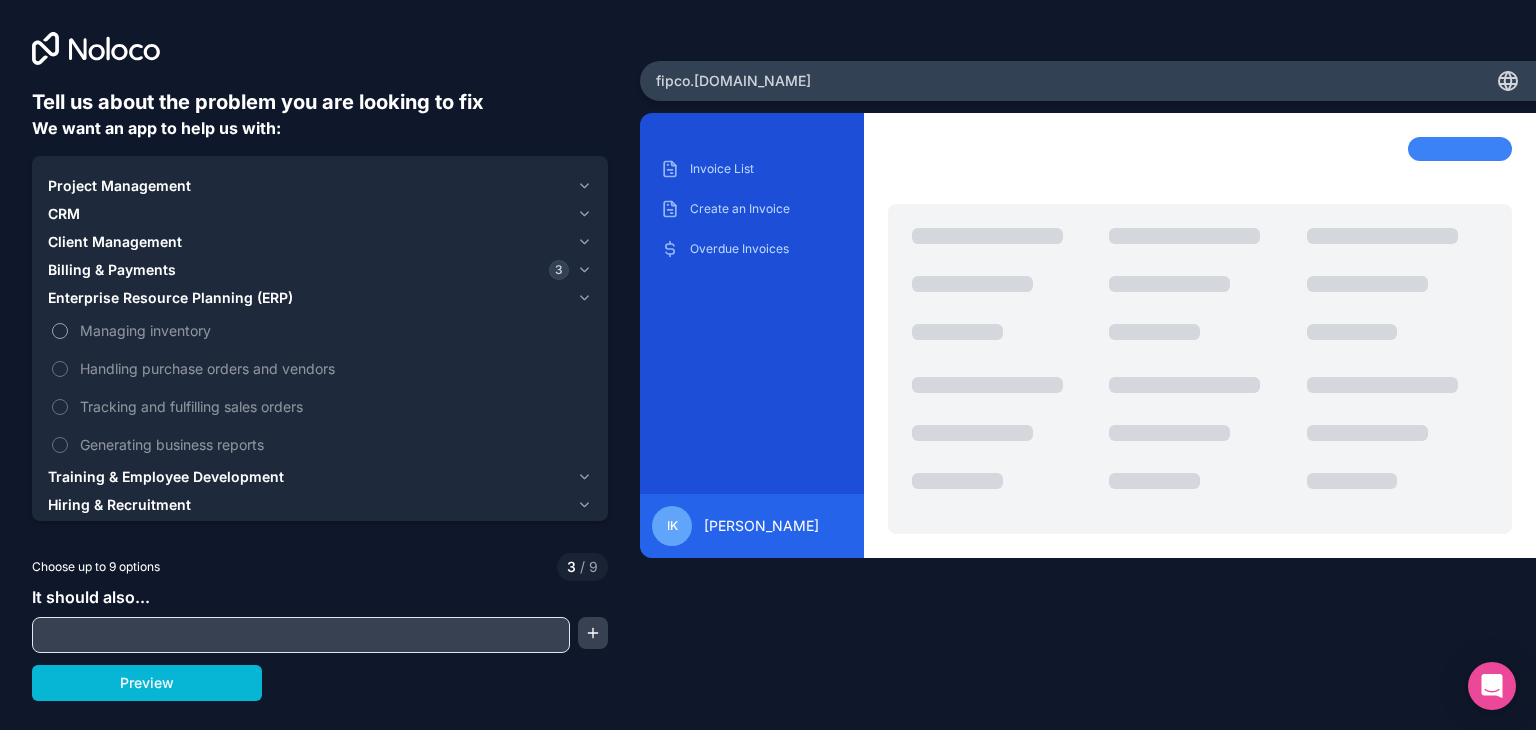 click on "Managing inventory" at bounding box center (334, 330) 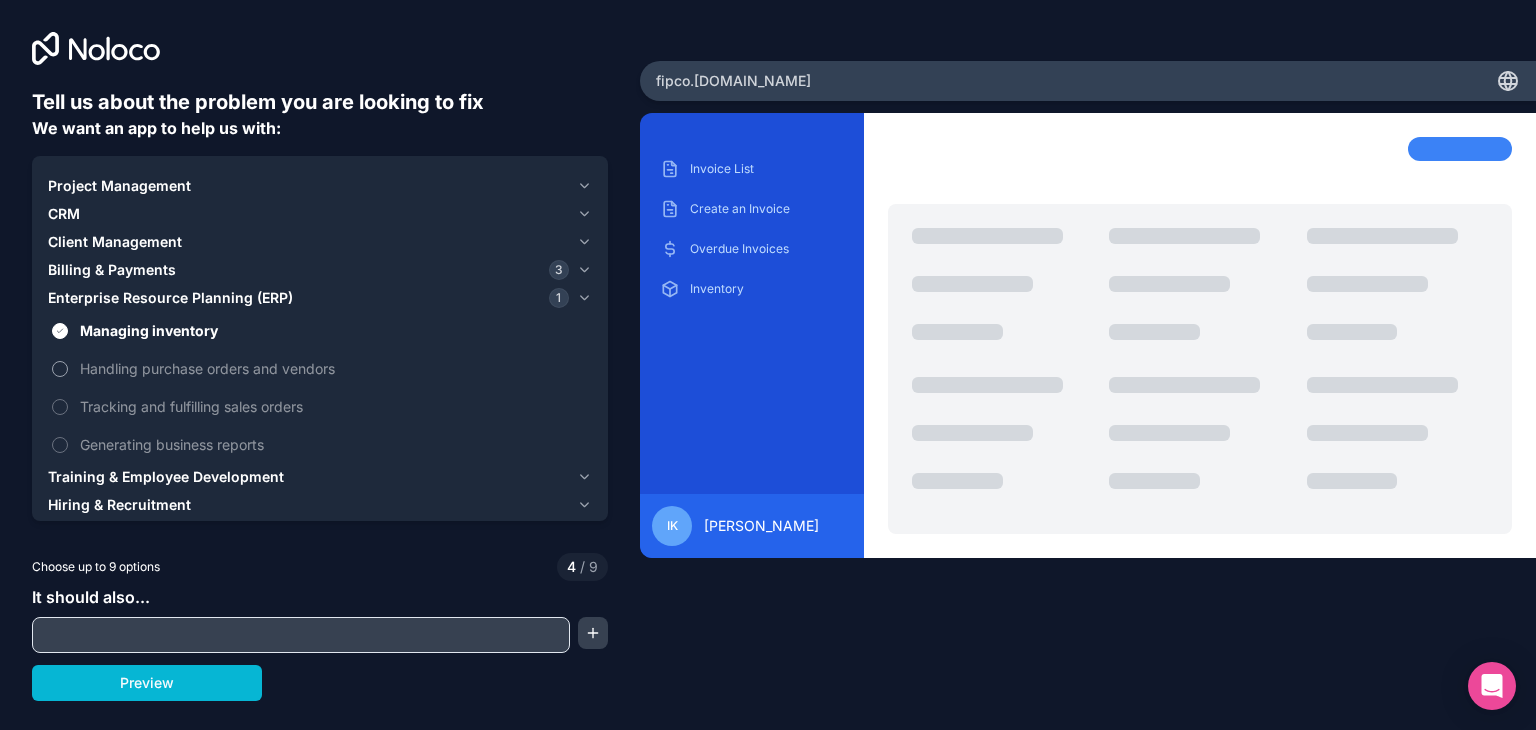 click on "Handling purchase orders and vendors" at bounding box center (334, 368) 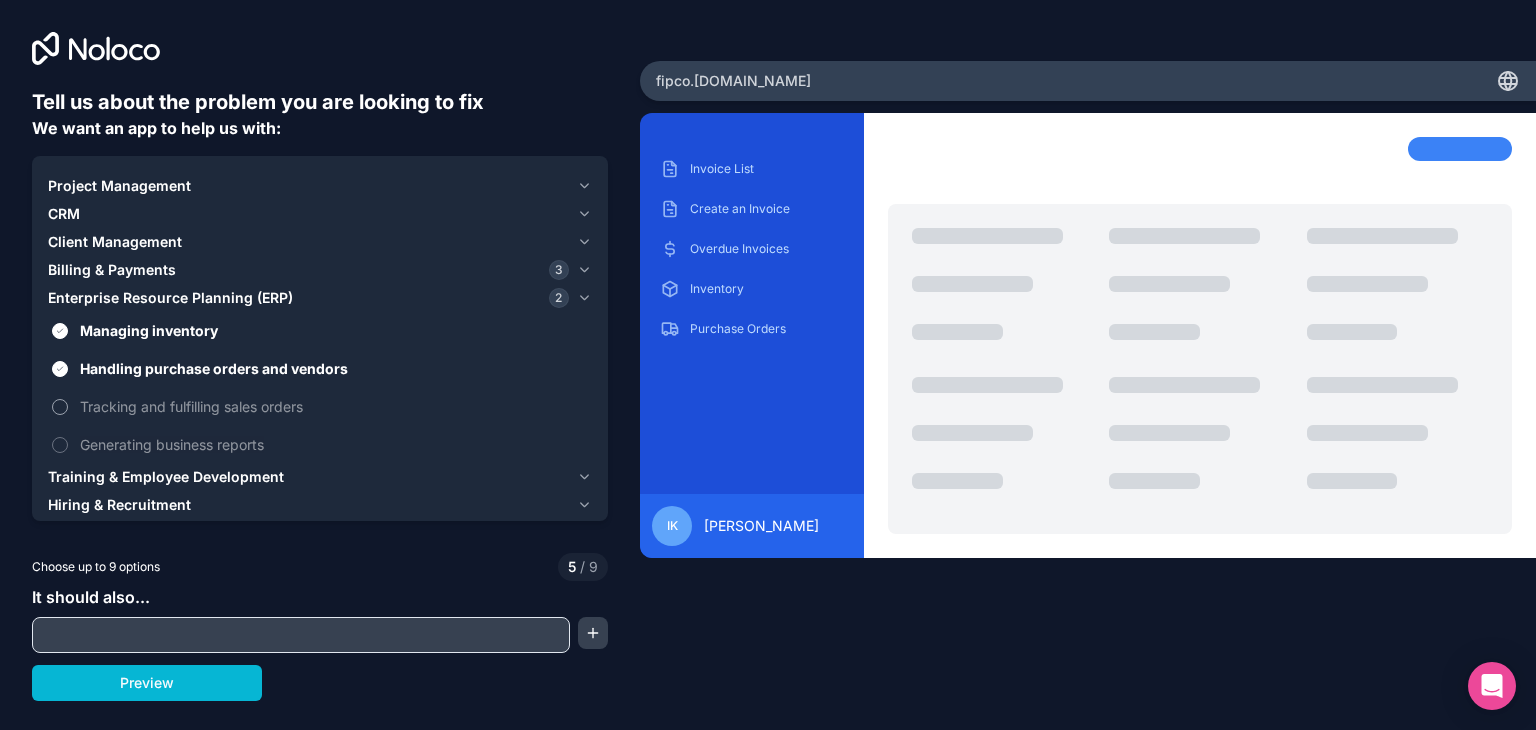 click on "Tracking and fulfilling sales orders" at bounding box center (320, 406) 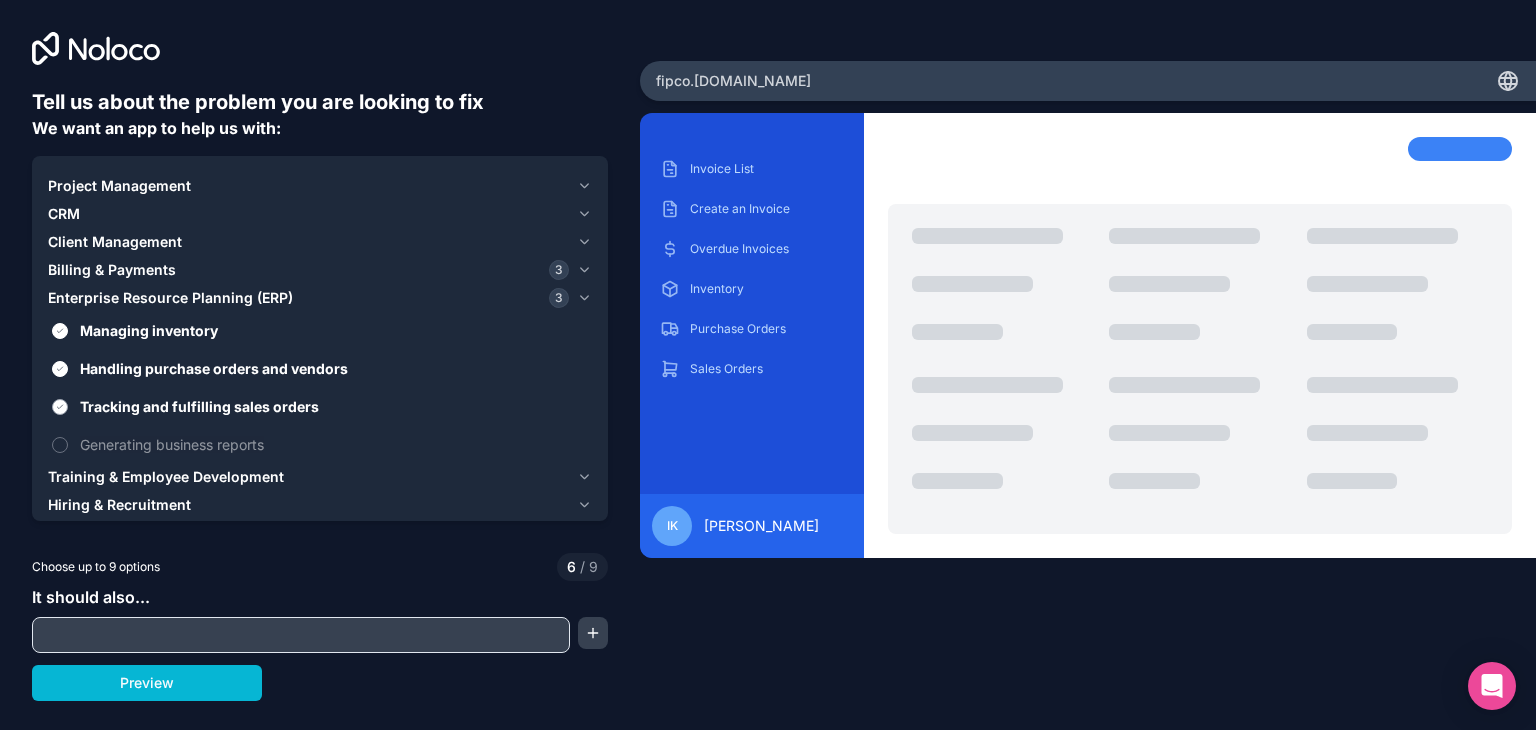 click on "Tracking and fulfilling sales orders" at bounding box center [334, 406] 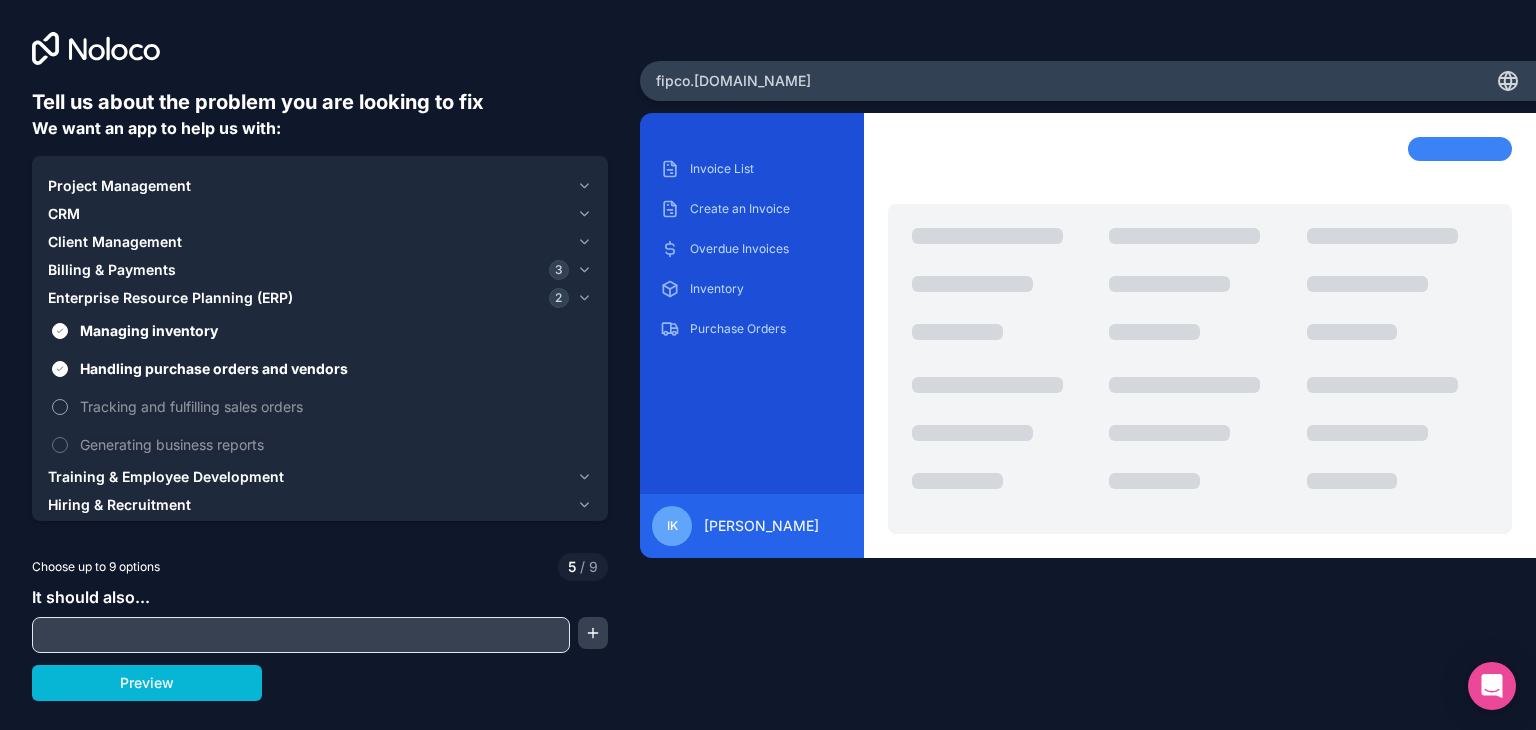 click on "Tracking and fulfilling sales orders" at bounding box center (334, 406) 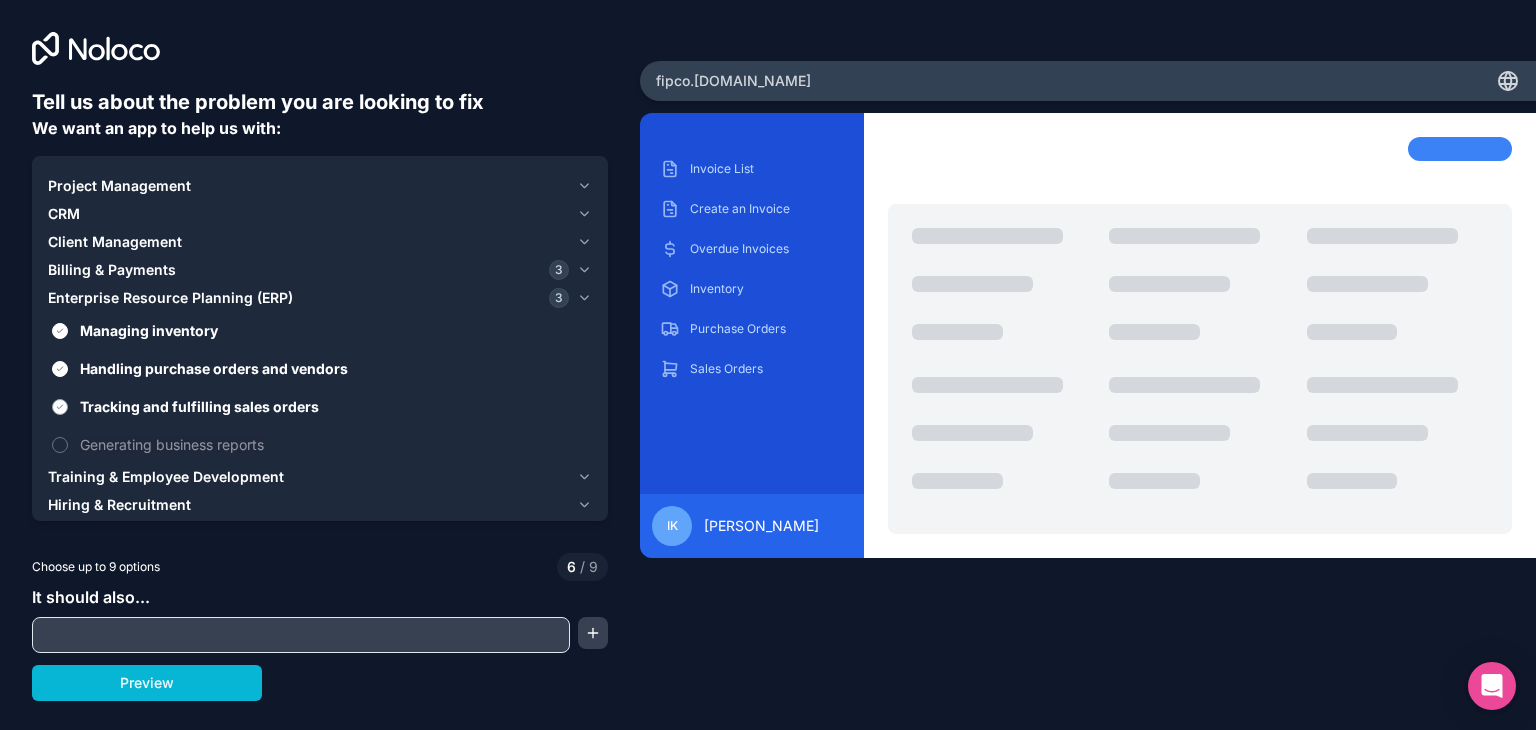 click on "Tracking and fulfilling sales orders" at bounding box center [334, 406] 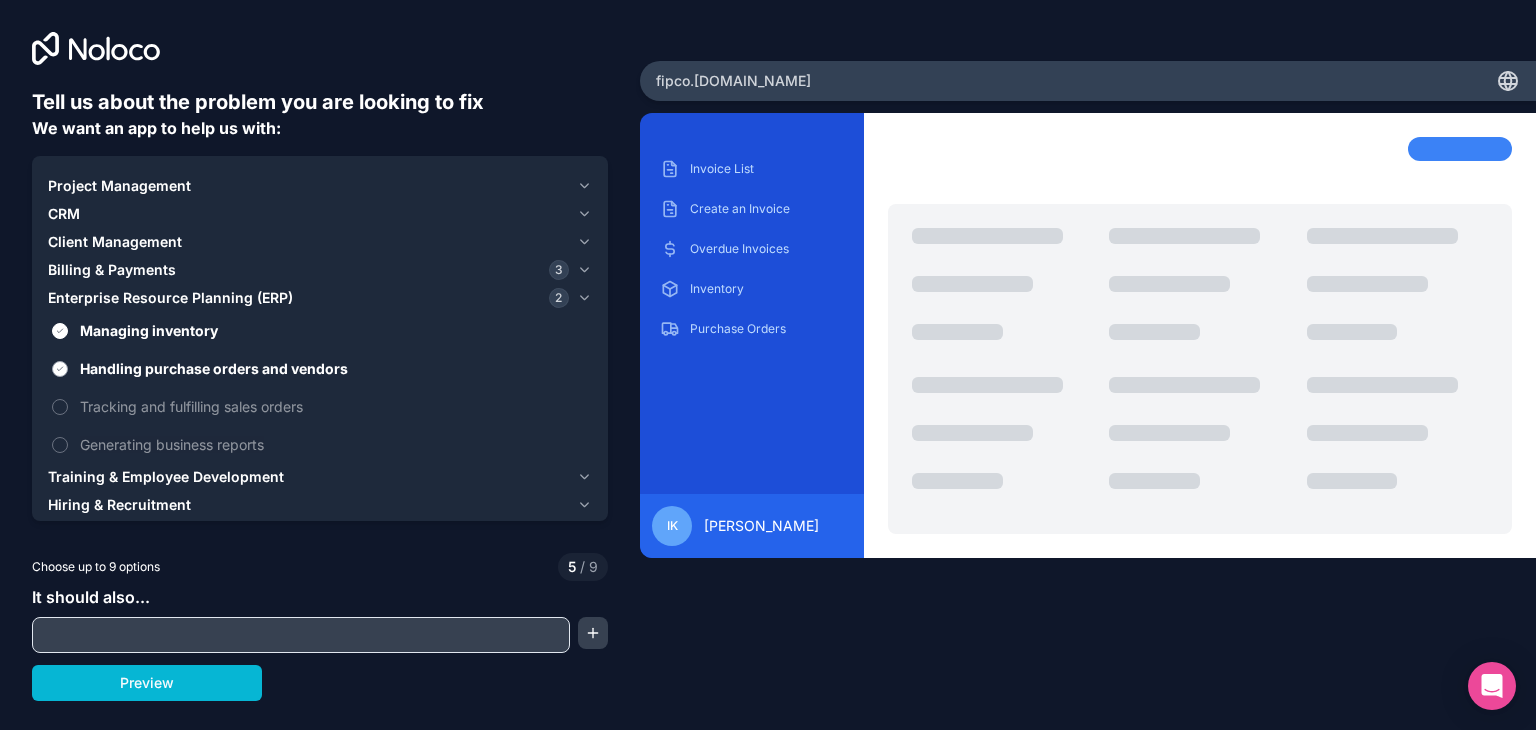click on "Handling purchase orders and vendors" at bounding box center (334, 368) 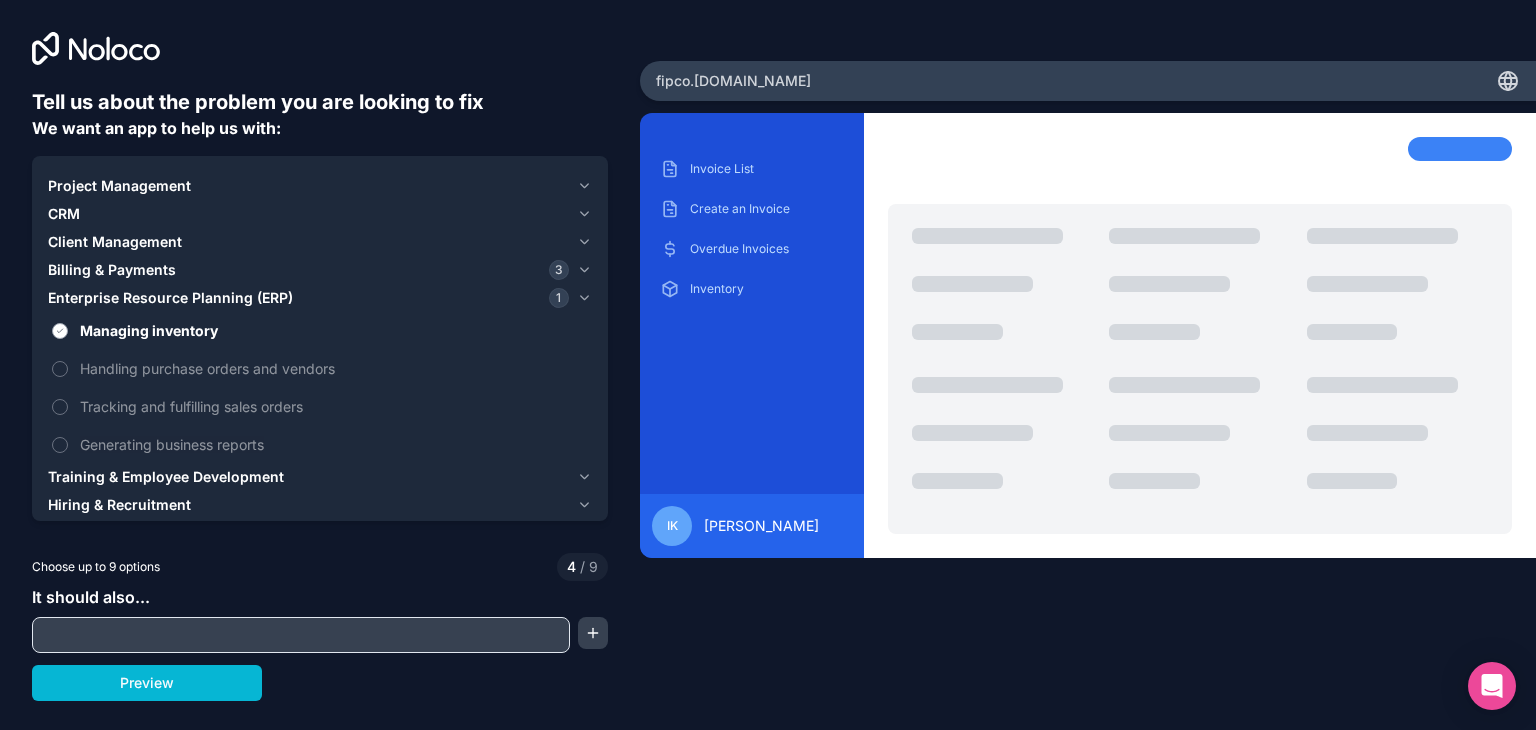 click on "Managing inventory" at bounding box center [334, 330] 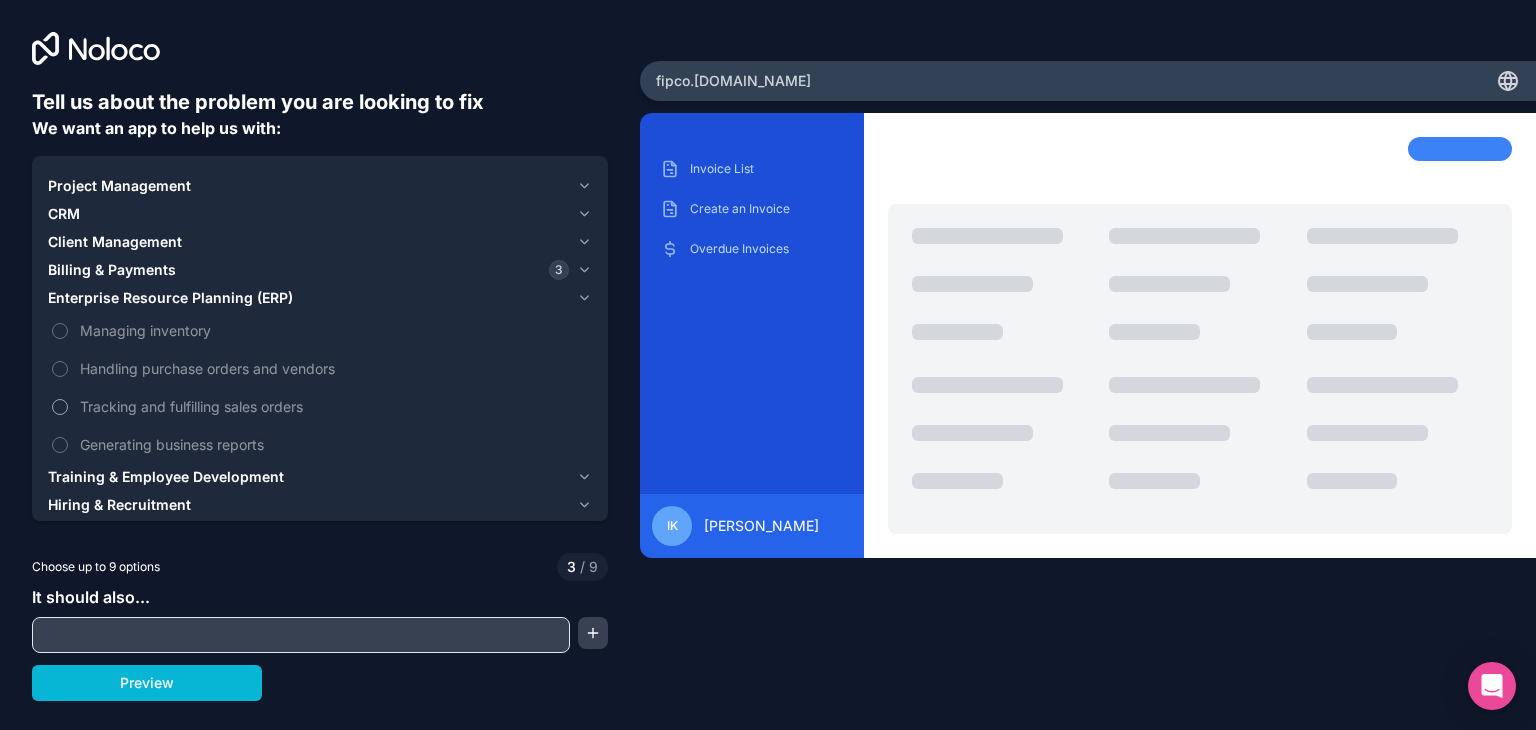 click on "Tracking and fulfilling sales orders" at bounding box center [334, 406] 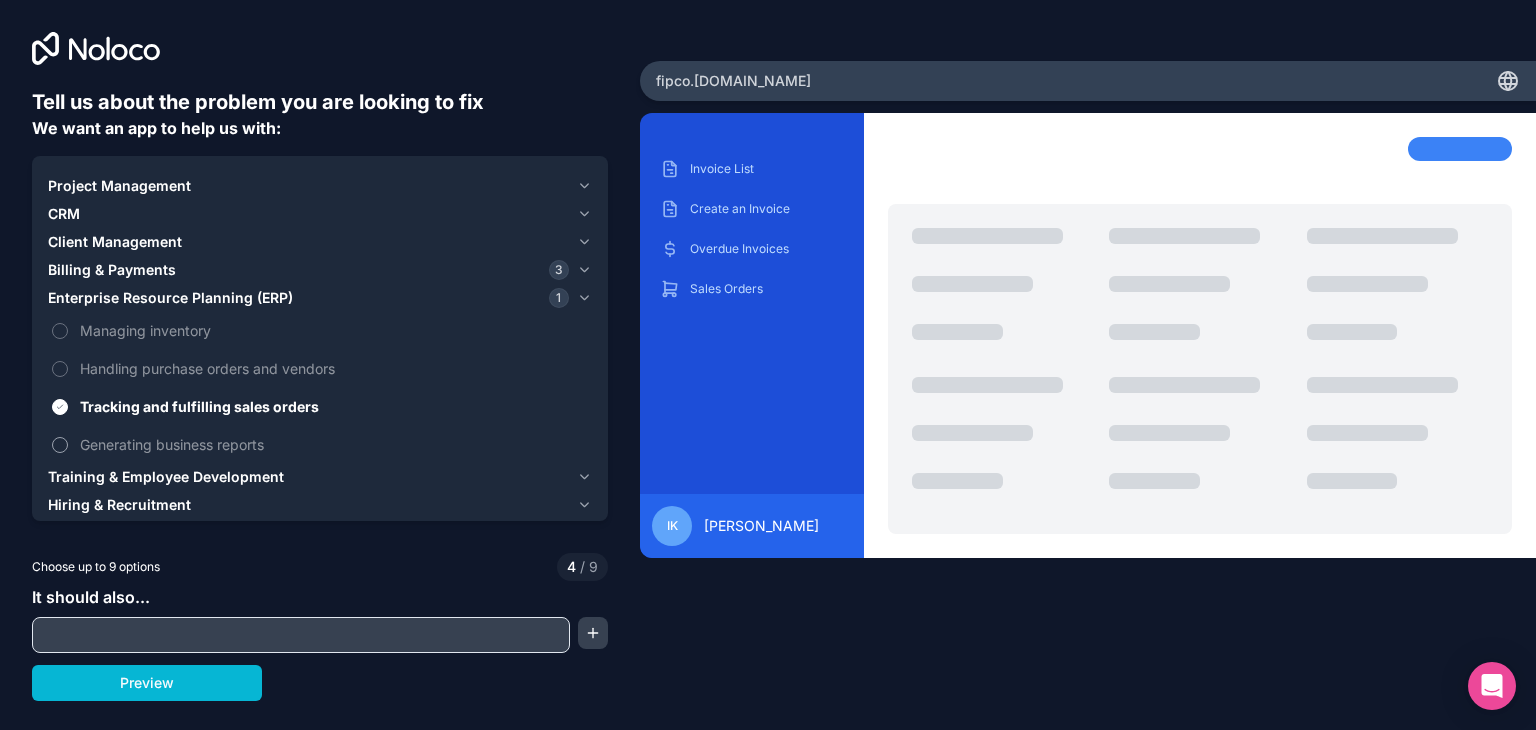 click on "Generating business reports" at bounding box center [334, 444] 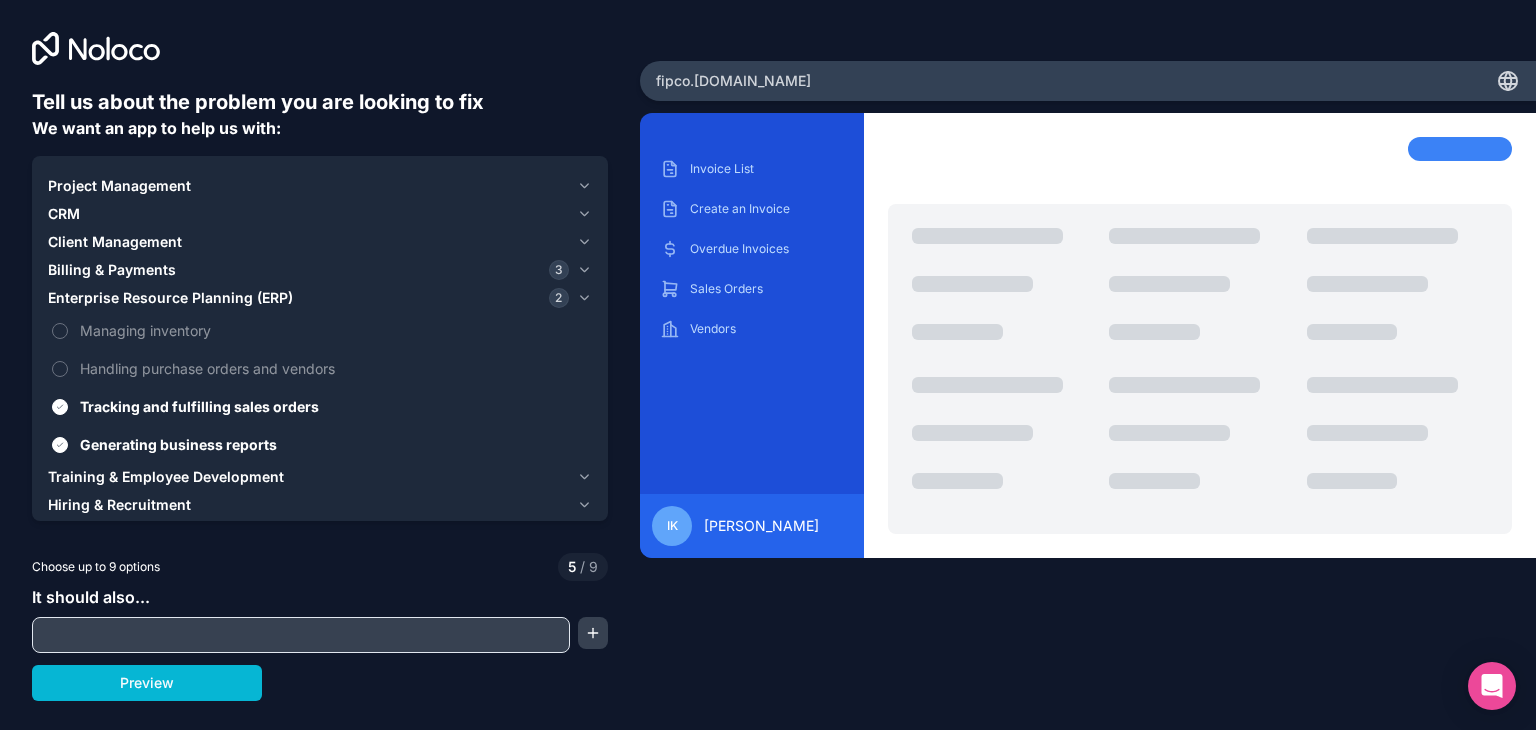 click on "Enterprise Resource Planning (ERP)" at bounding box center (170, 298) 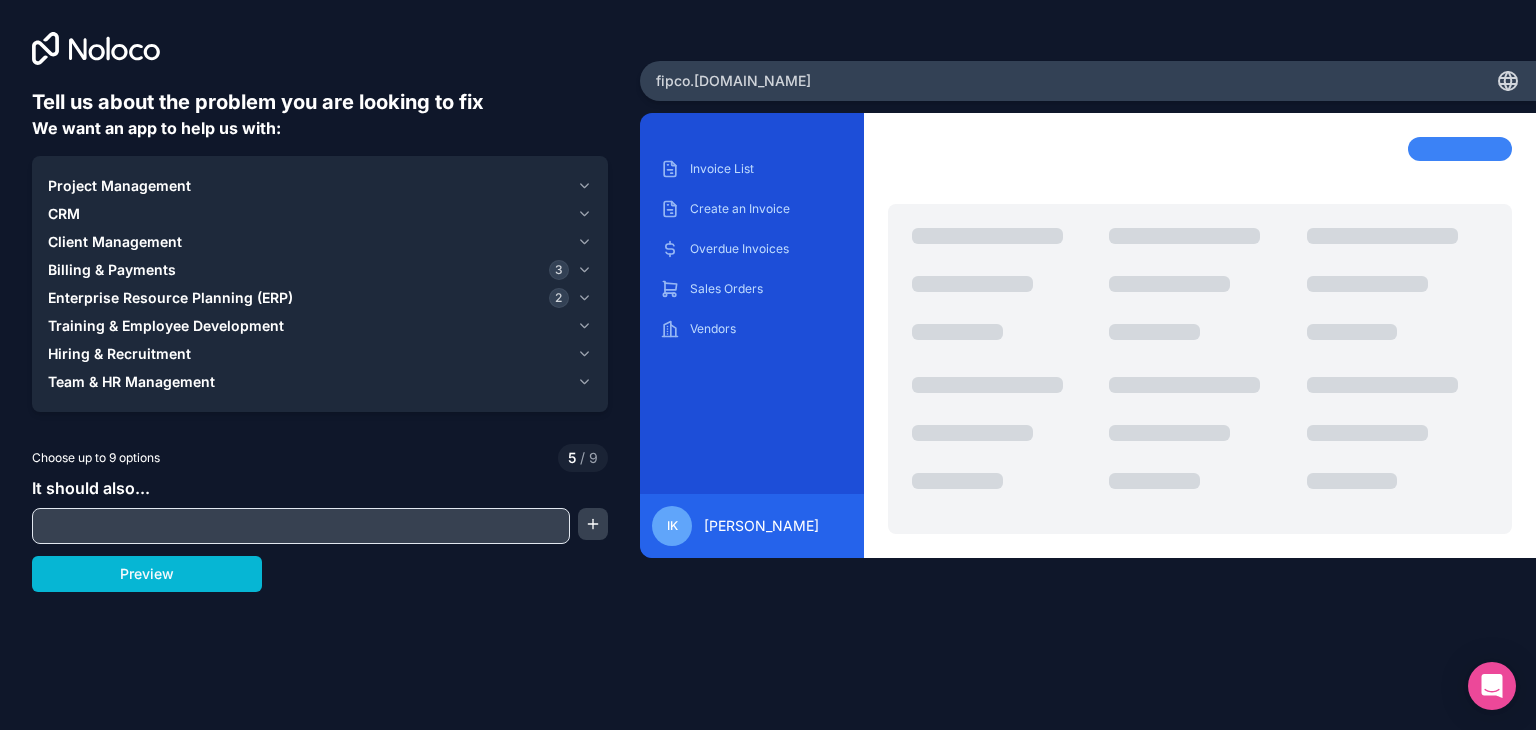 click on "Enterprise Resource Planning (ERP)" at bounding box center [170, 298] 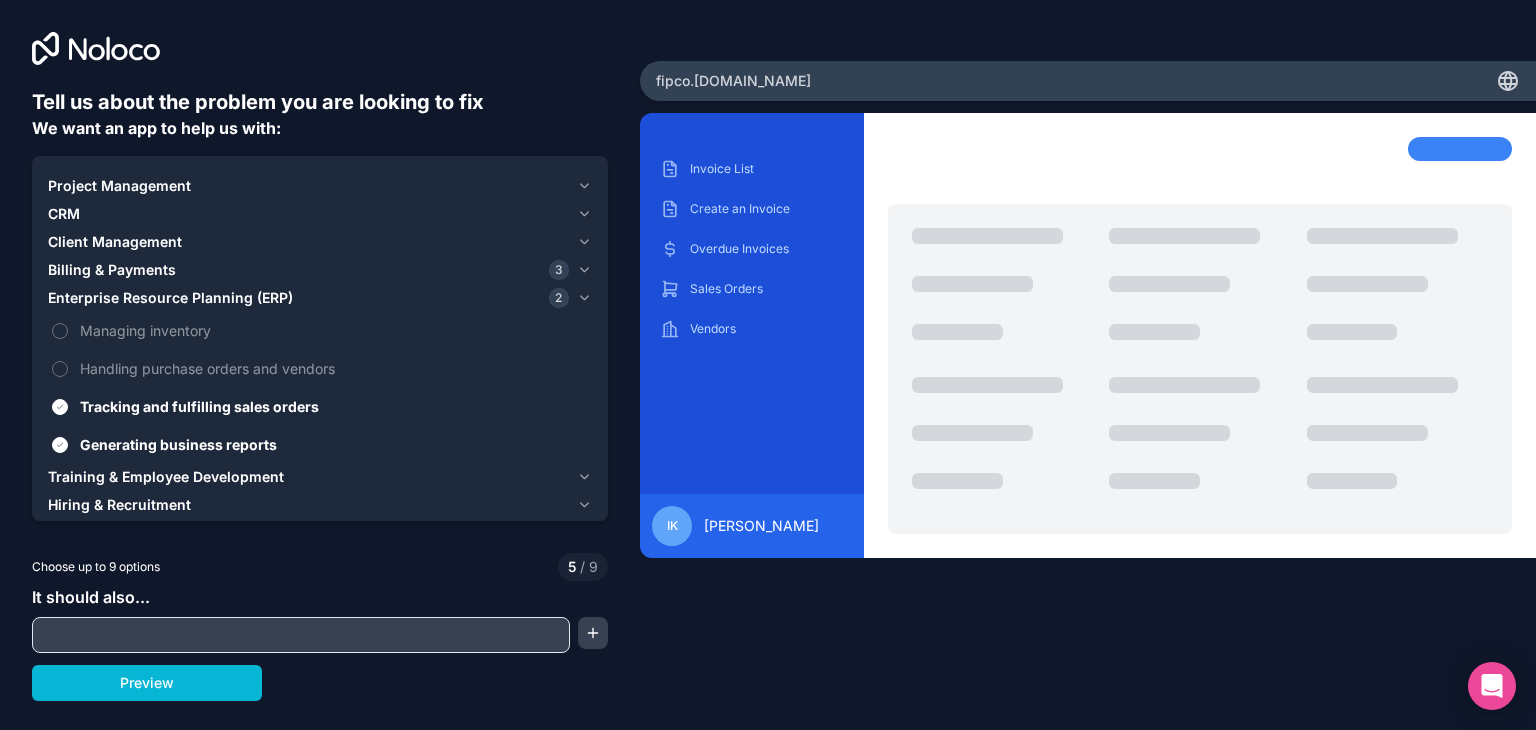 click on "Enterprise Resource Planning (ERP)" at bounding box center [170, 298] 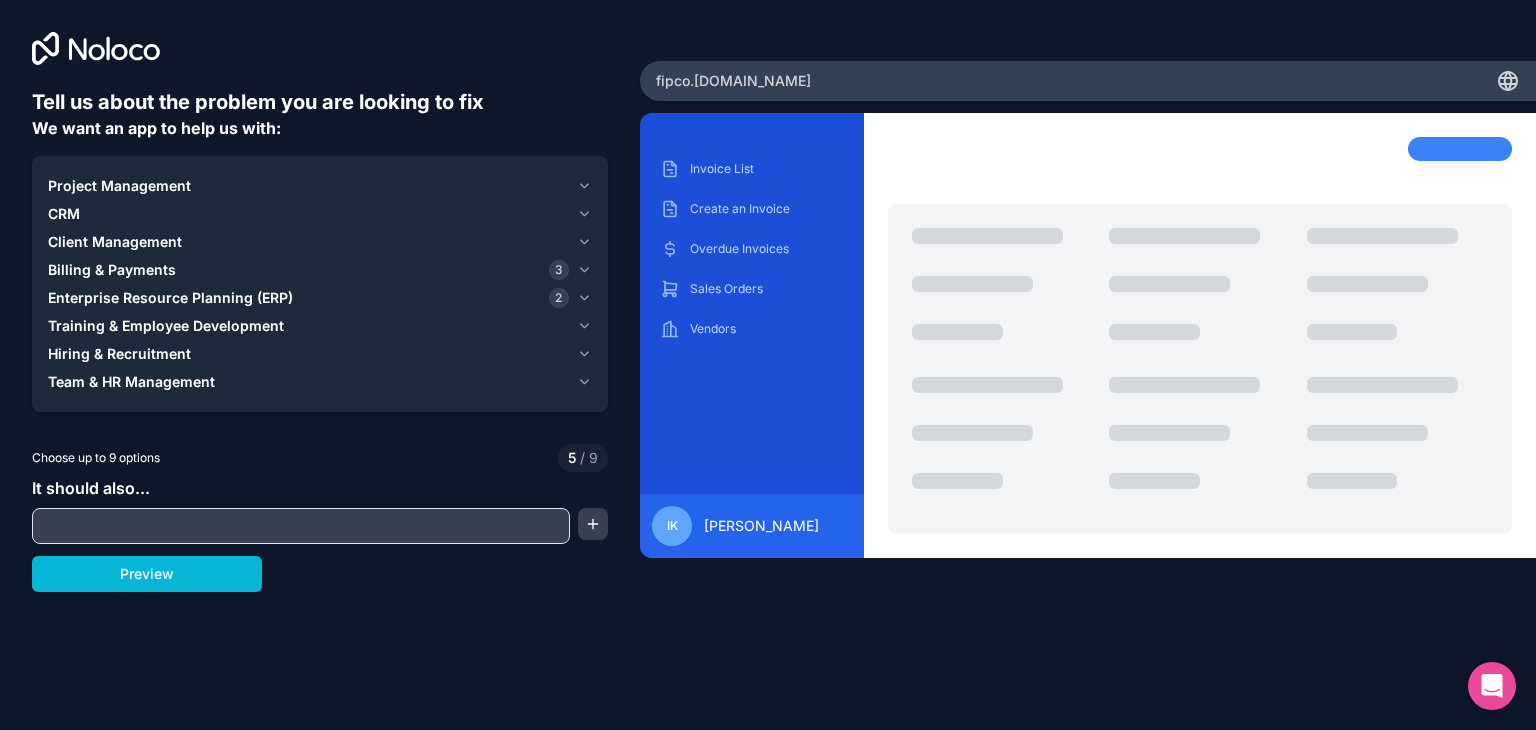 click on "Enterprise Resource Planning (ERP)" at bounding box center [170, 298] 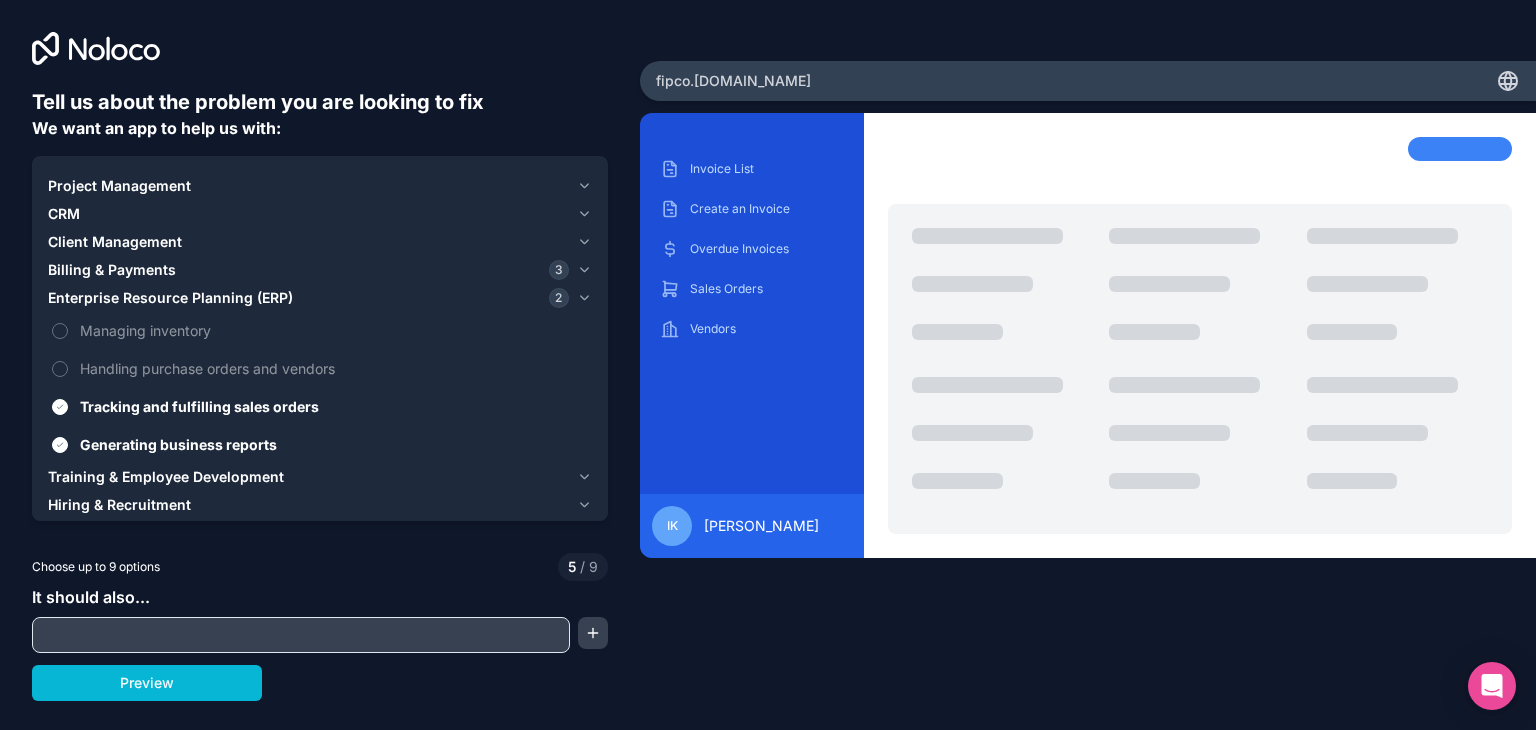 click on "Enterprise Resource Planning (ERP)" at bounding box center [170, 298] 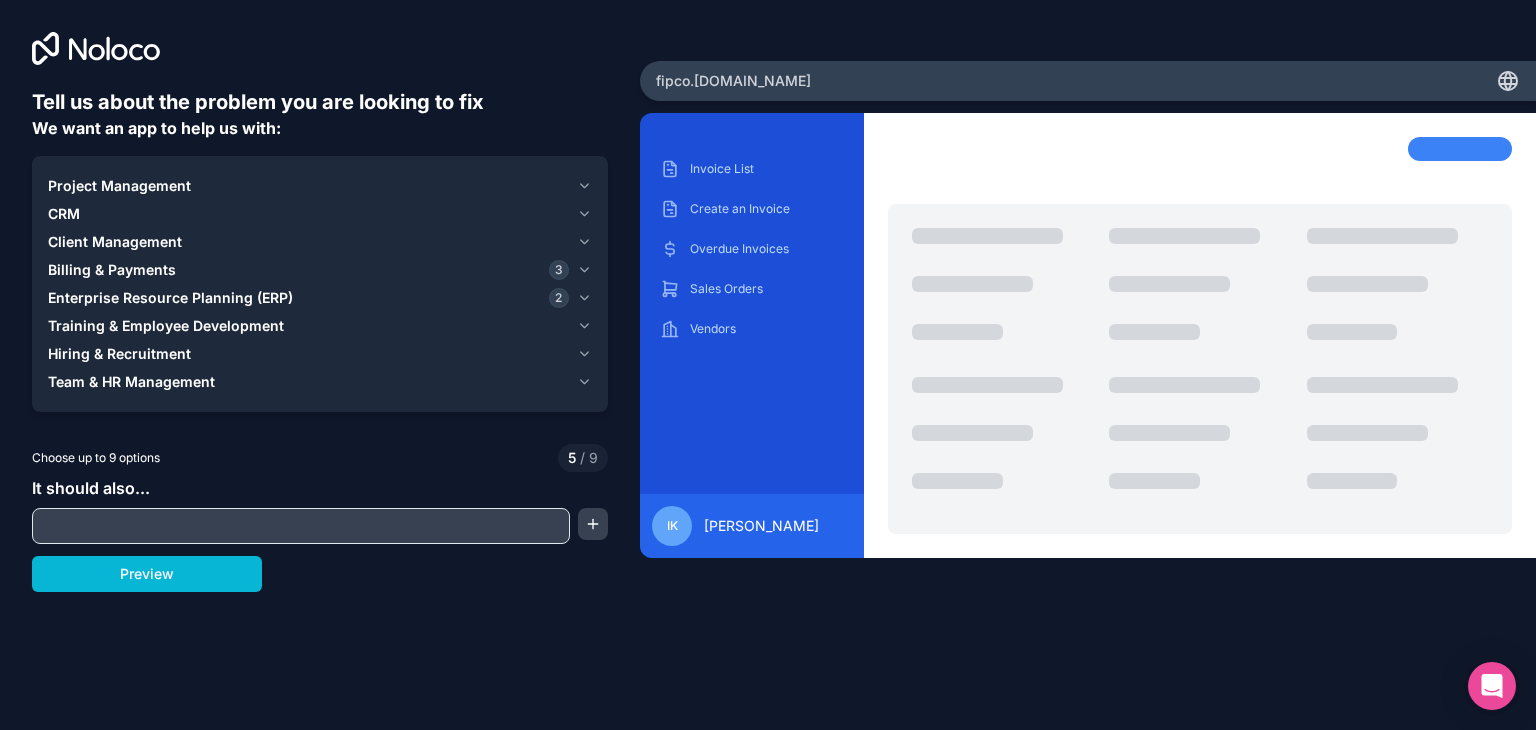 click on "Training & Employee Development" at bounding box center (166, 326) 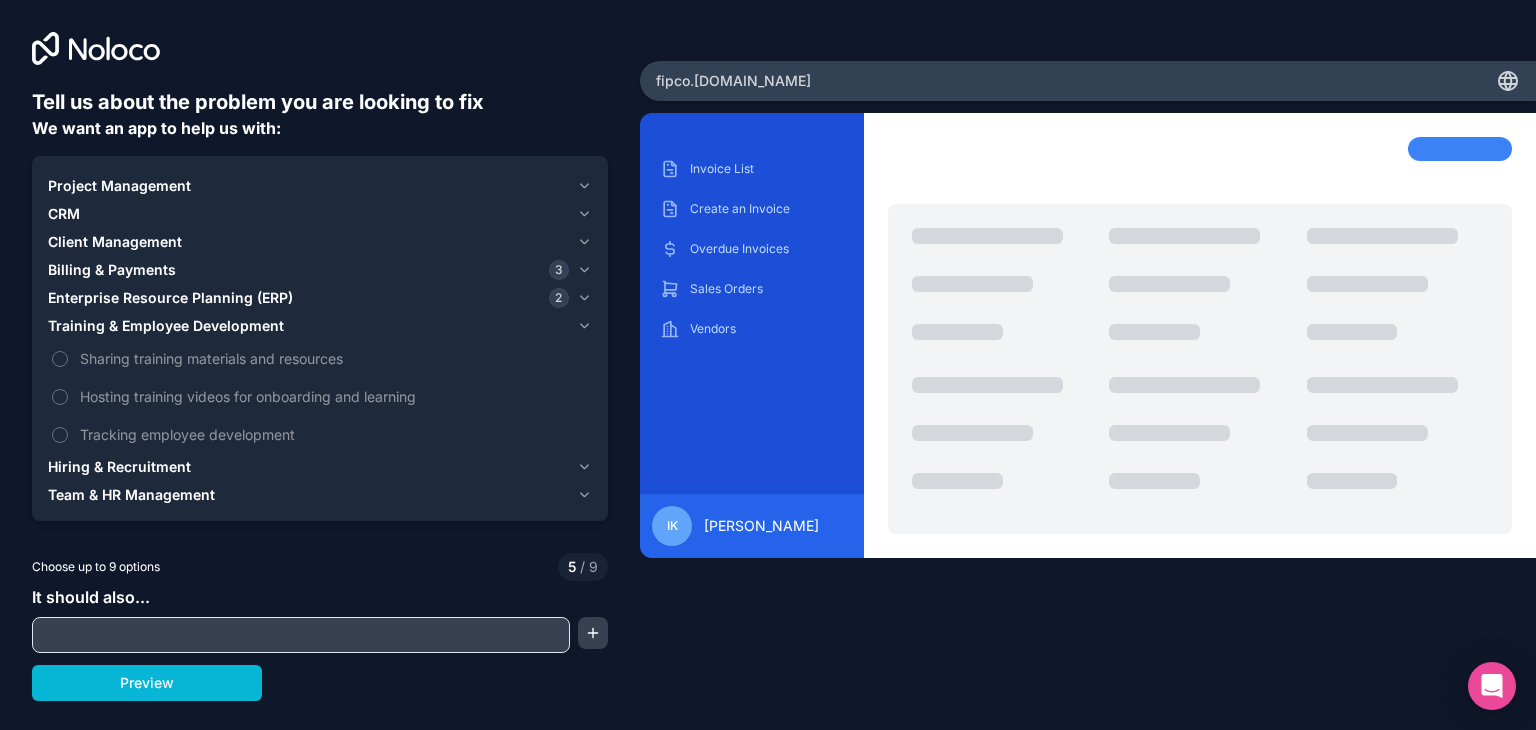 click on "Training & Employee Development" at bounding box center (166, 326) 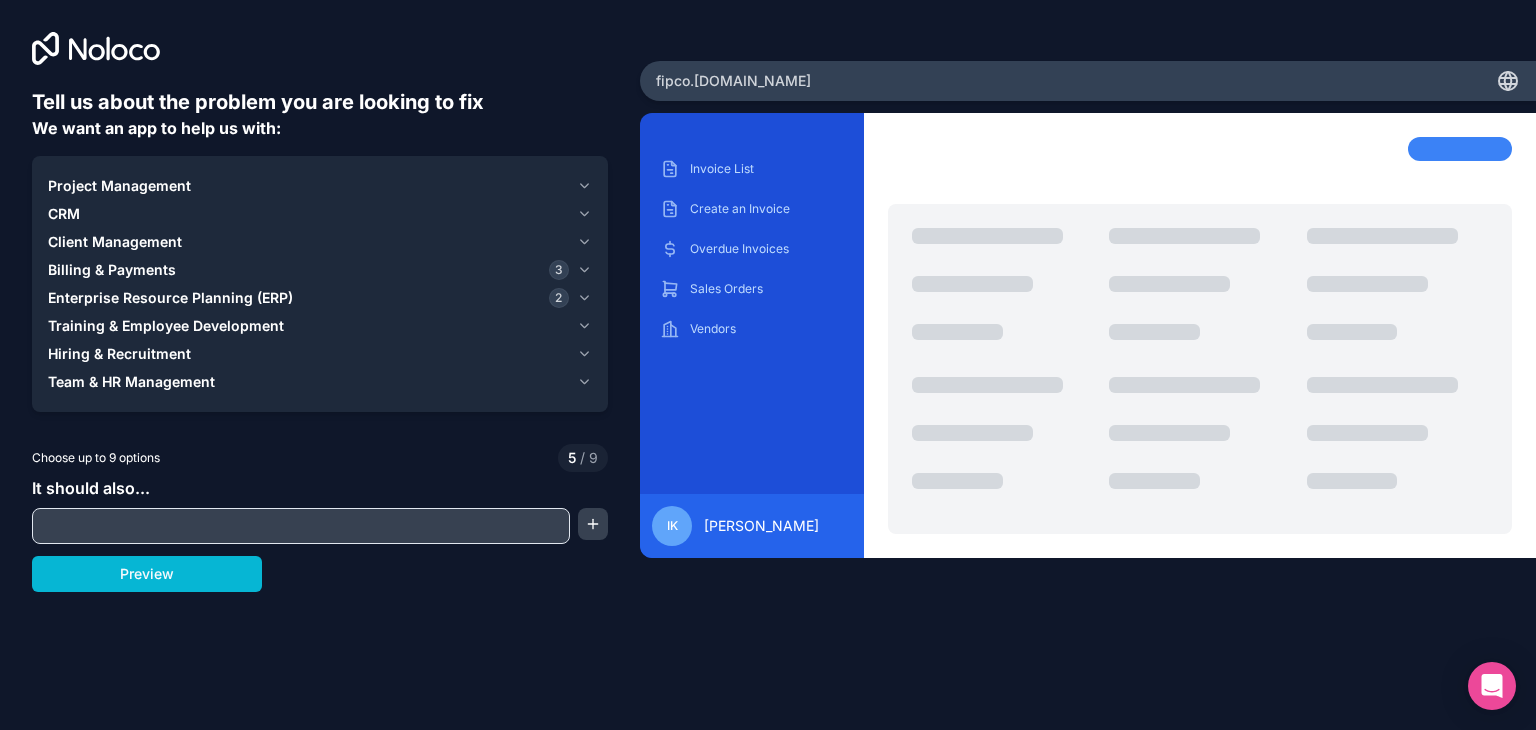 click on "Hiring & Recruitment" at bounding box center (320, 354) 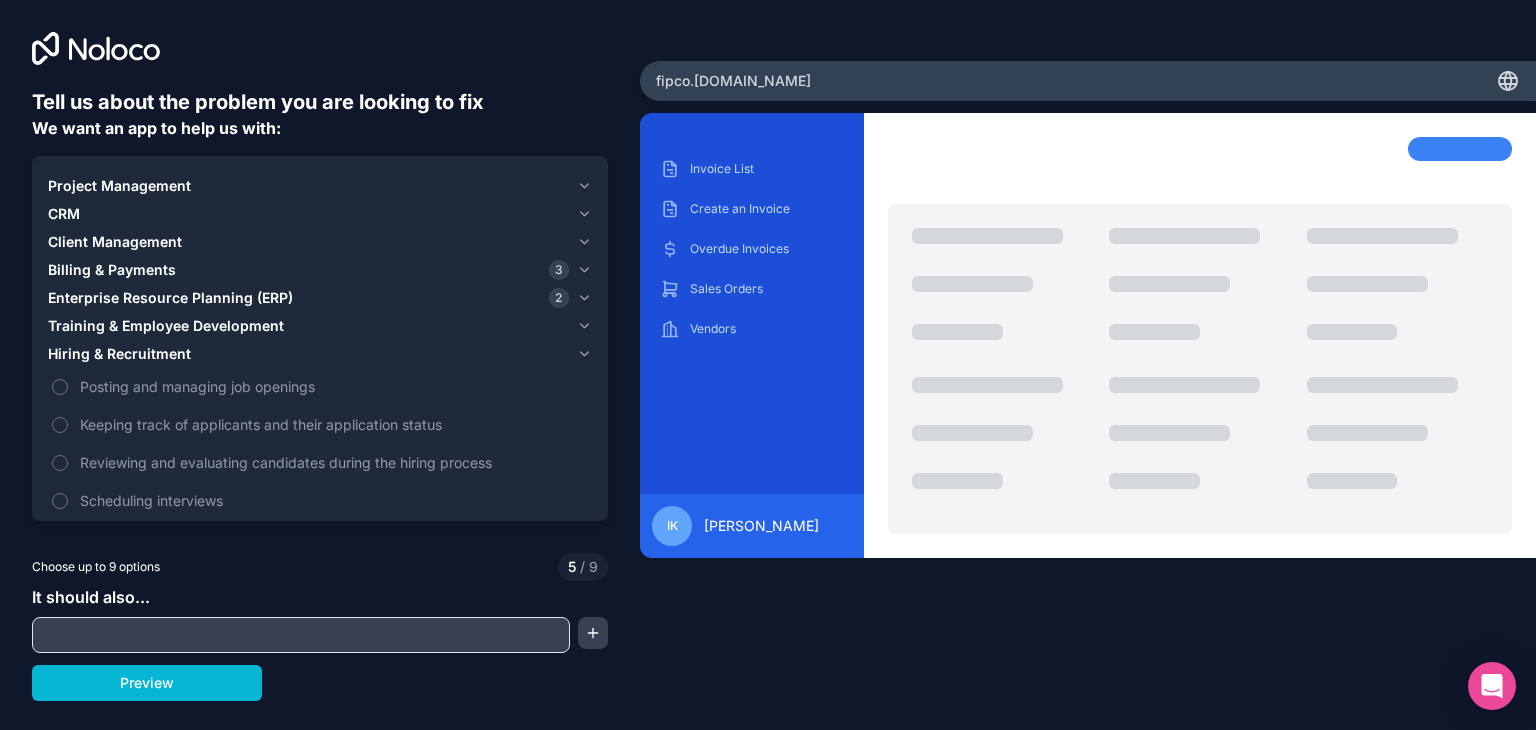 click on "Hiring & Recruitment" at bounding box center (320, 354) 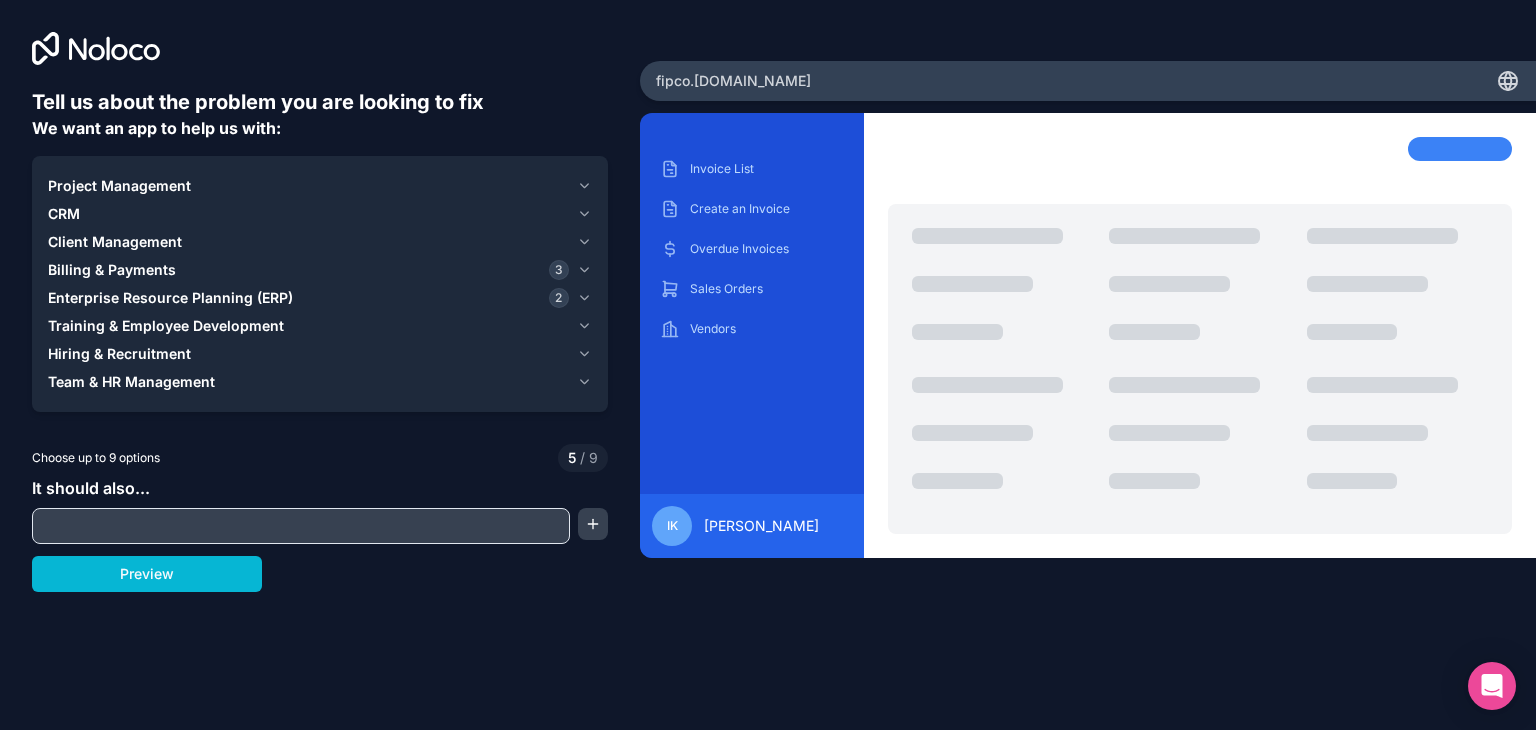 click on "Team & HR Management" at bounding box center (320, 382) 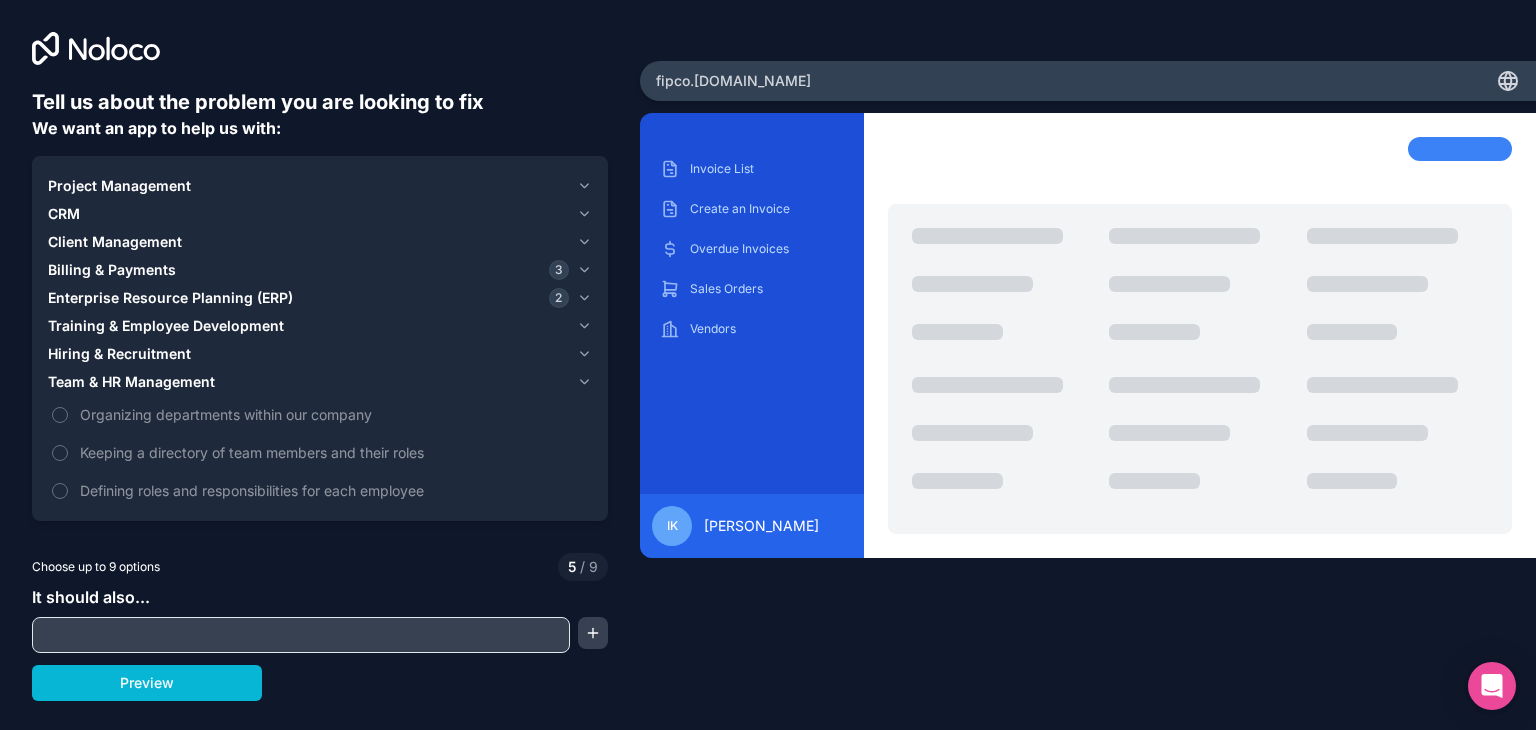 click on "Project Management" at bounding box center [119, 186] 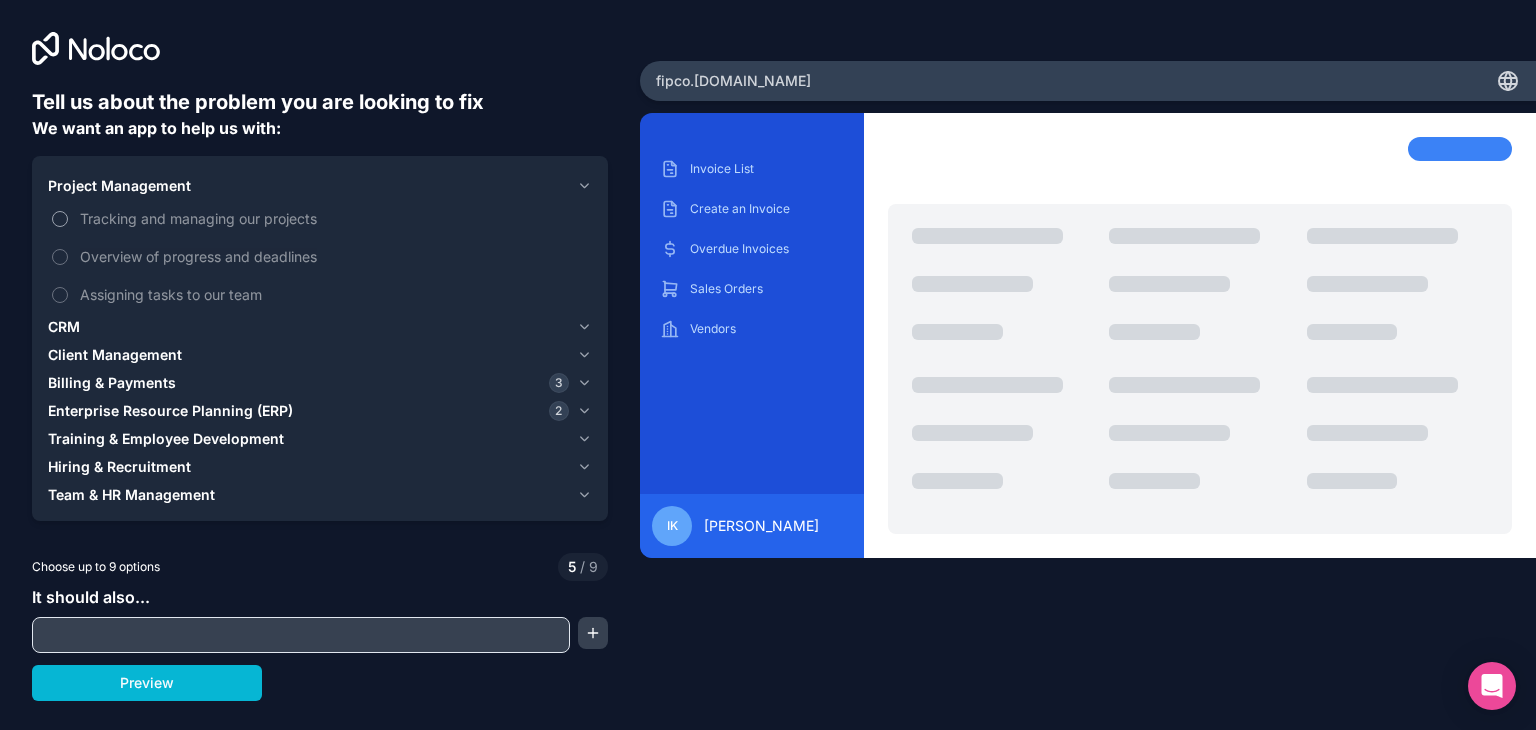 click on "Tracking and managing our projects" at bounding box center (334, 218) 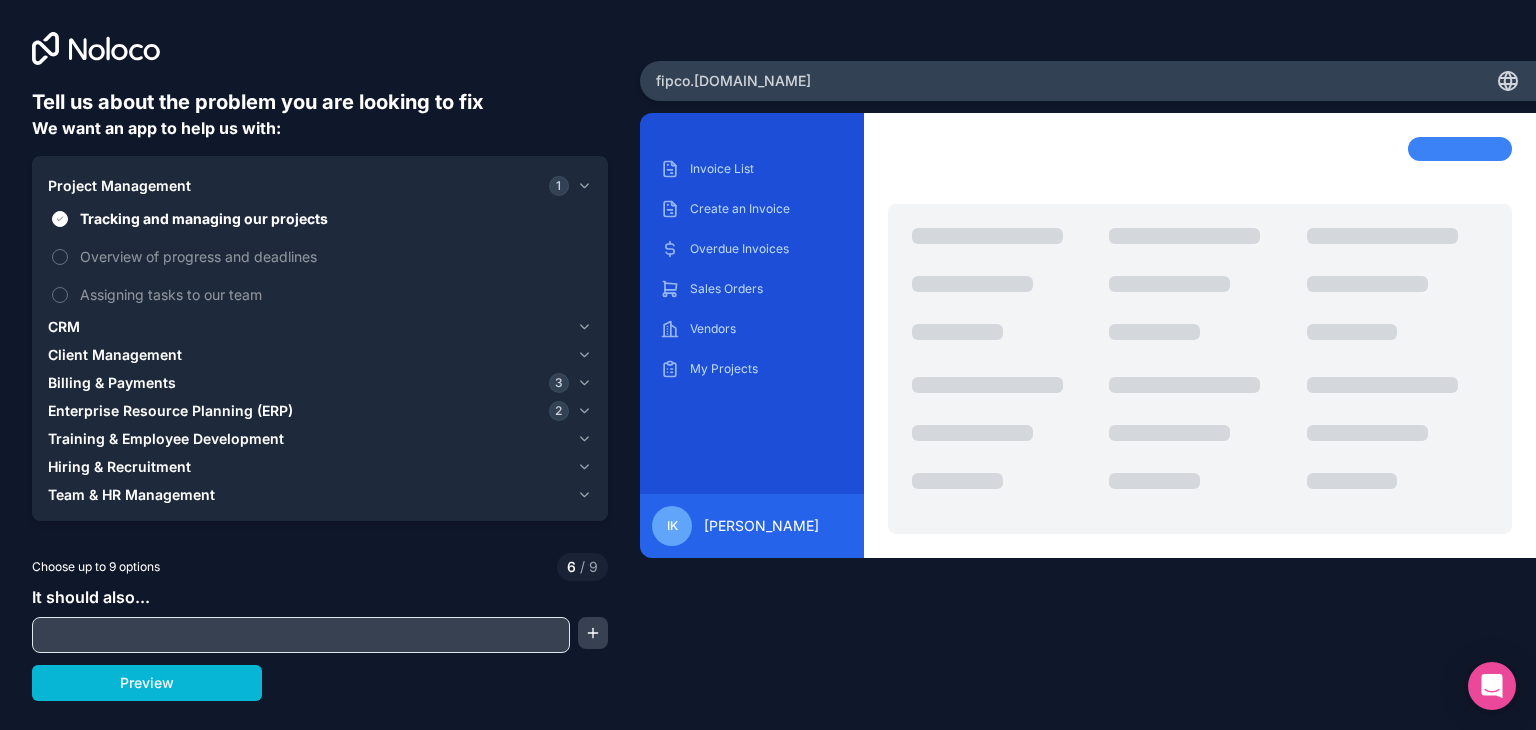 click at bounding box center (301, 635) 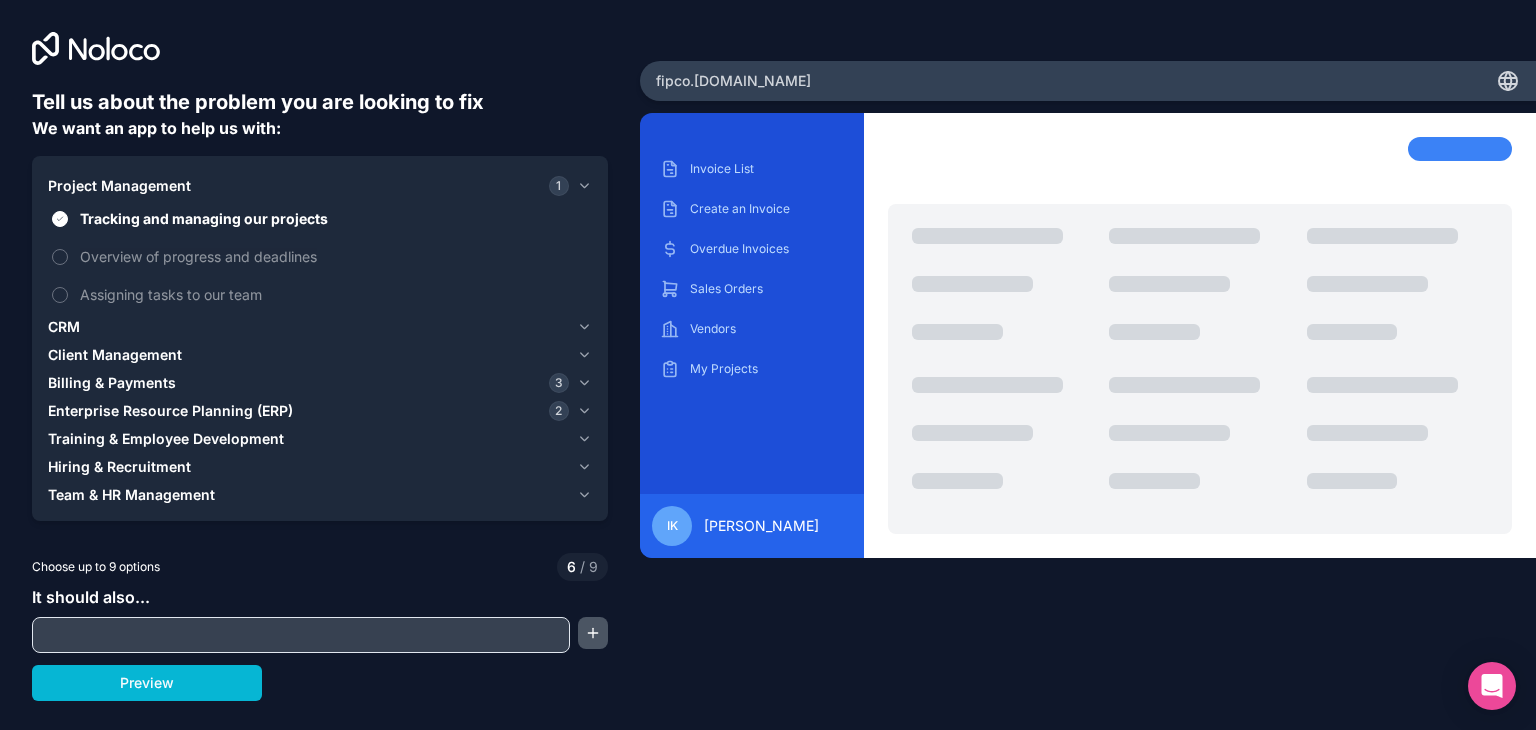 click on "Tell us about the problem you are looking to fix We want an app to help us with: Project Management 1 Tracking and managing our projects Overview of progress and deadlines Assigning tasks to our team CRM Client Management Billing & Payments 3 Enterprise Resource Planning (ERP) 2 Training & Employee Development Hiring & Recruitment Team & HR Management Choose up to 9 options 6 / 9 It should also... Preview fipco .noloco.co Invoice List Create an Invoice Overdue Invoices Sales Orders Vendors My Projects ik ibrahim khaled" at bounding box center (768, 365) 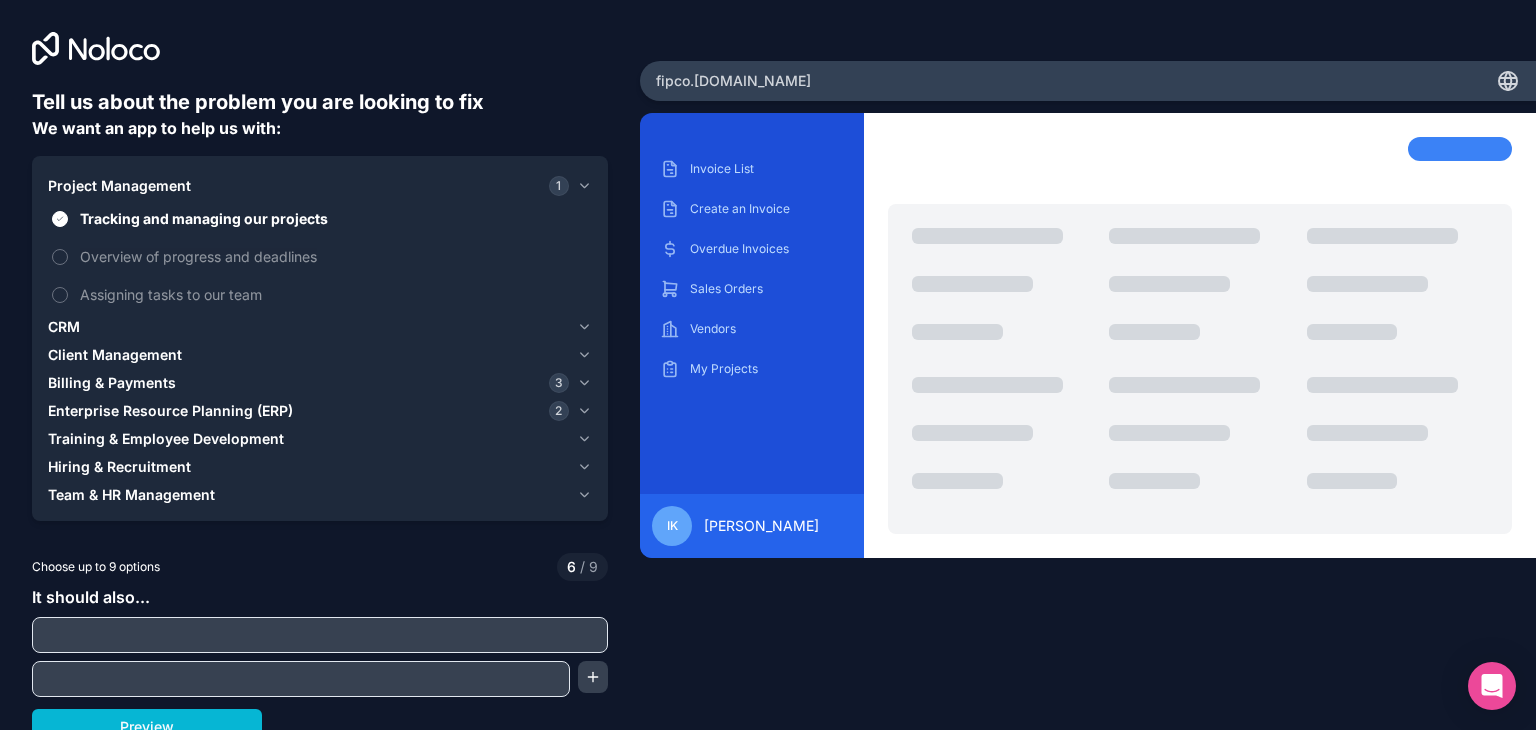 click at bounding box center (320, 635) 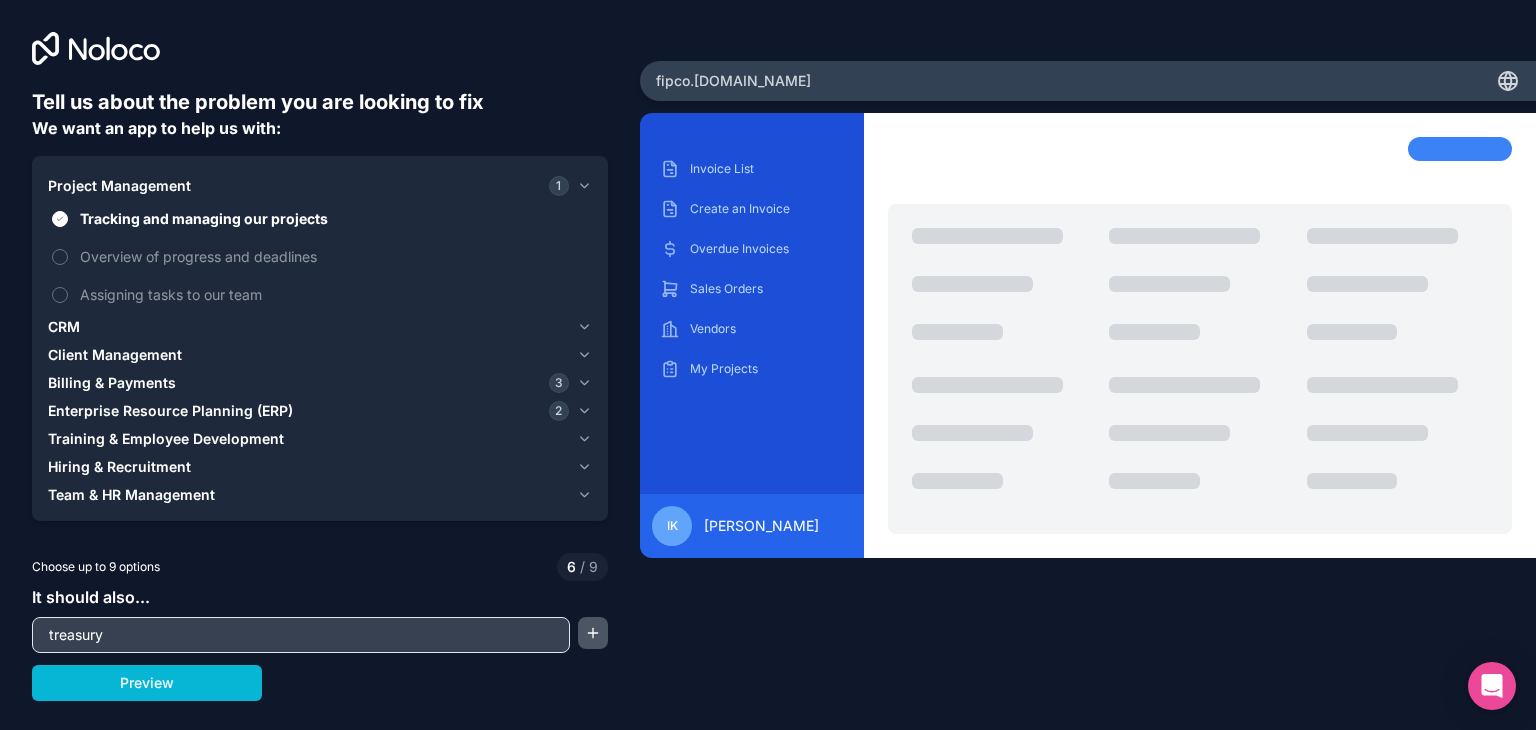 type on "treasury" 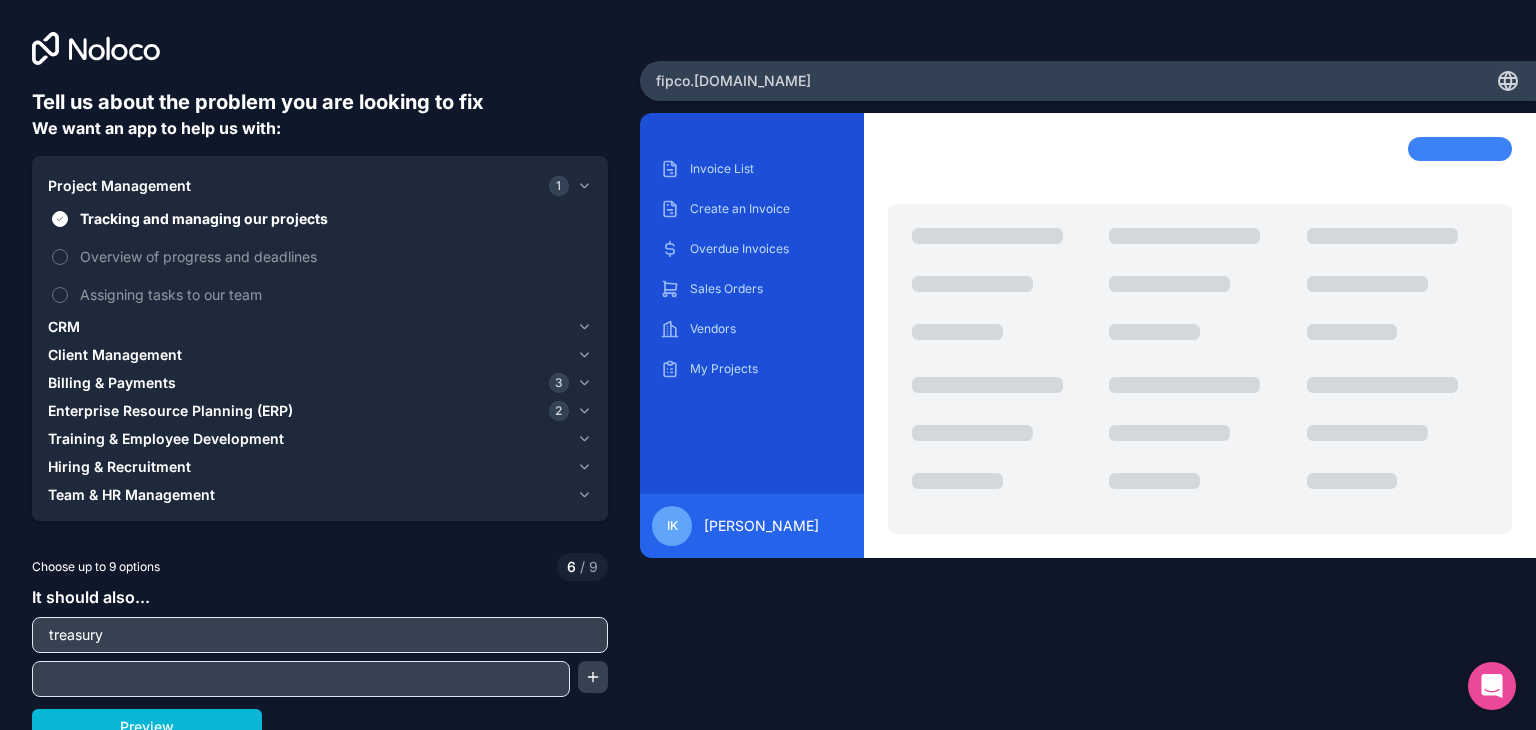 scroll, scrollTop: 15, scrollLeft: 0, axis: vertical 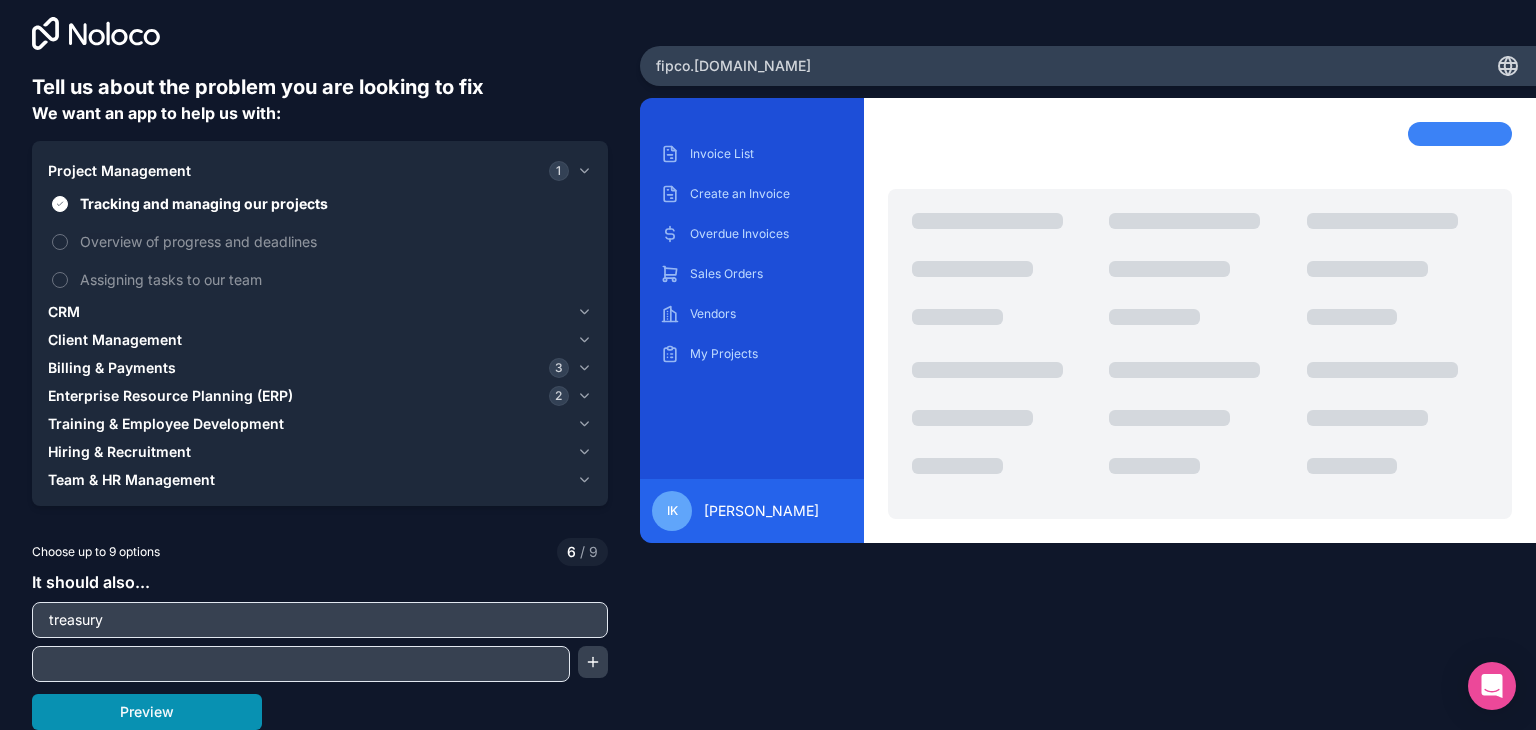 click on "Preview" at bounding box center [147, 712] 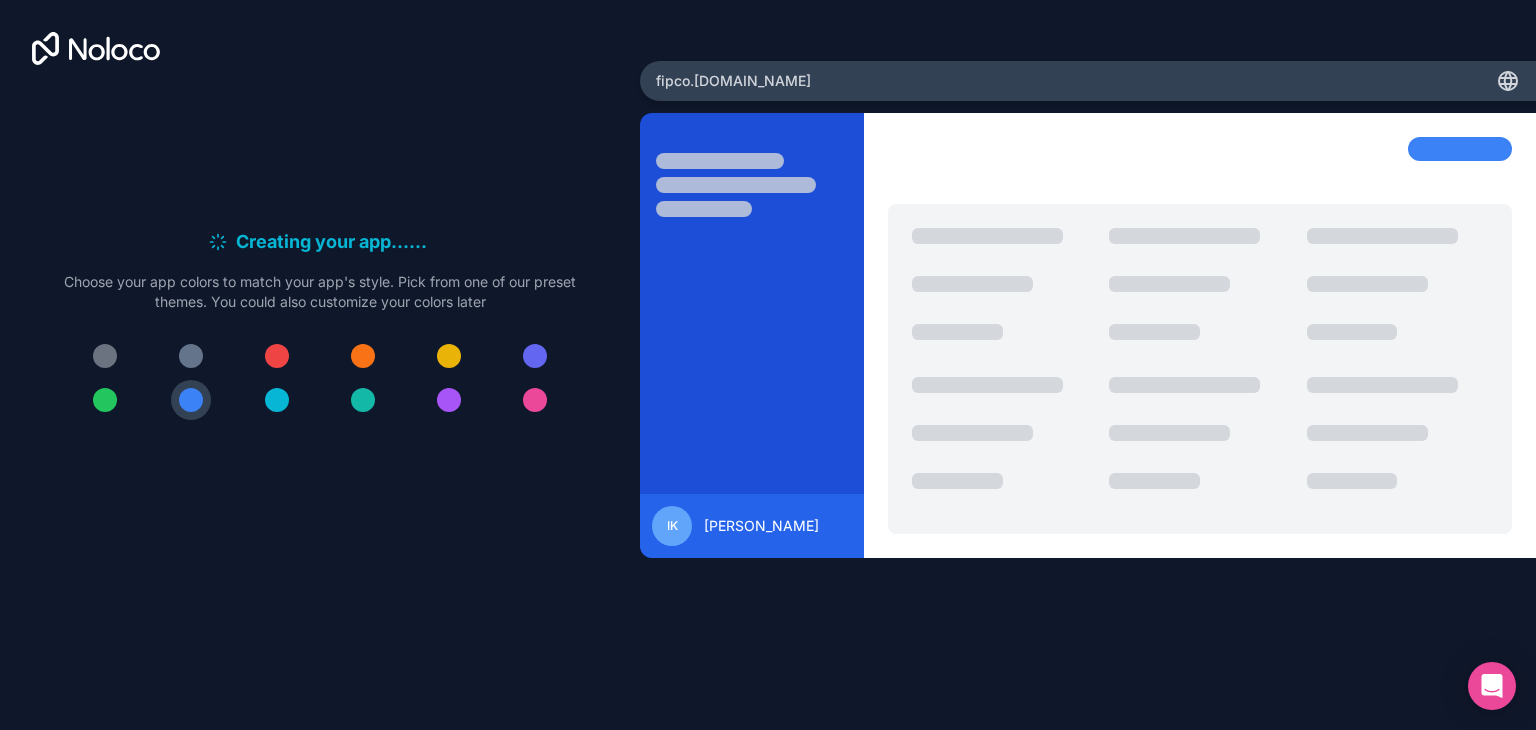 scroll, scrollTop: 0, scrollLeft: 0, axis: both 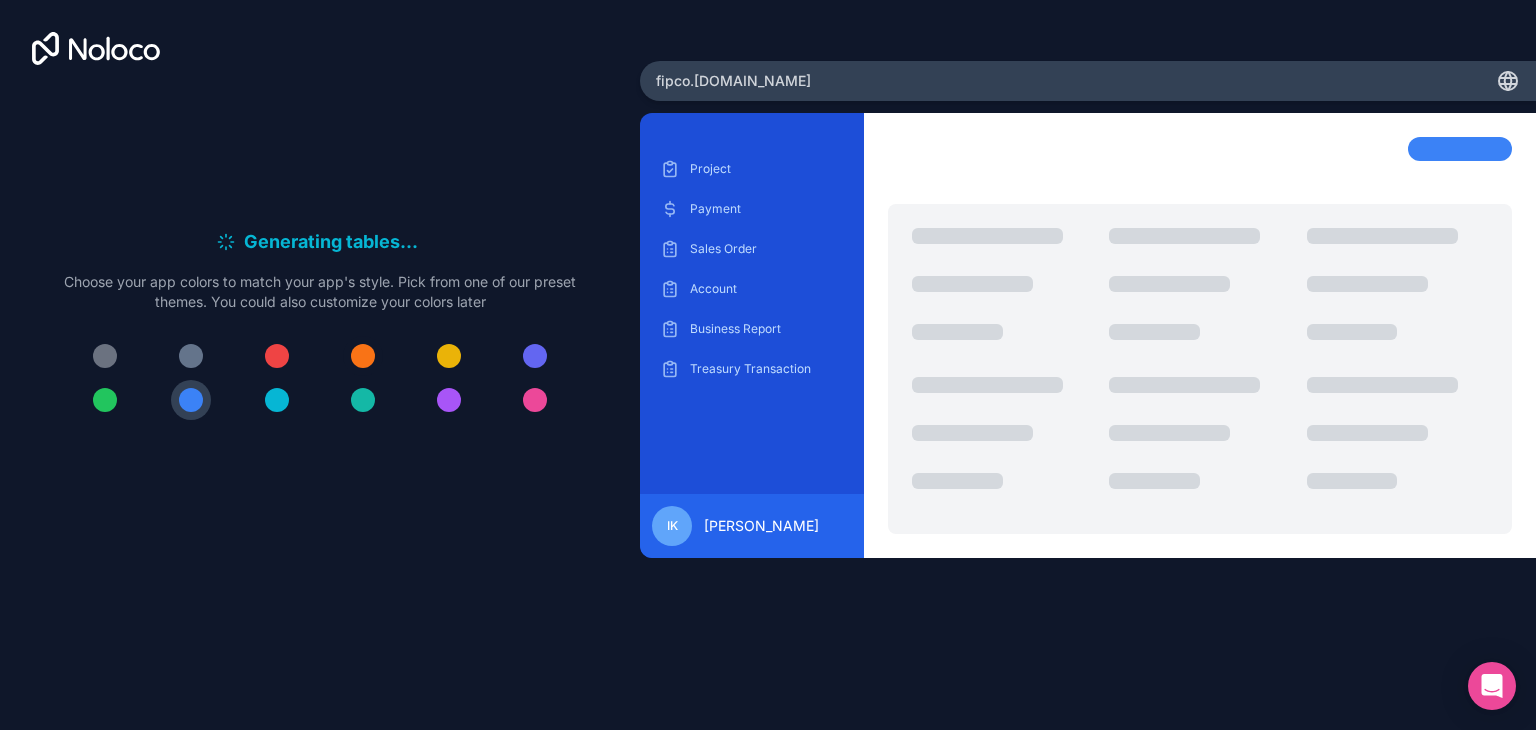 click at bounding box center (363, 356) 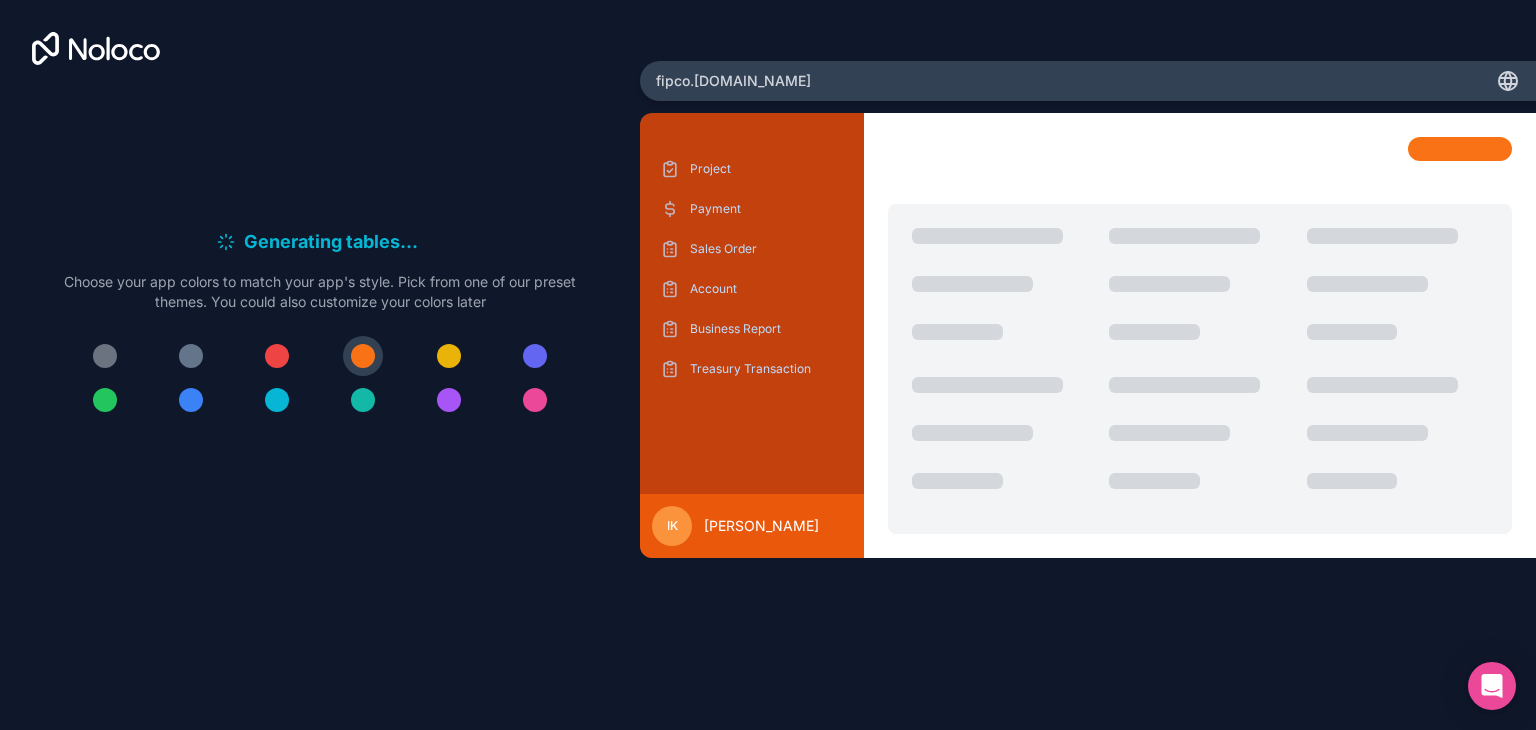 click at bounding box center (277, 356) 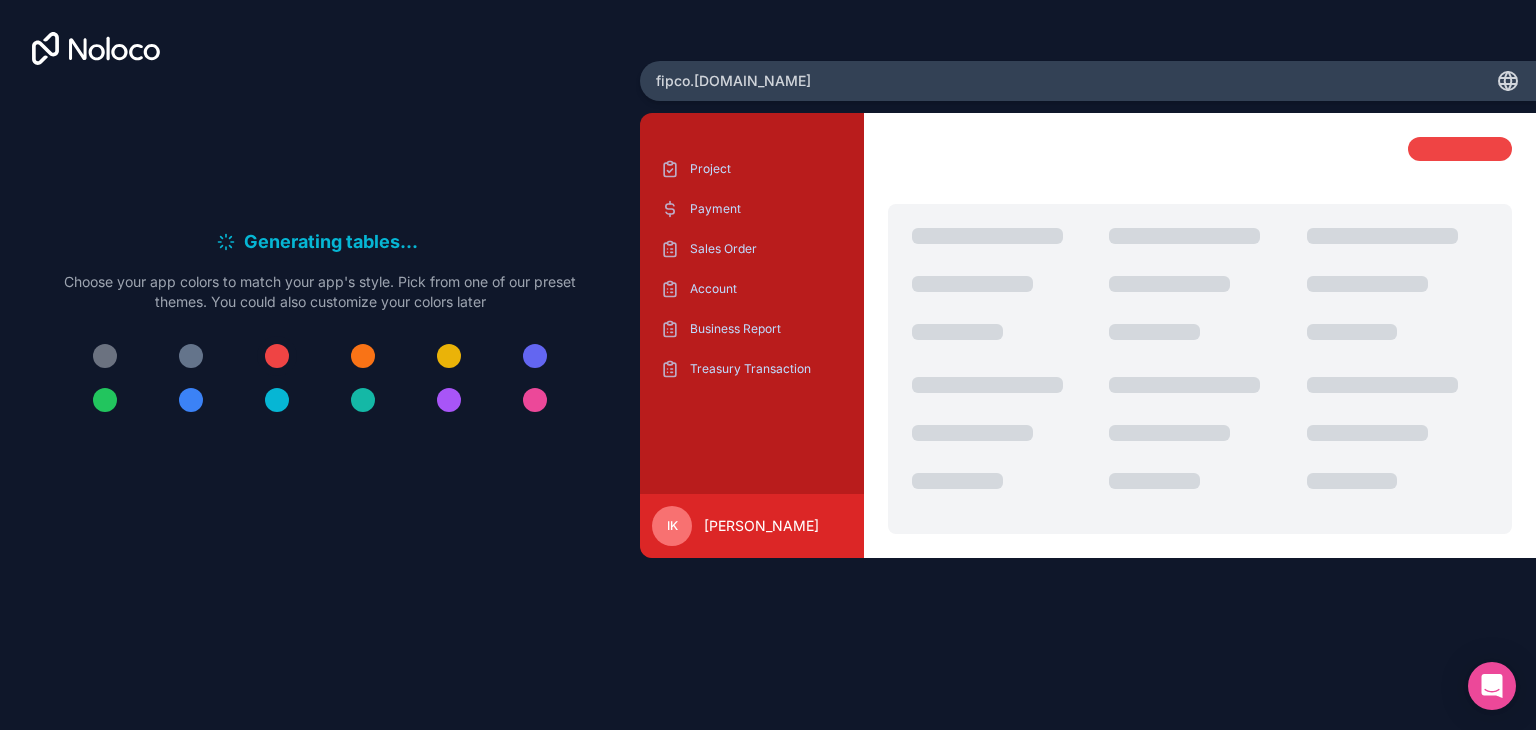 click at bounding box center [277, 356] 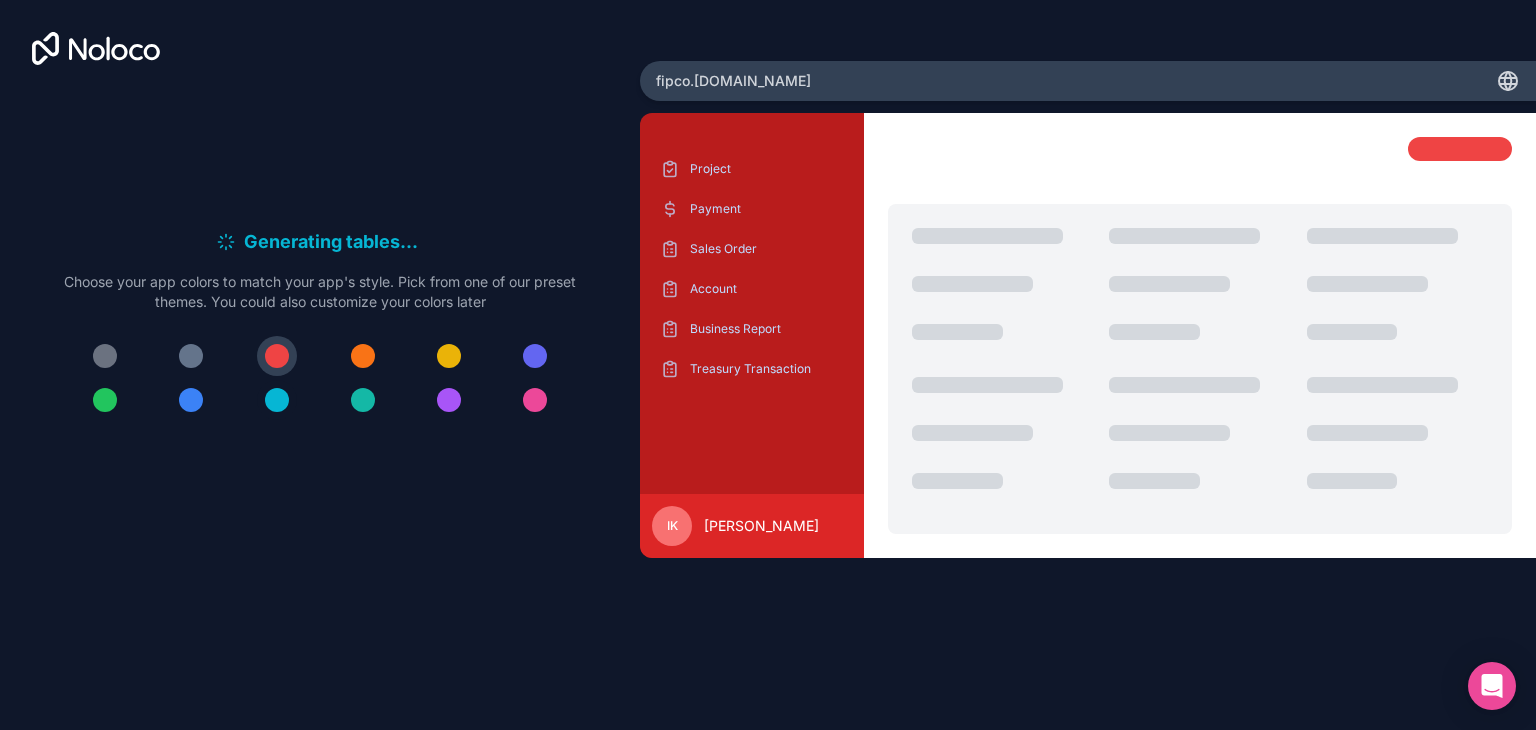 click at bounding box center (277, 400) 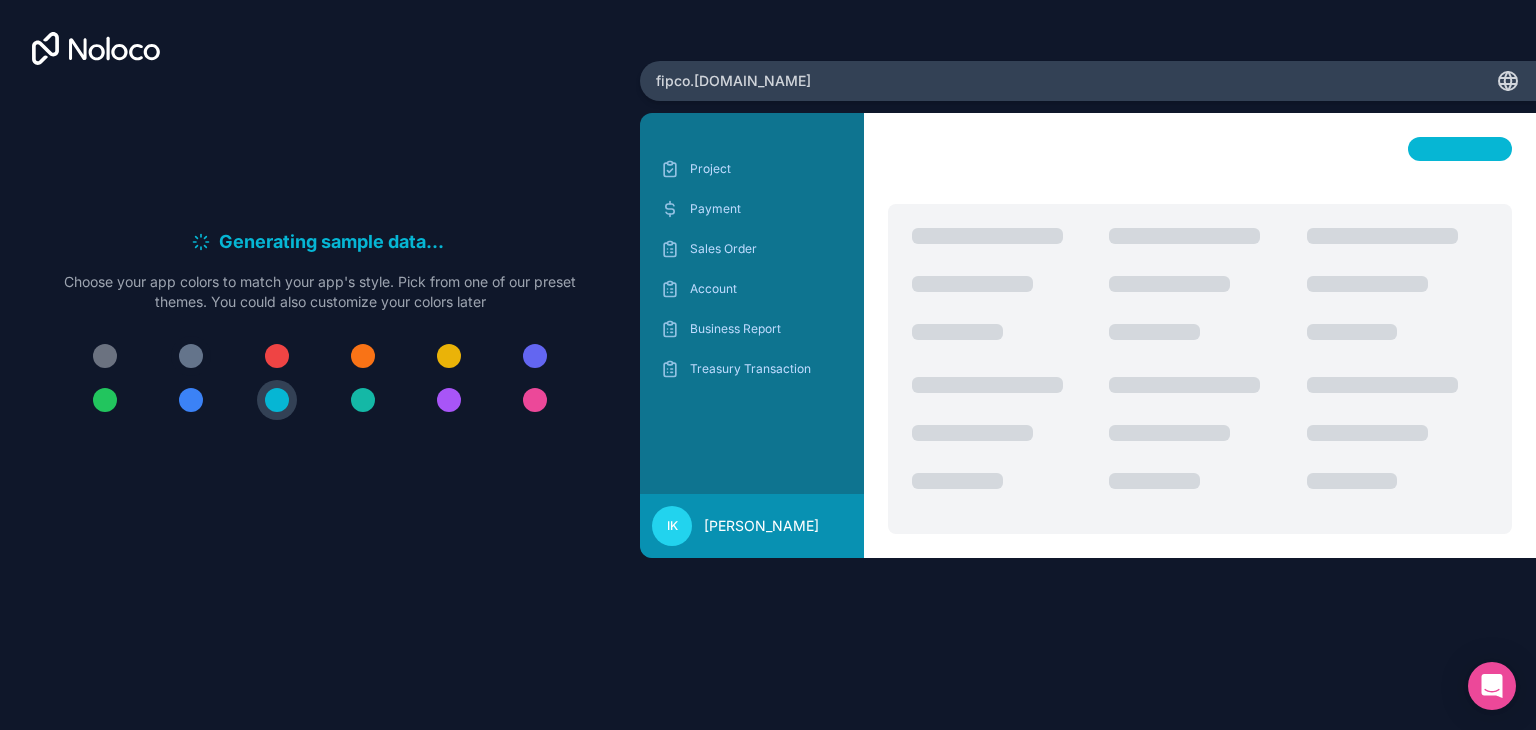 click at bounding box center (191, 356) 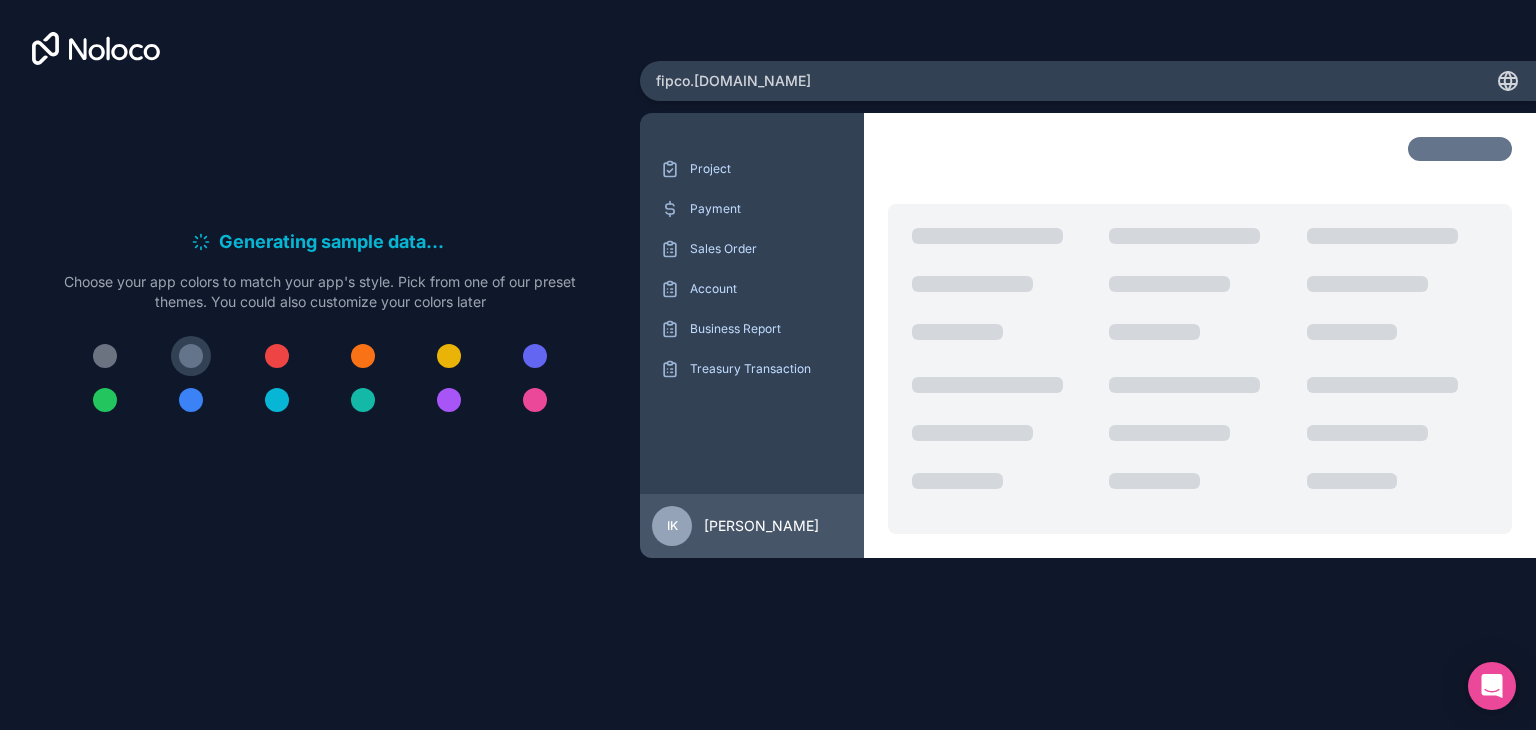 click at bounding box center (277, 400) 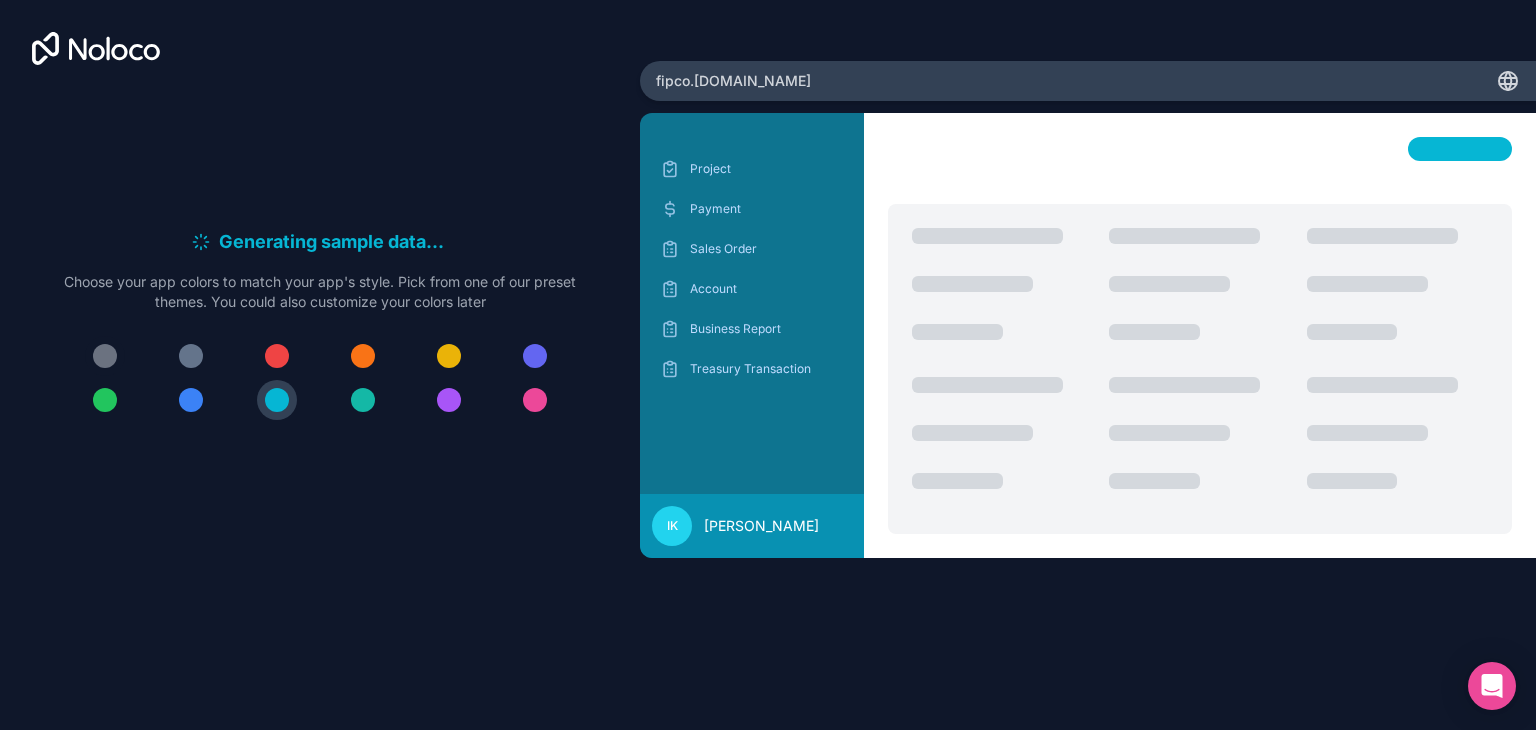 click at bounding box center (105, 356) 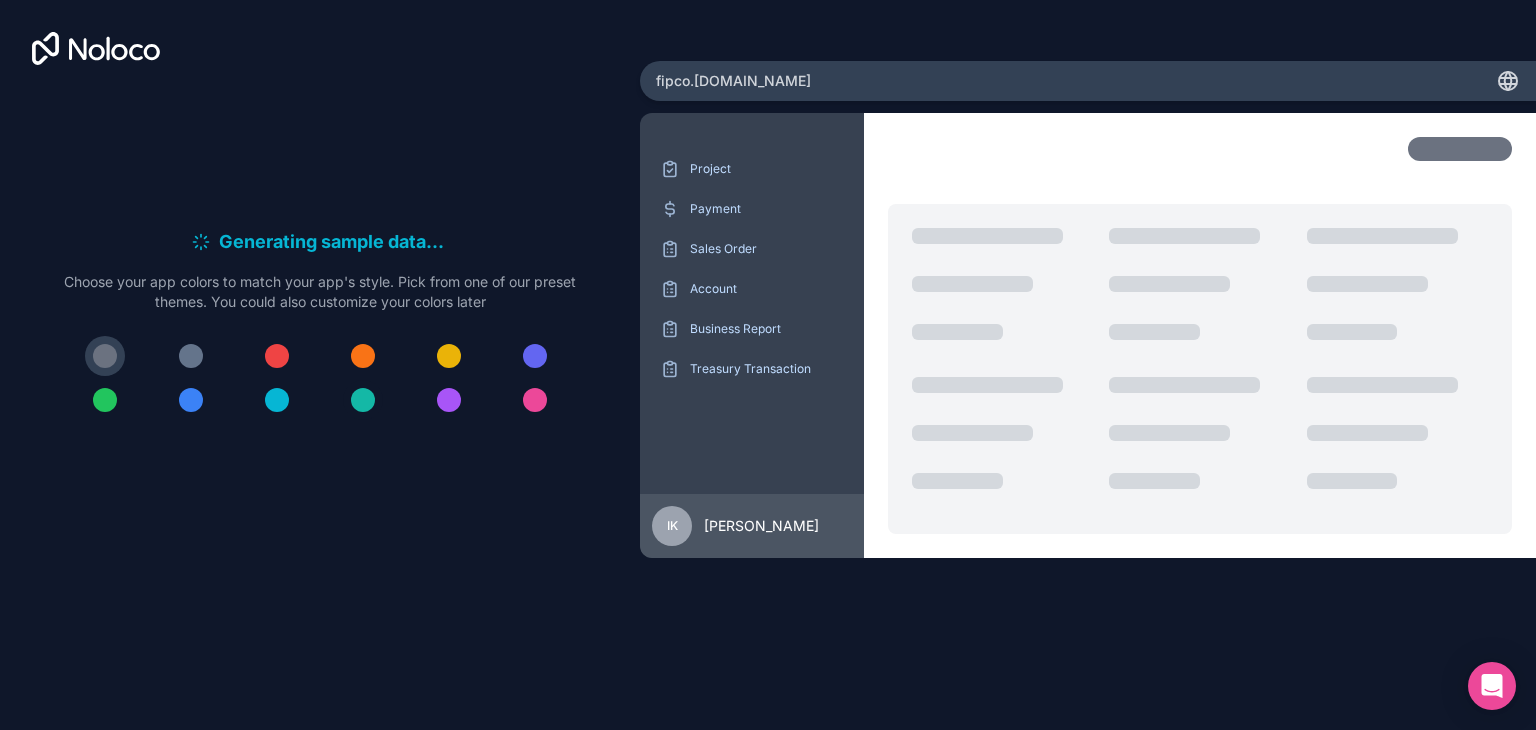 click at bounding box center [363, 400] 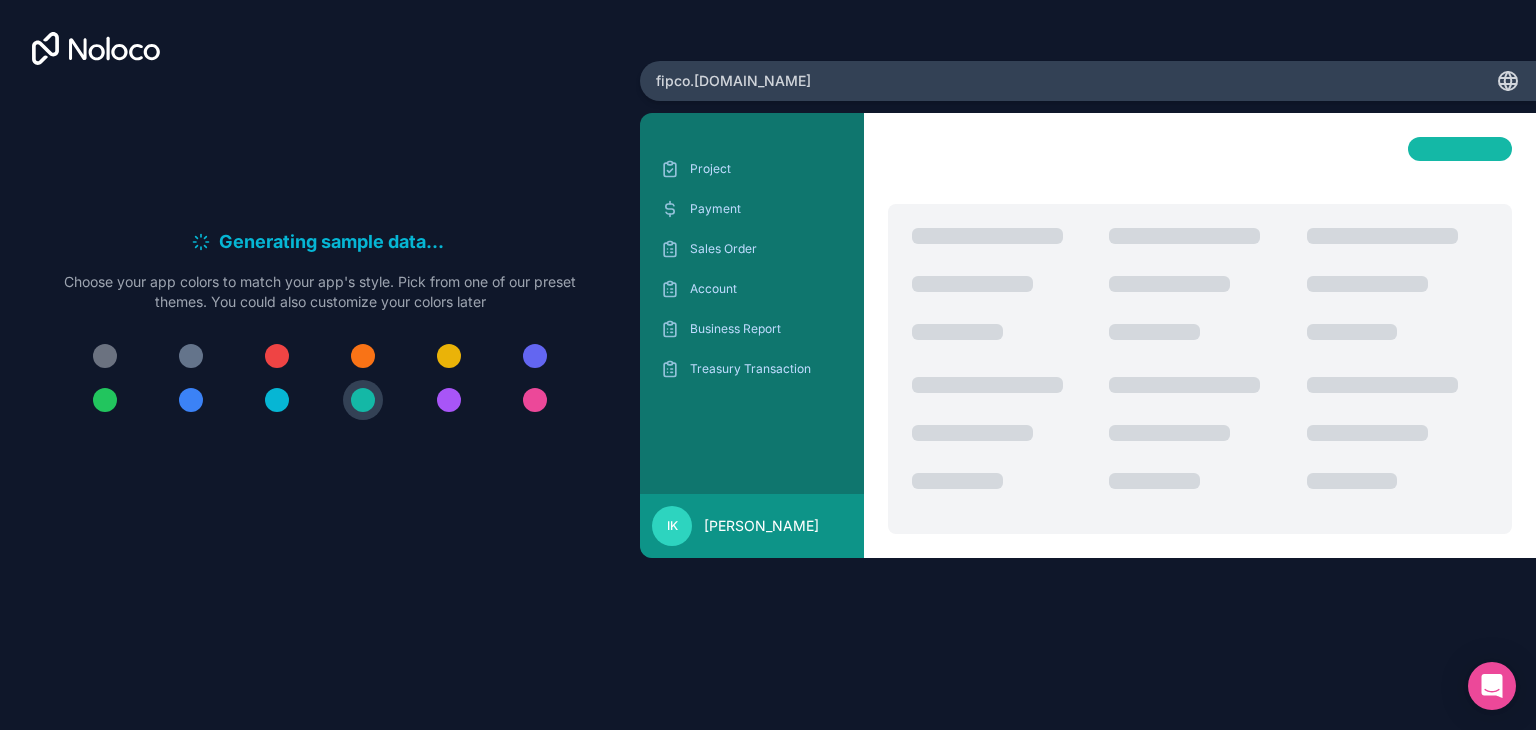 click on "Generating sample data . . . Meanwhile, let's personalize it! Choose your app colors to match your app's style. Pick from one of our preset themes. You could also customize your colors later" at bounding box center (320, 270) 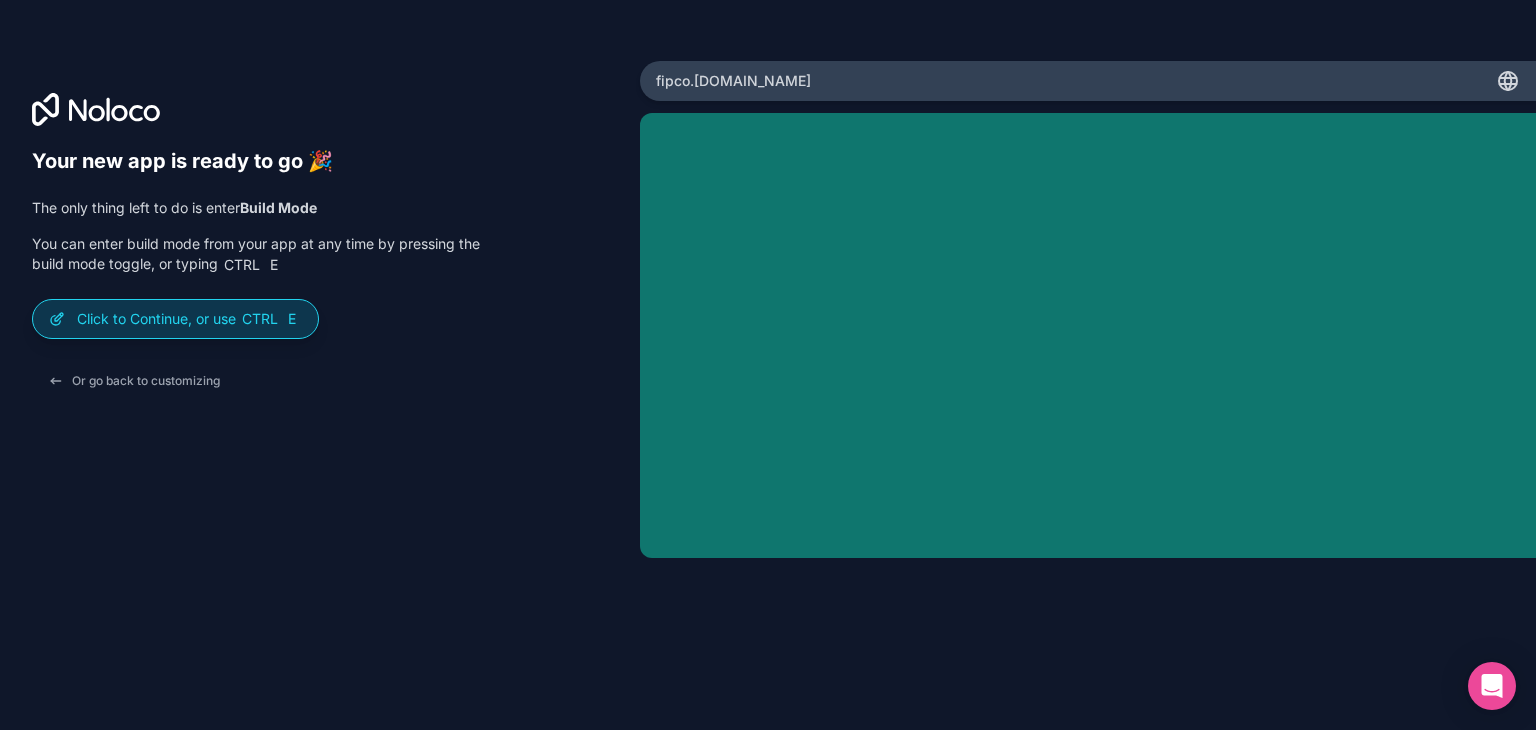 click on "Click to Continue, or use  Ctrl E" at bounding box center (189, 319) 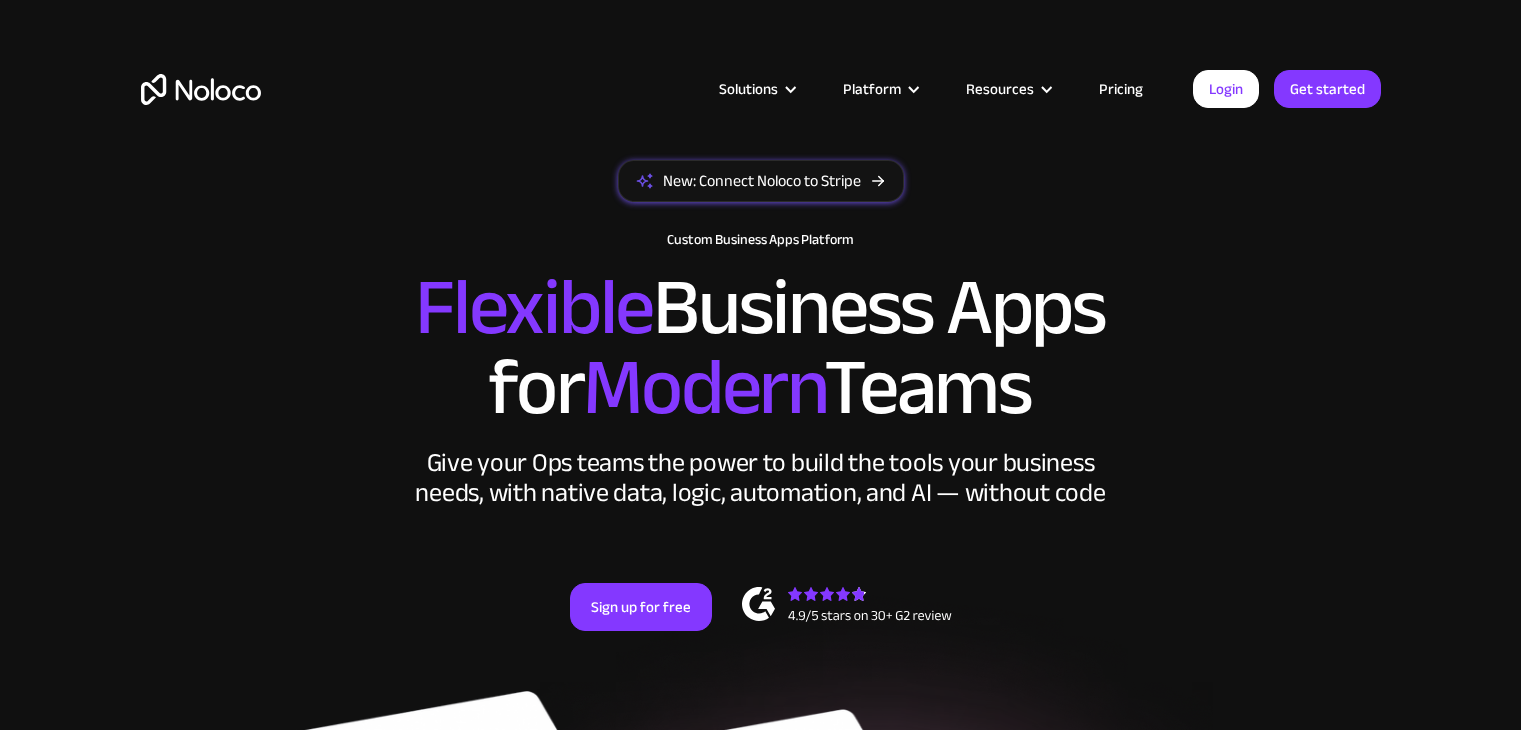 scroll, scrollTop: 0, scrollLeft: 0, axis: both 